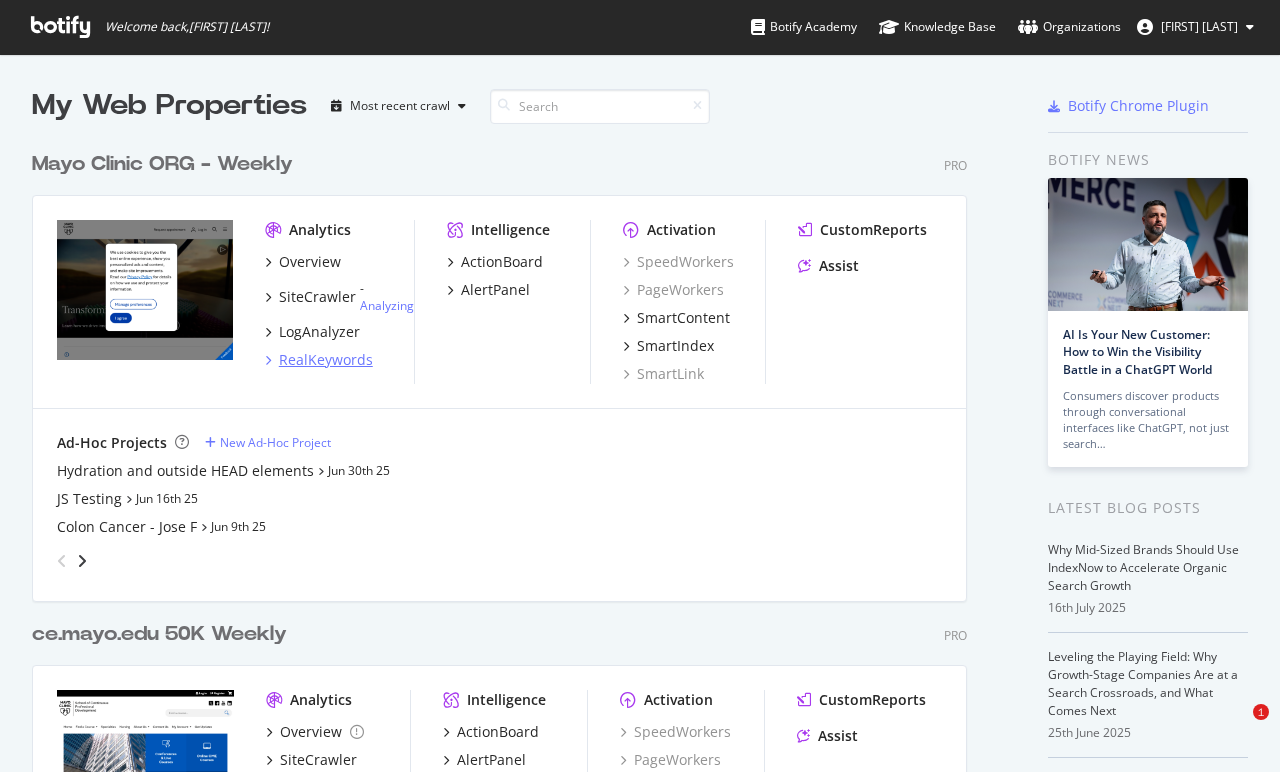 scroll, scrollTop: 0, scrollLeft: 0, axis: both 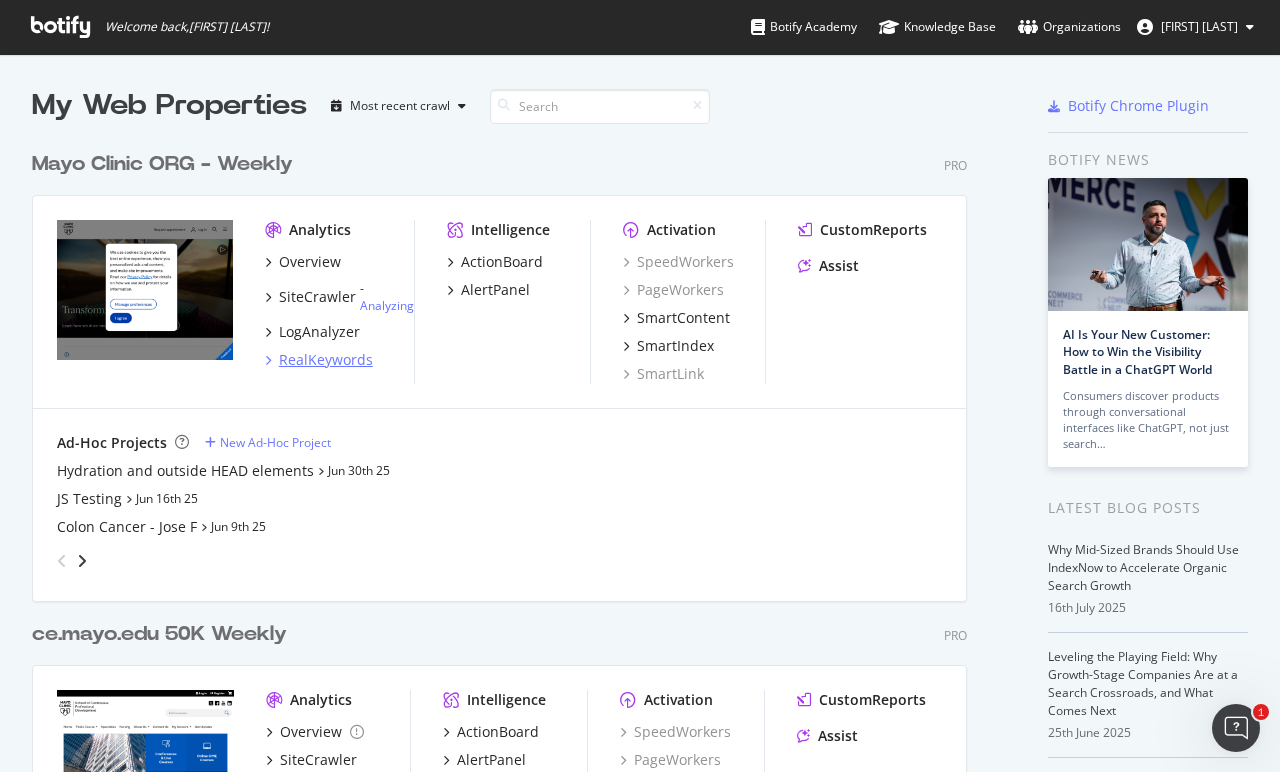 click on "RealKeywords" at bounding box center (326, 360) 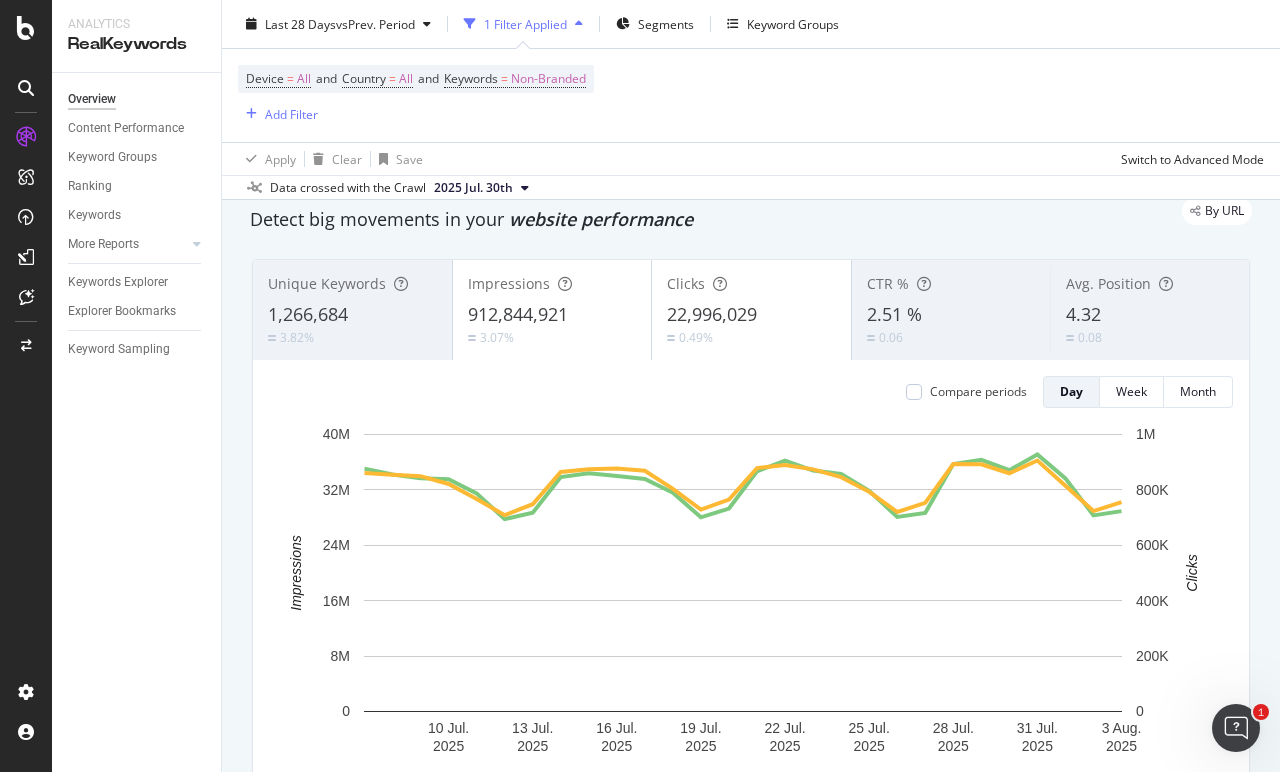 scroll, scrollTop: 0, scrollLeft: 0, axis: both 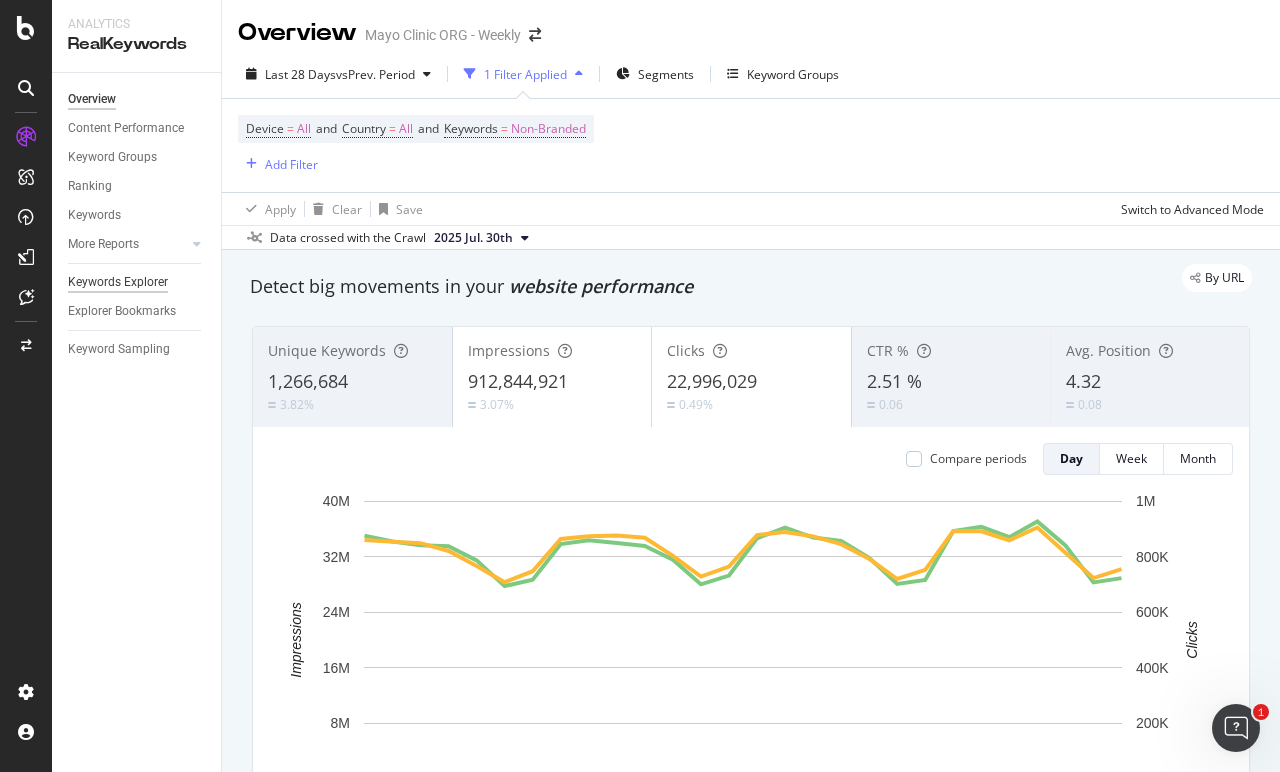 click on "Keywords Explorer" at bounding box center [118, 282] 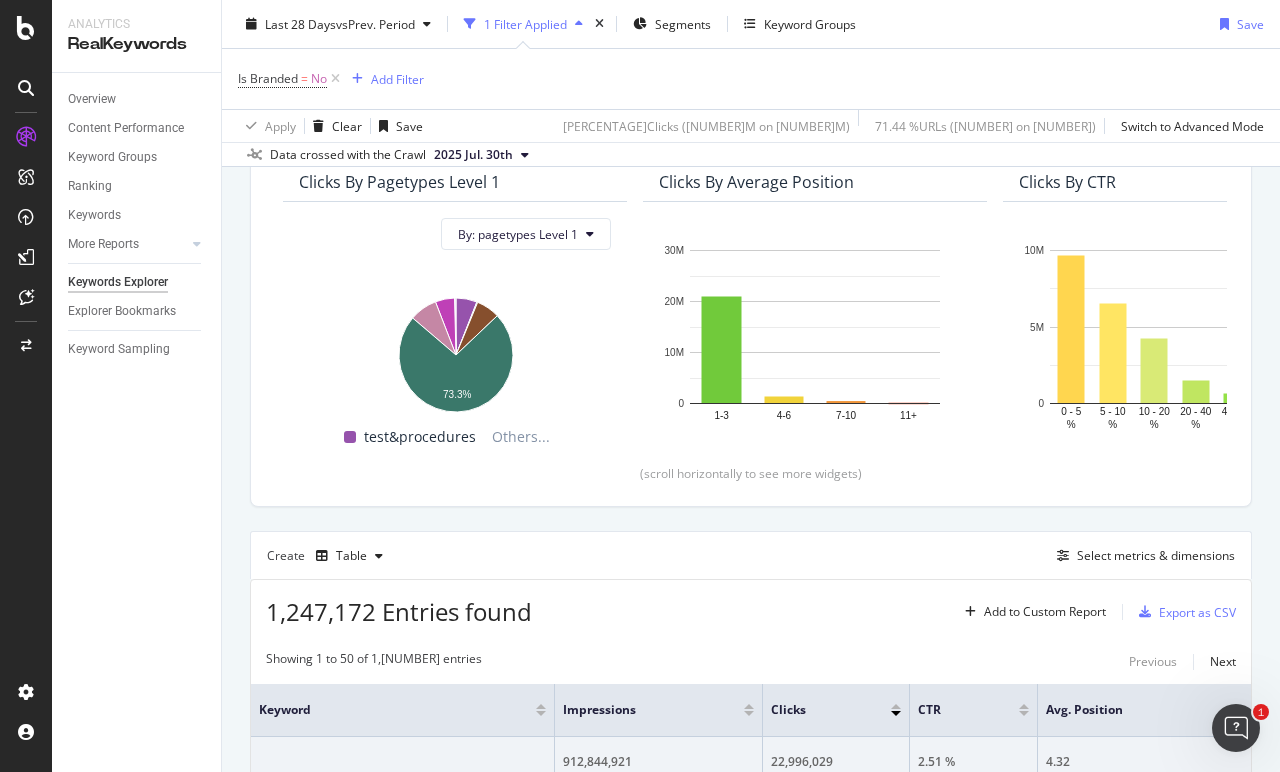 scroll, scrollTop: 195, scrollLeft: 0, axis: vertical 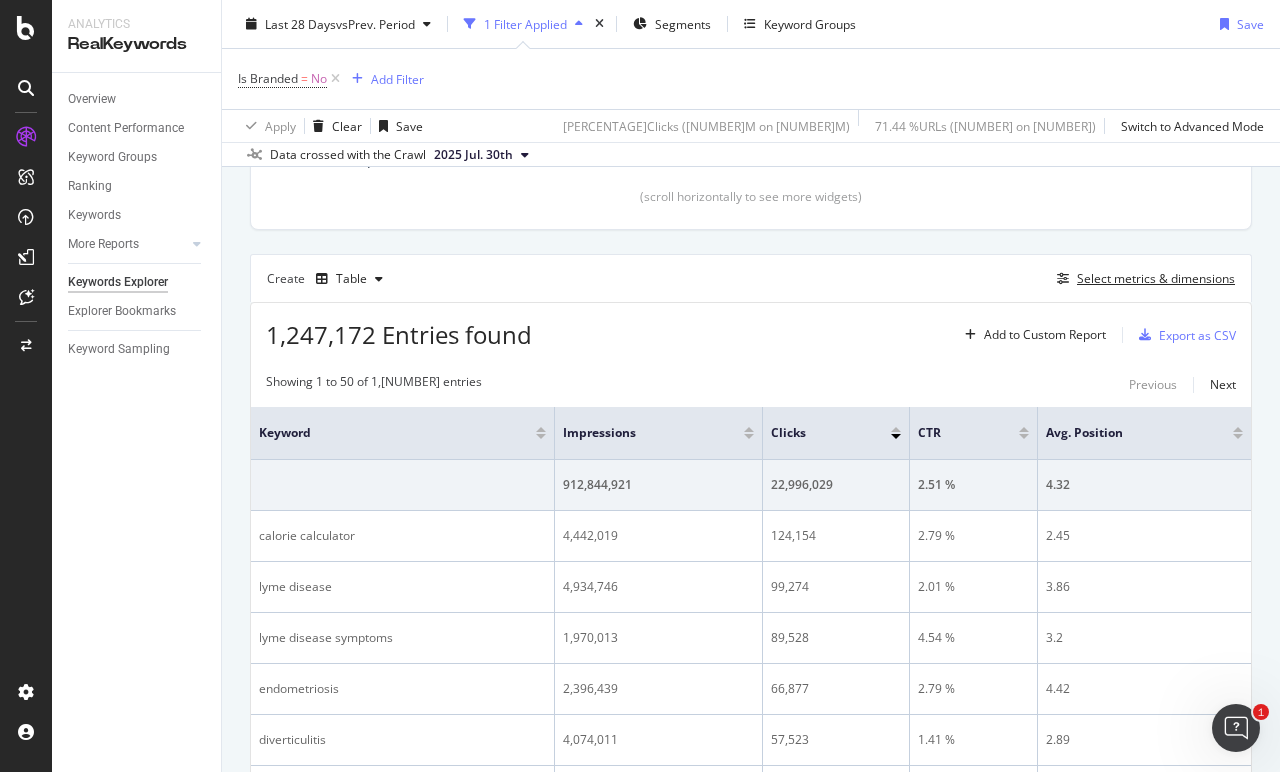 drag, startPoint x: 1064, startPoint y: 283, endPoint x: 820, endPoint y: 275, distance: 244.13112 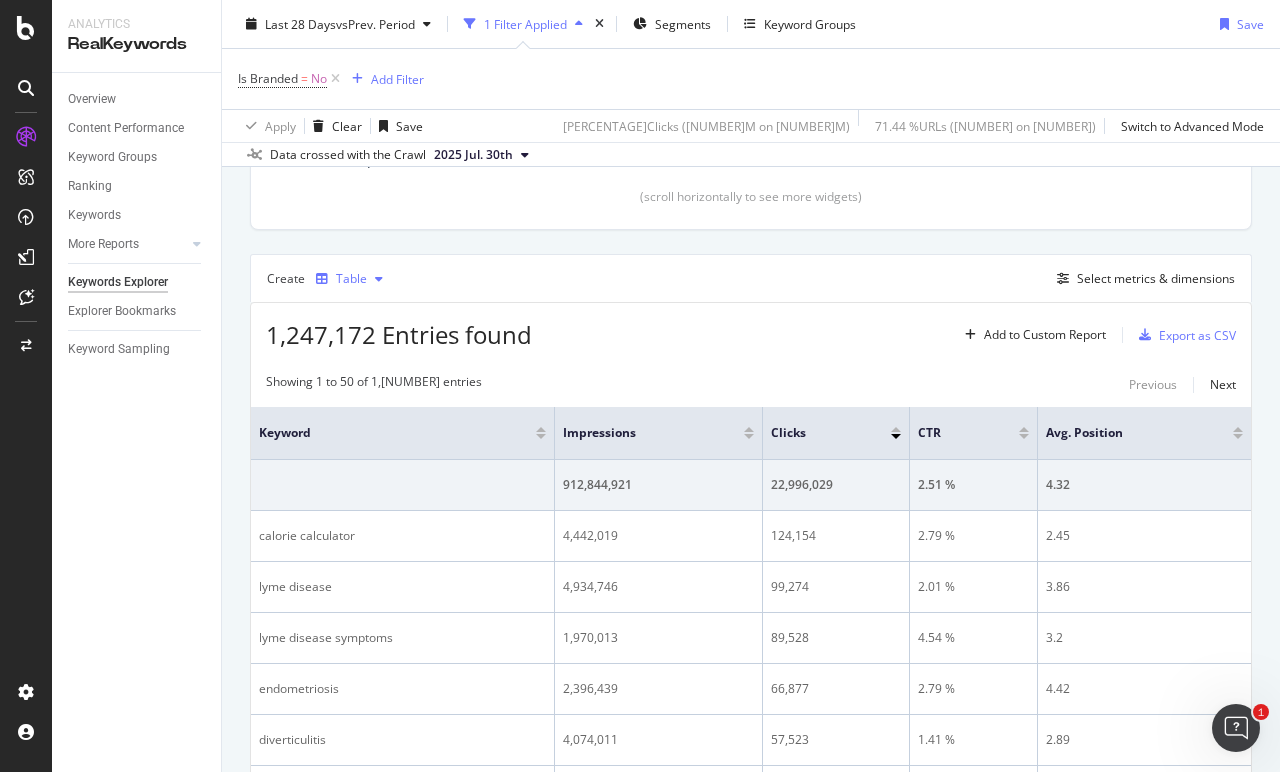 click on "Table" at bounding box center (351, 279) 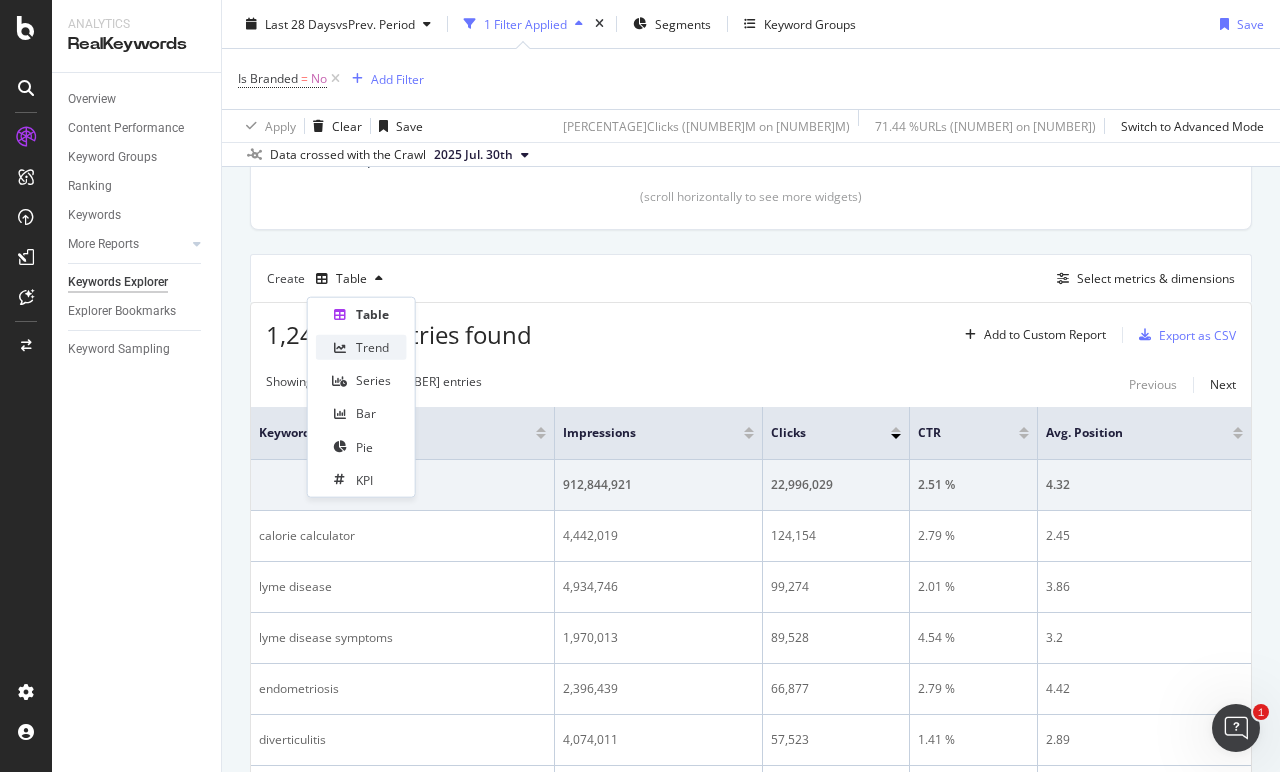 click on "Trend" at bounding box center (372, 347) 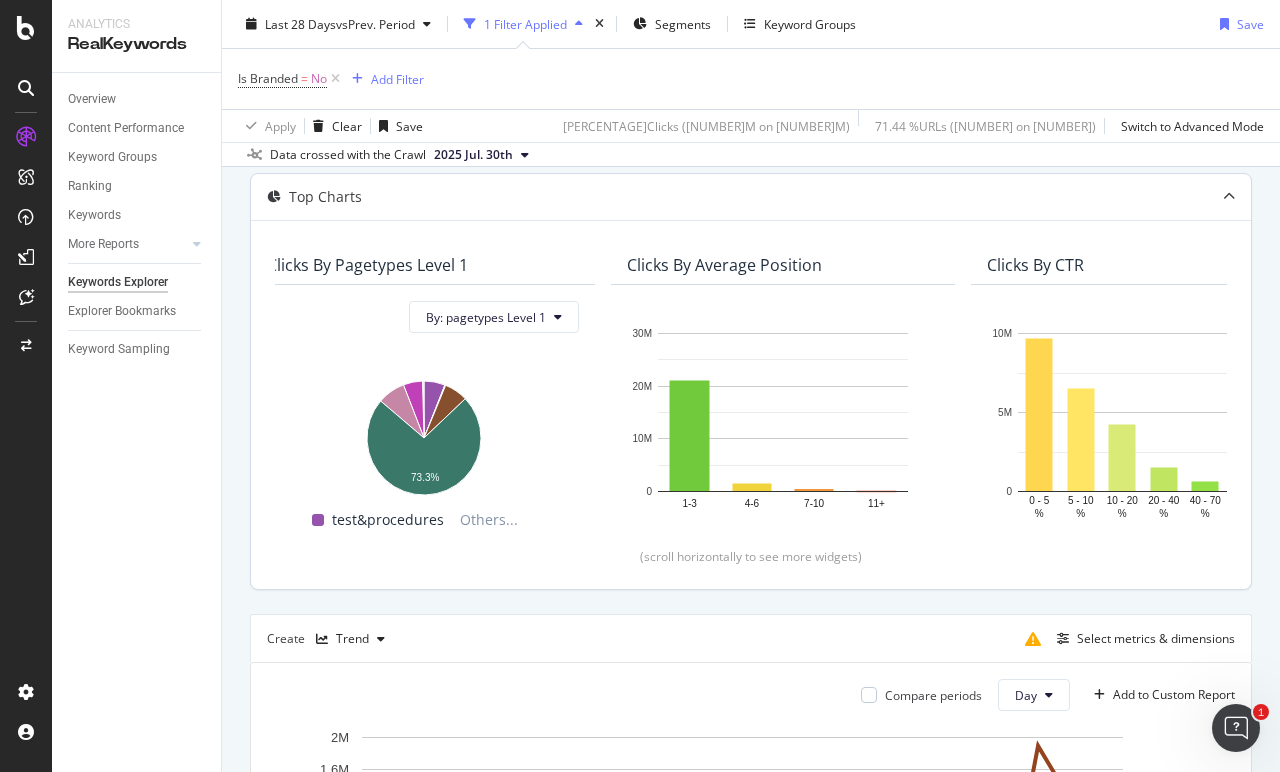 scroll, scrollTop: 0, scrollLeft: 0, axis: both 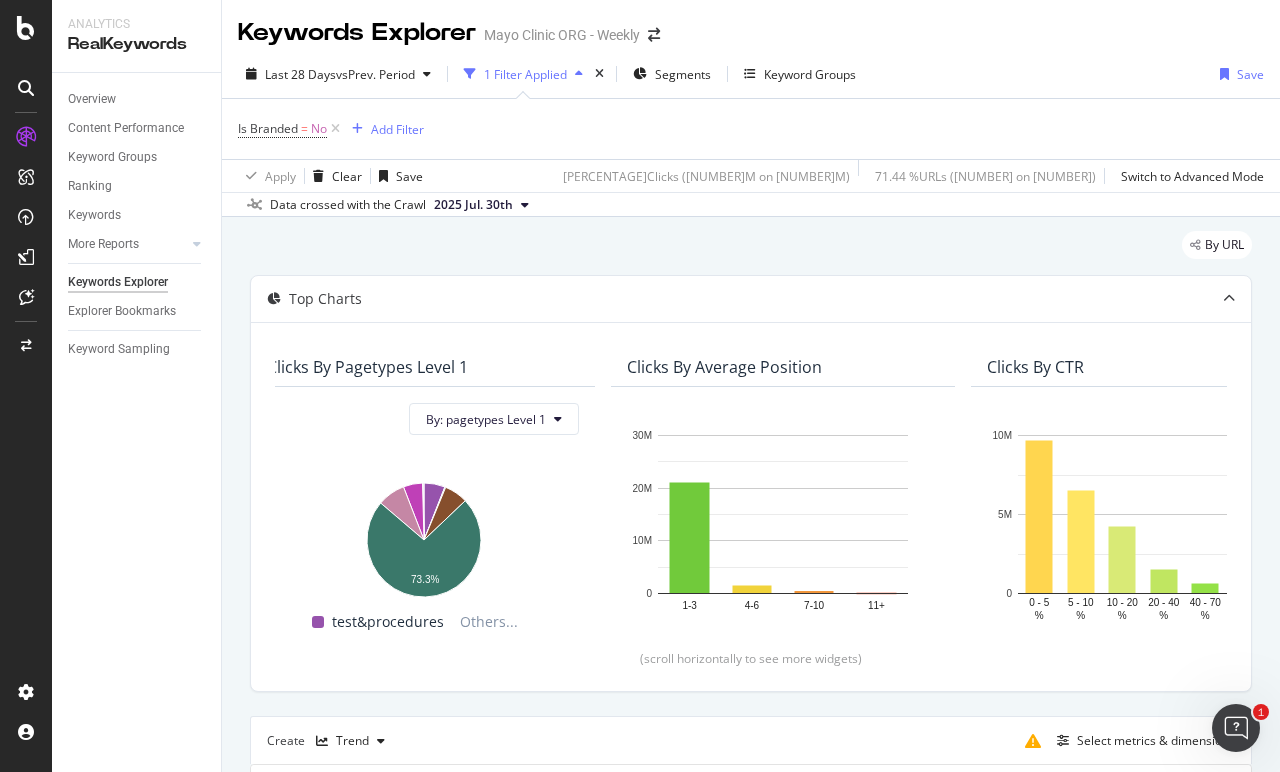 click on "Last 28 Days  vs  Prev. Period 1 Filter Applied Segments Keyword Groups Save" at bounding box center (751, 78) 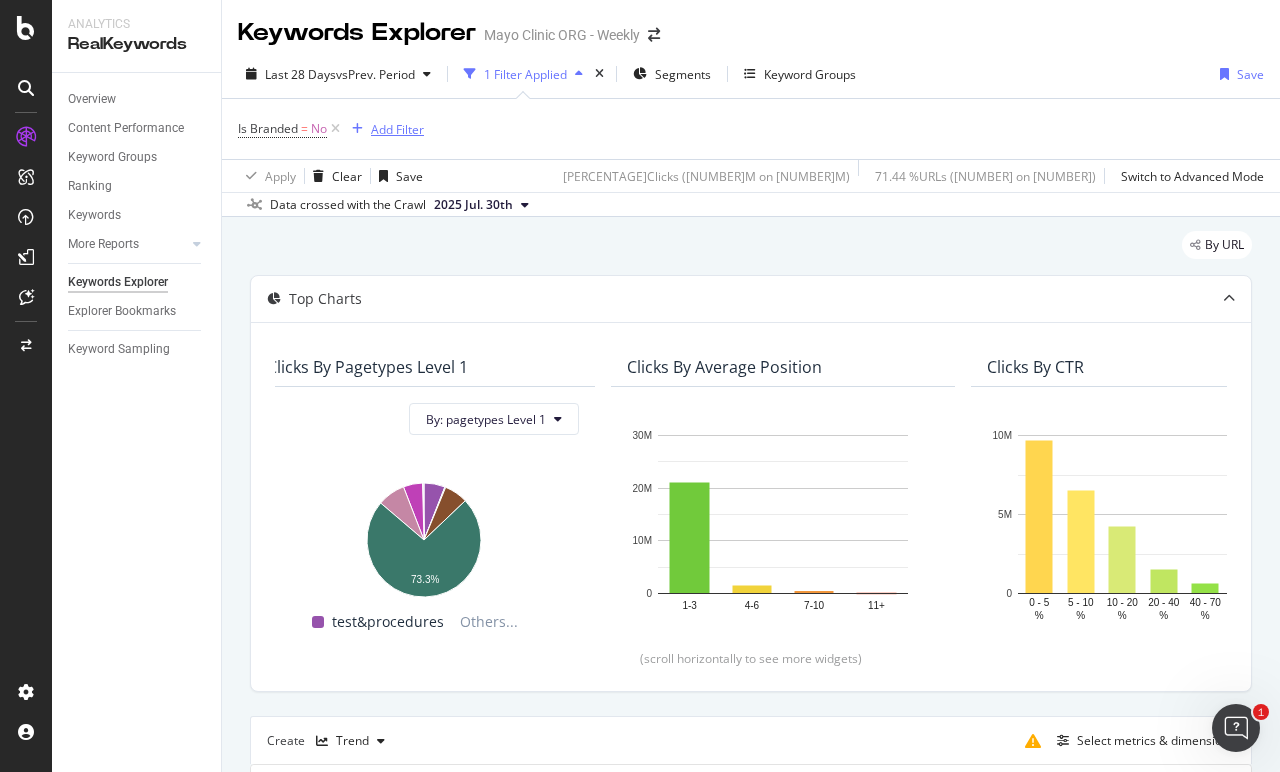 drag, startPoint x: 355, startPoint y: 133, endPoint x: 327, endPoint y: 147, distance: 31.304953 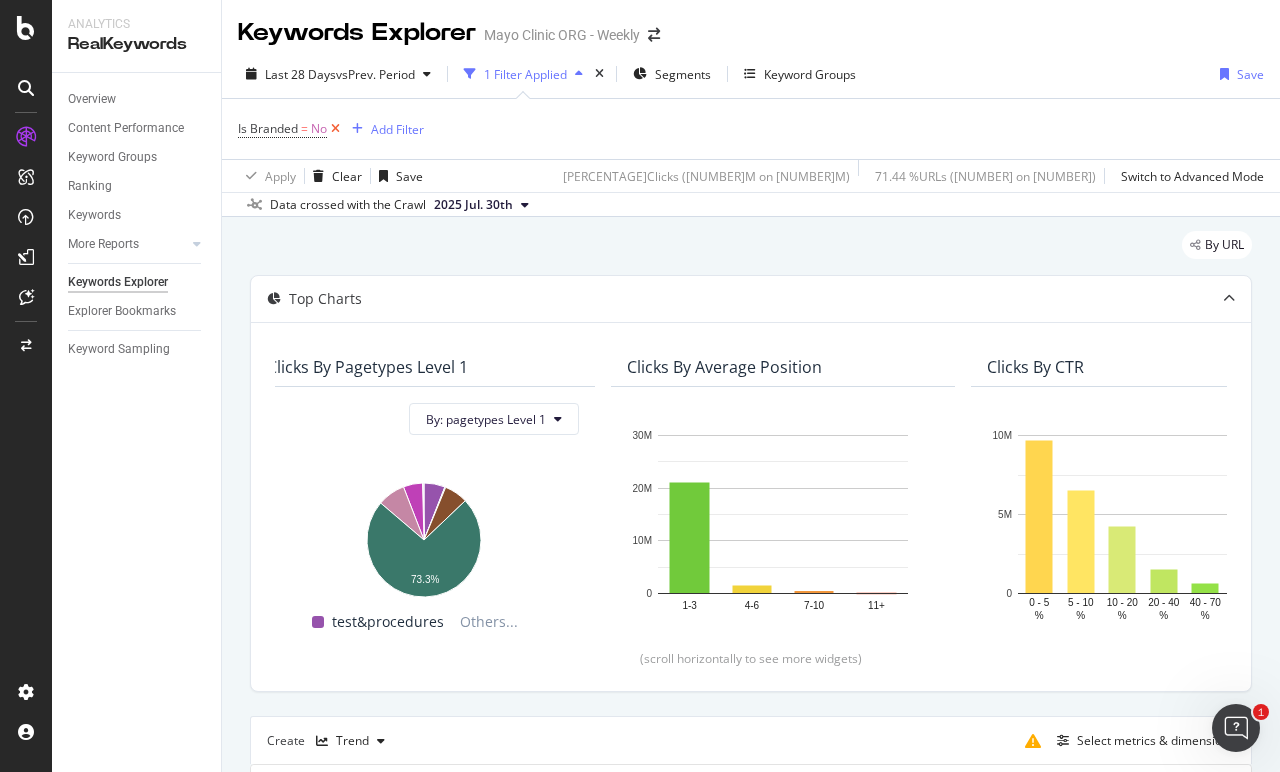 click at bounding box center (335, 129) 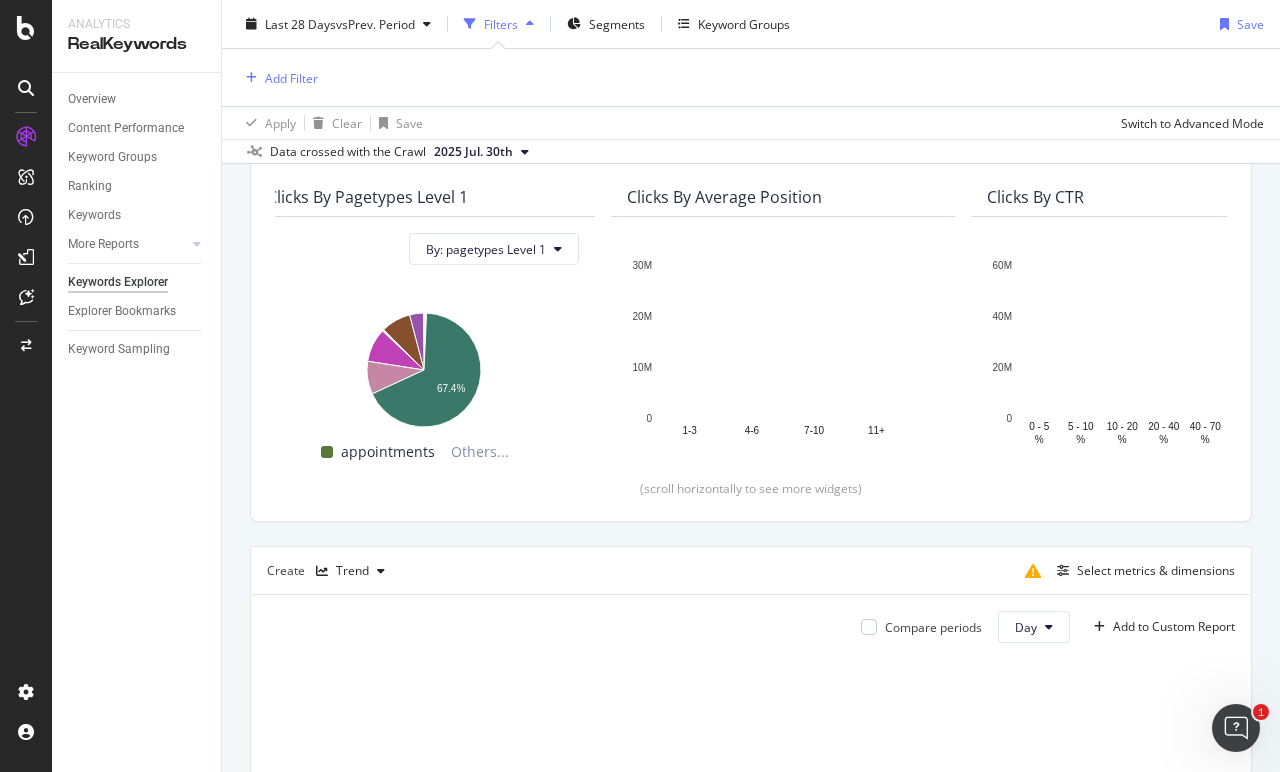 scroll, scrollTop: 351, scrollLeft: 0, axis: vertical 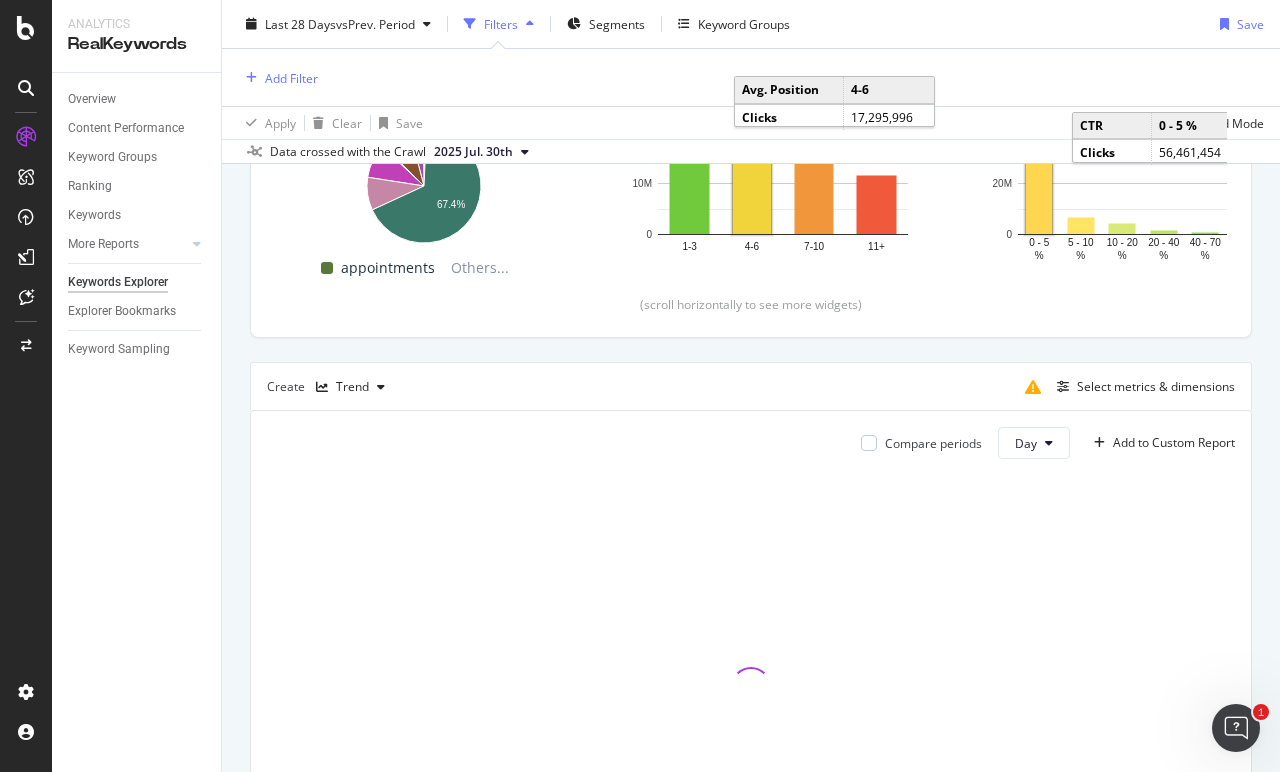 drag, startPoint x: 353, startPoint y: 390, endPoint x: 550, endPoint y: 378, distance: 197.36514 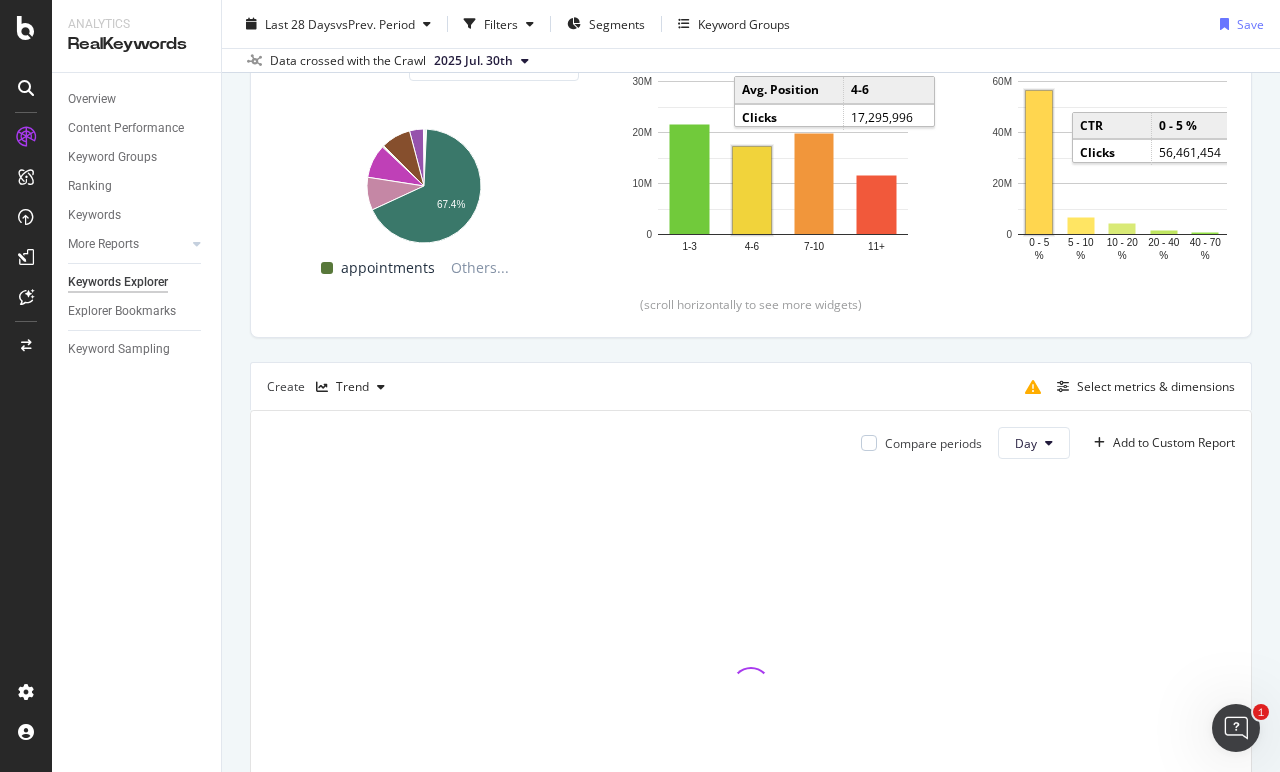 click on "Create   Trend Select metrics & dimensions" at bounding box center [751, 386] 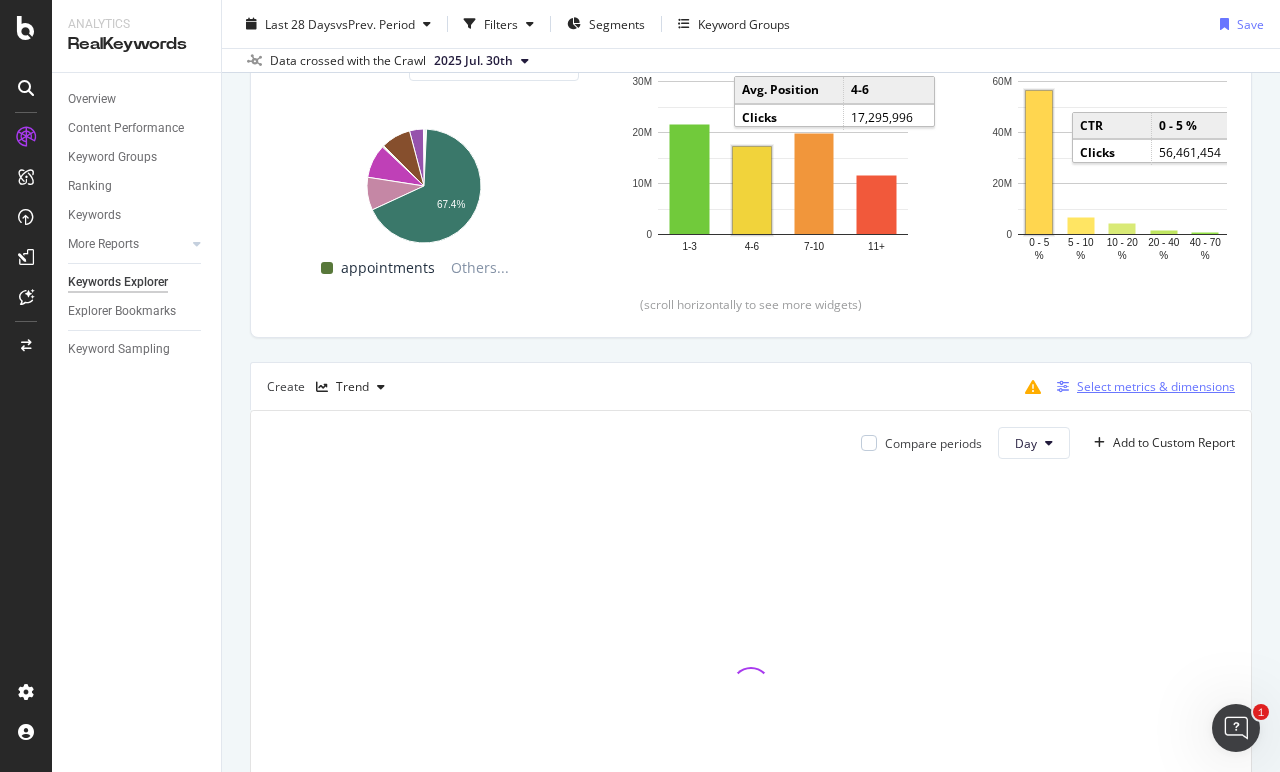 click on "Select metrics & dimensions" at bounding box center (1156, 386) 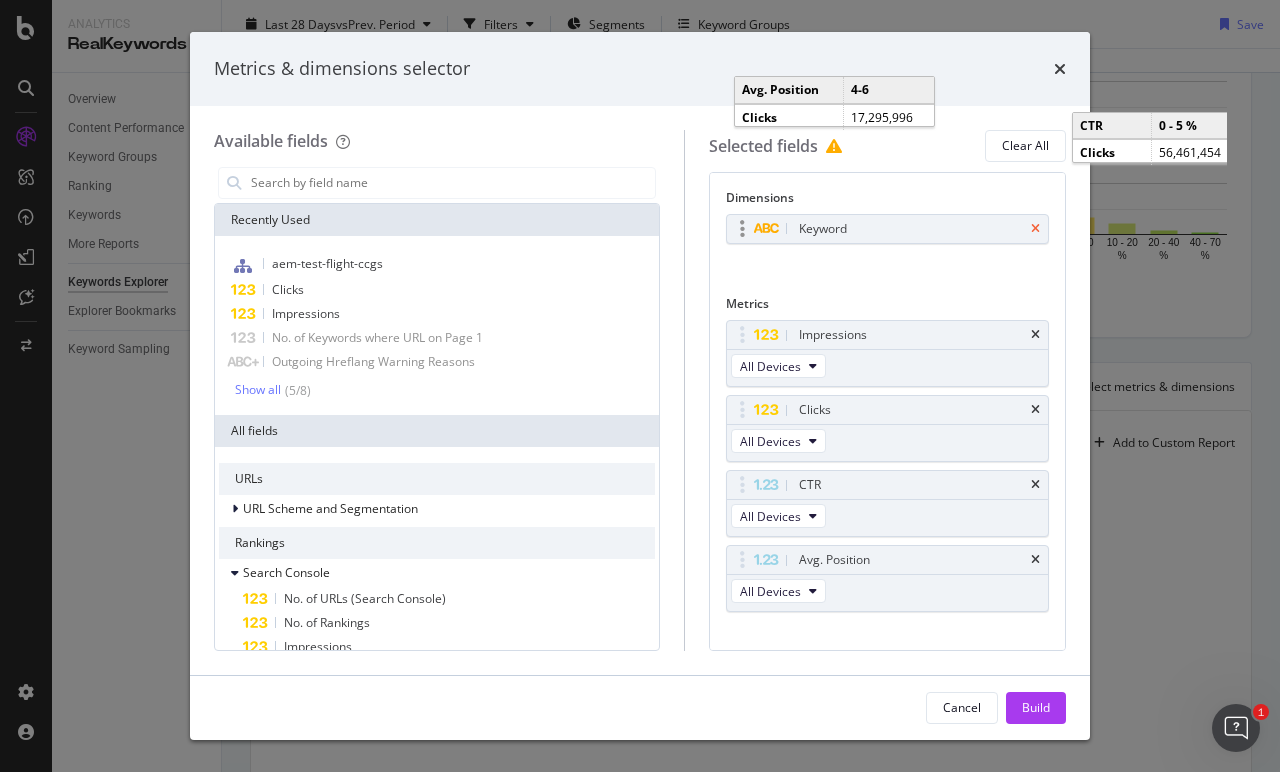 click at bounding box center [1035, 229] 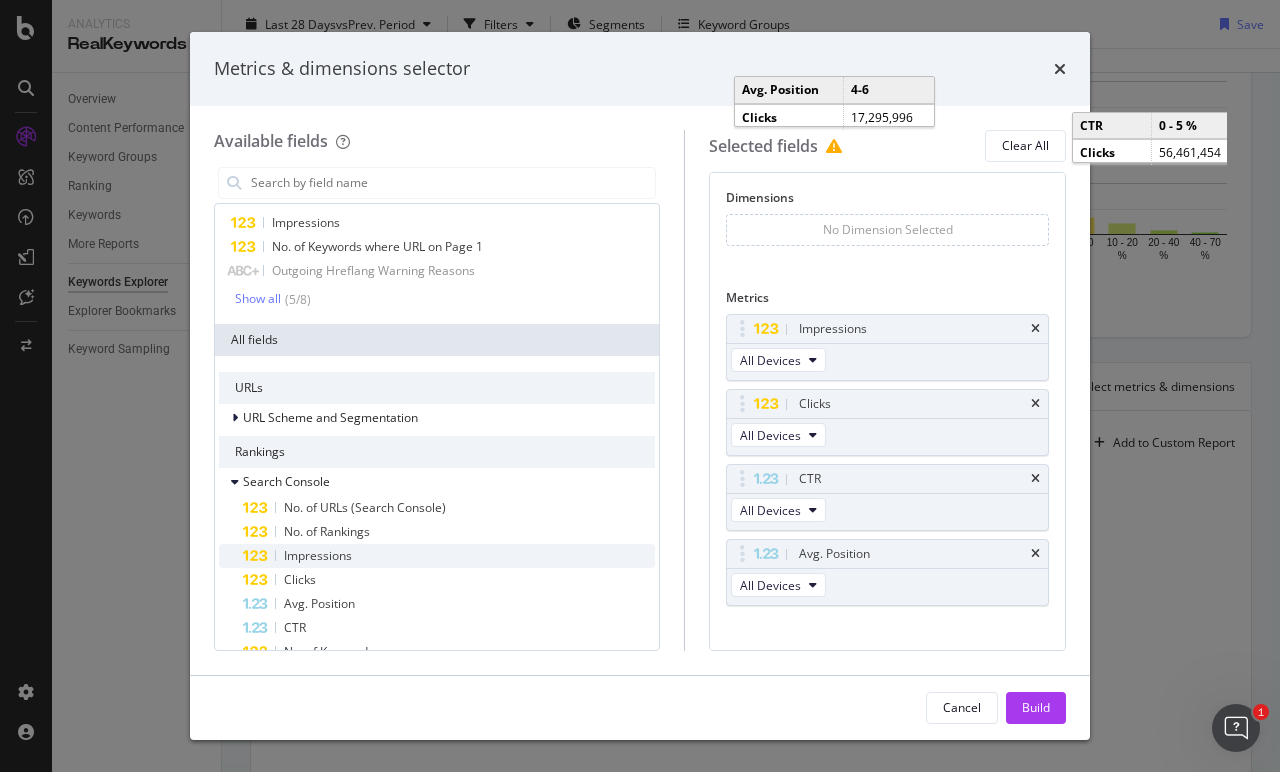scroll, scrollTop: 0, scrollLeft: 0, axis: both 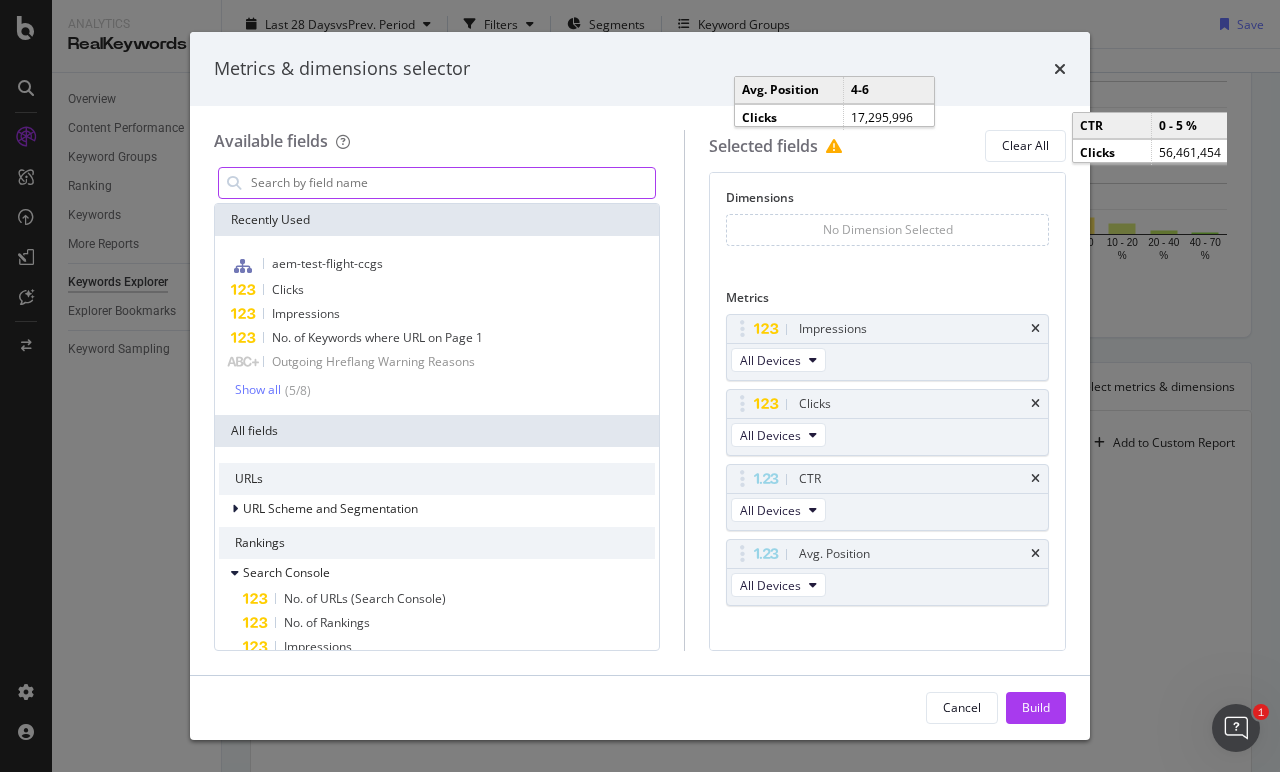 click at bounding box center [452, 183] 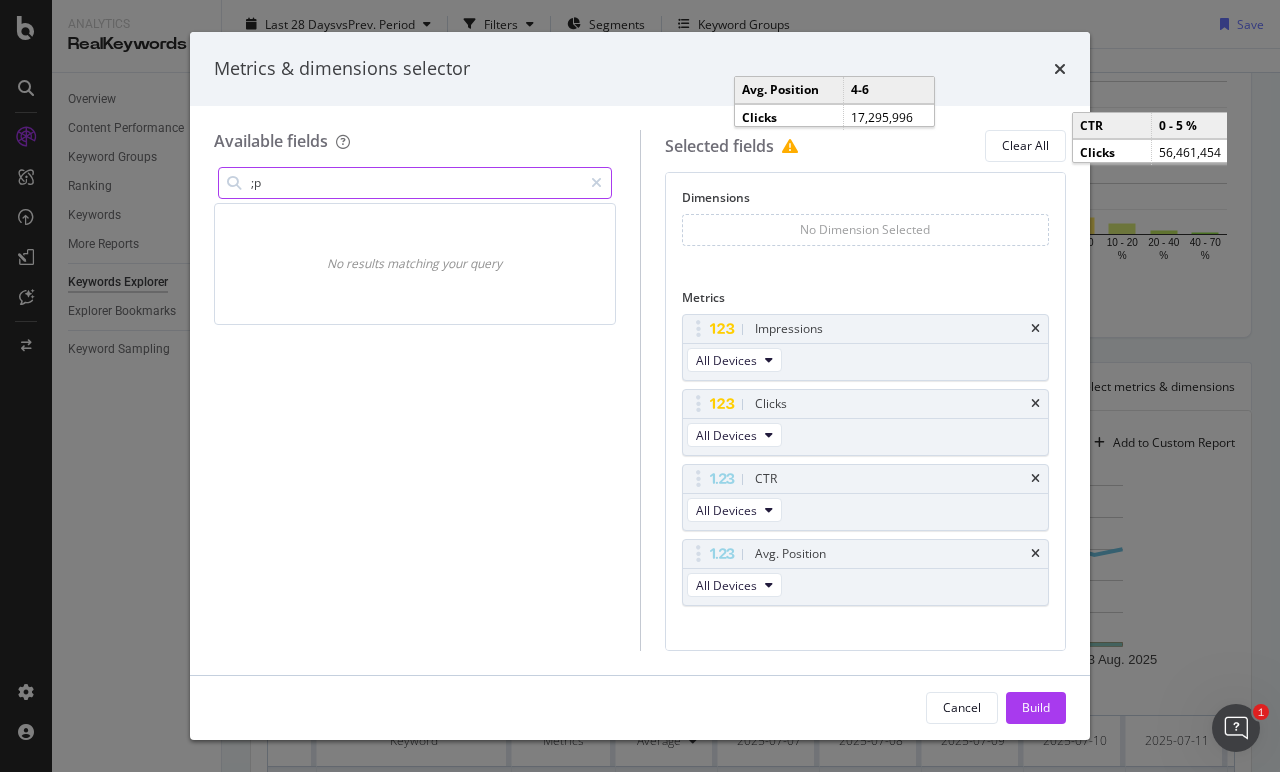 type on ";" 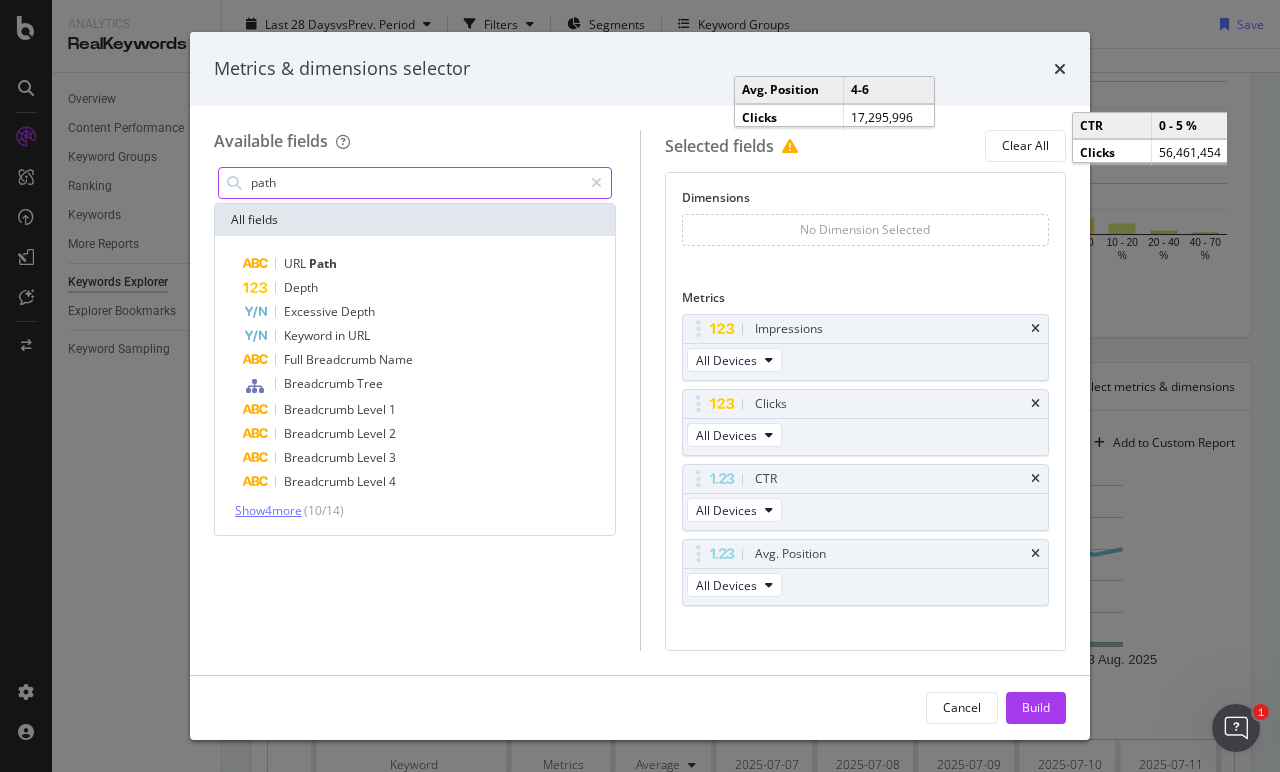 type on "path" 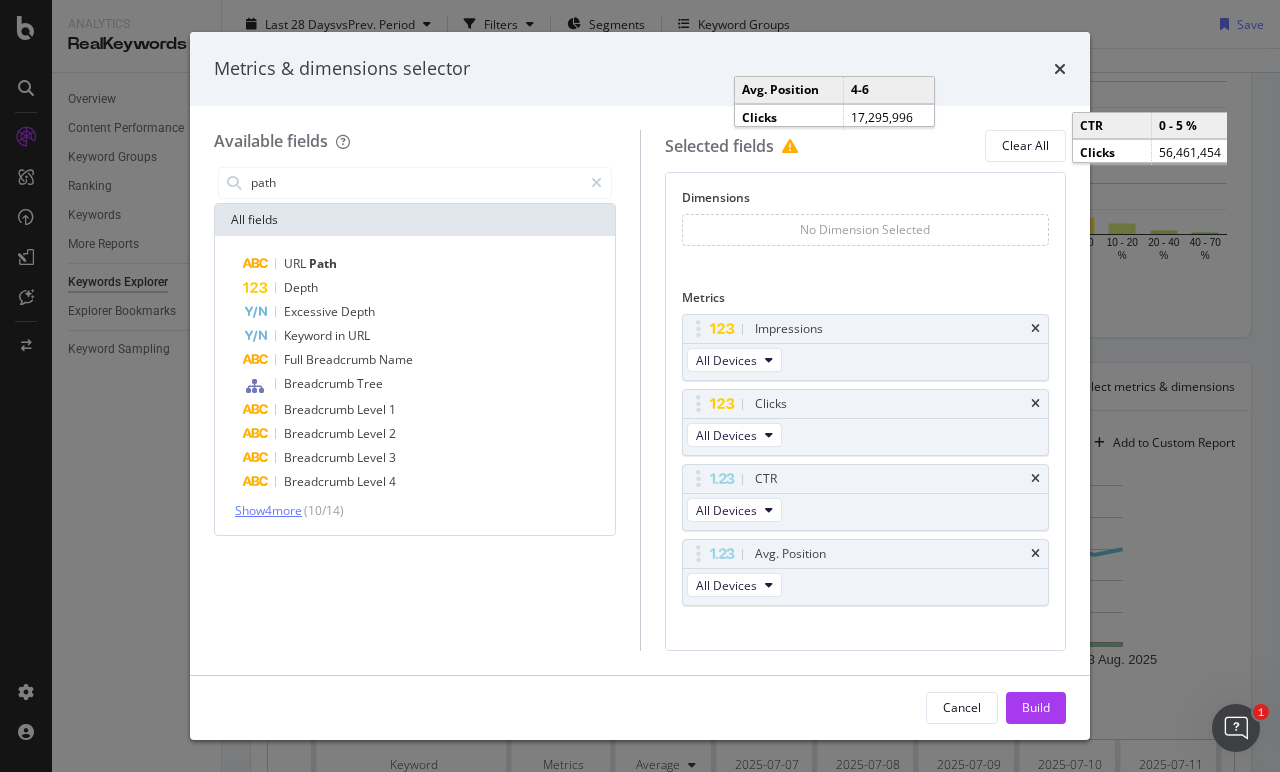 click on "Show  4  more" at bounding box center (268, 510) 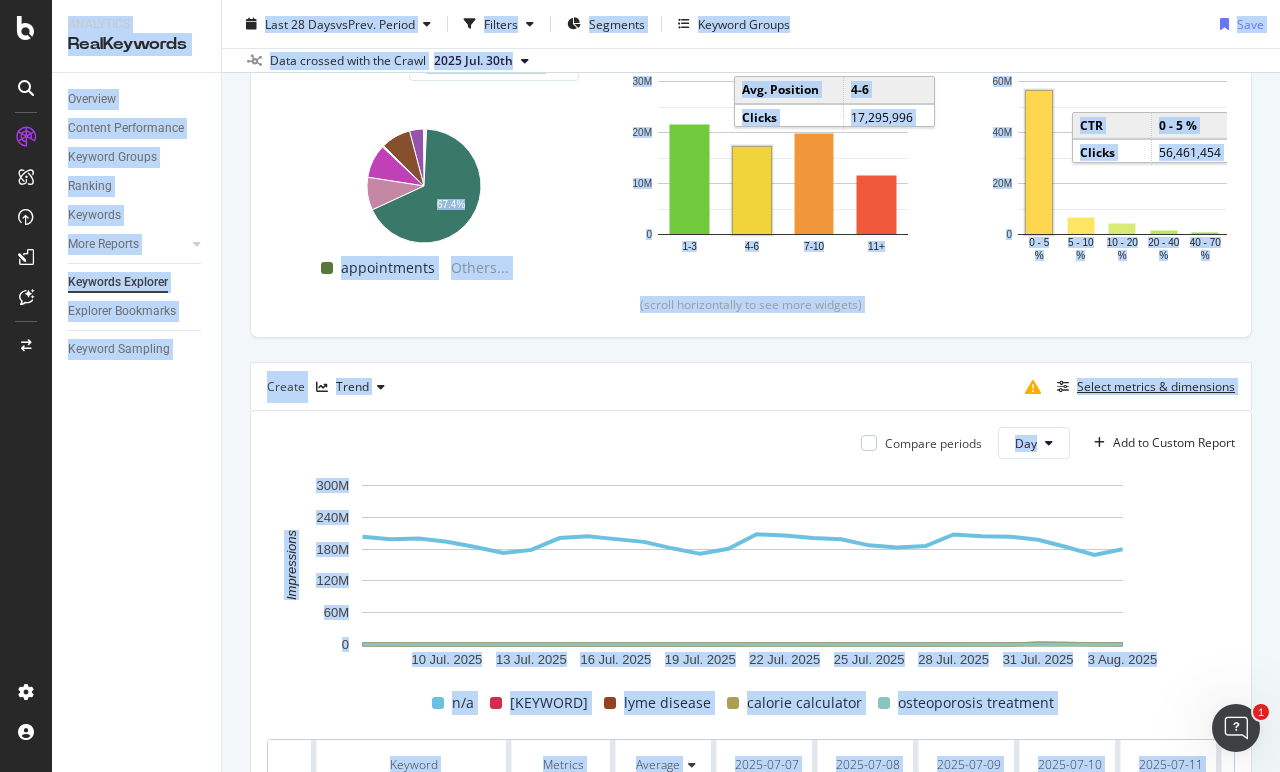 type 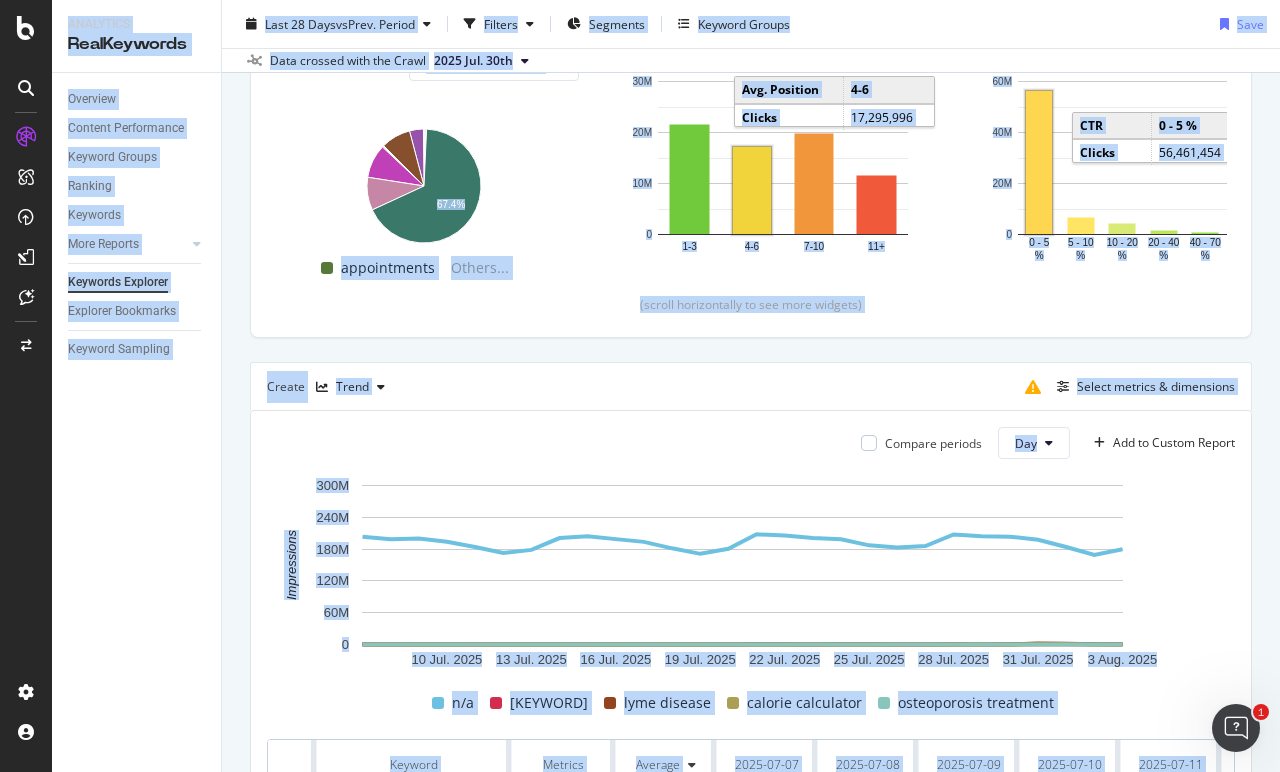 click on "Create   Trend Select metrics & dimensions" at bounding box center (751, 386) 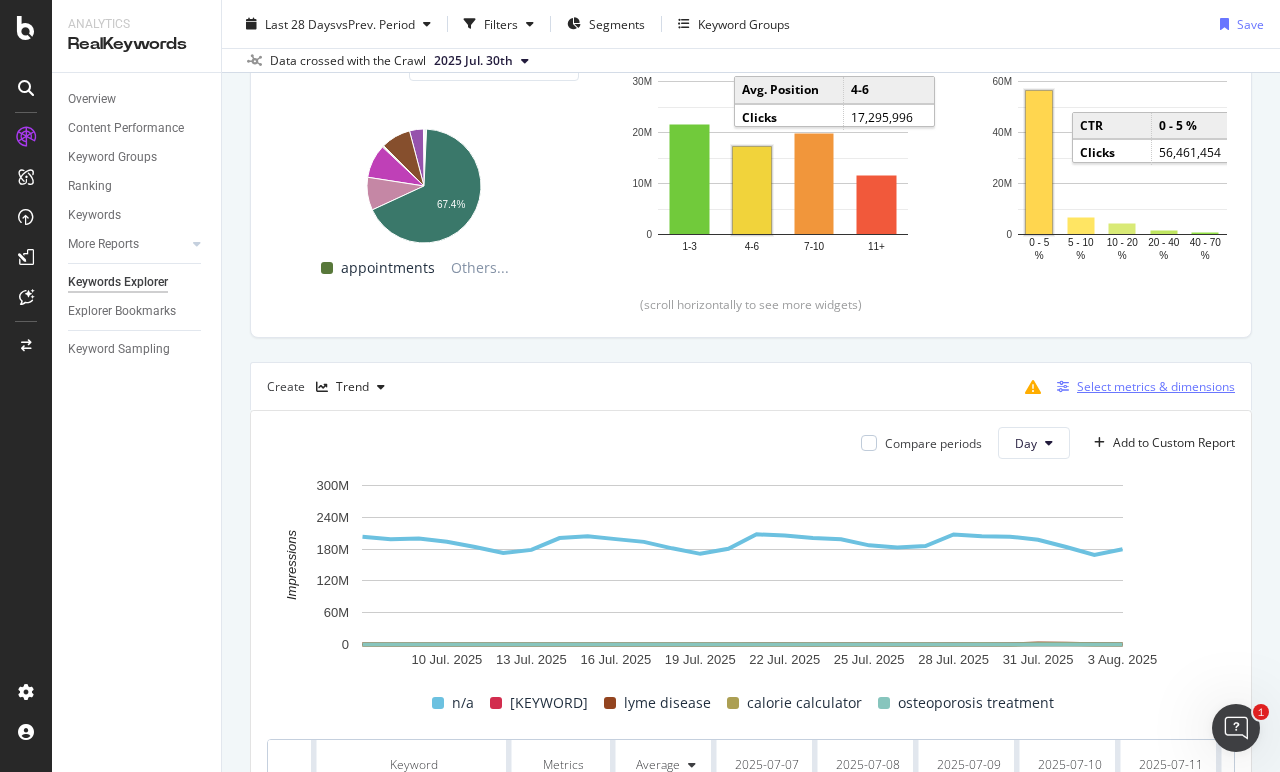 click on "Select metrics & dimensions" at bounding box center (1142, 387) 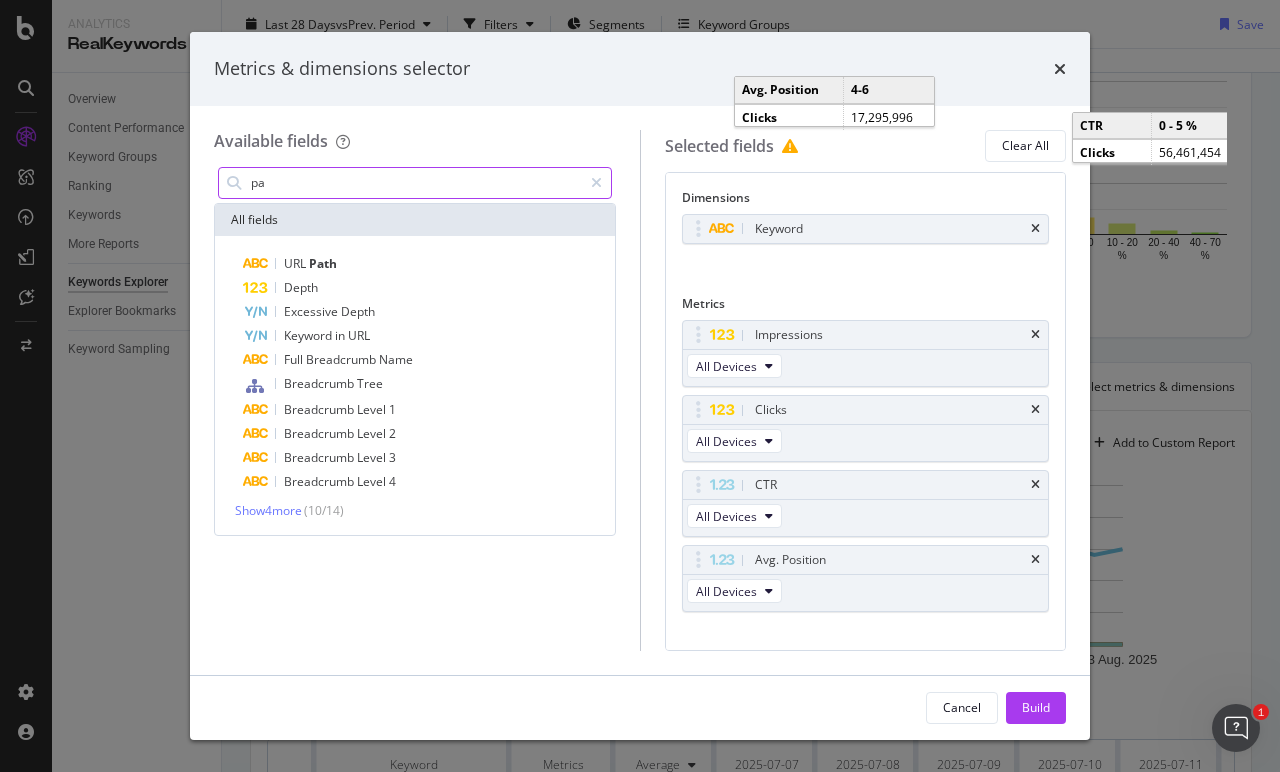 type on "p" 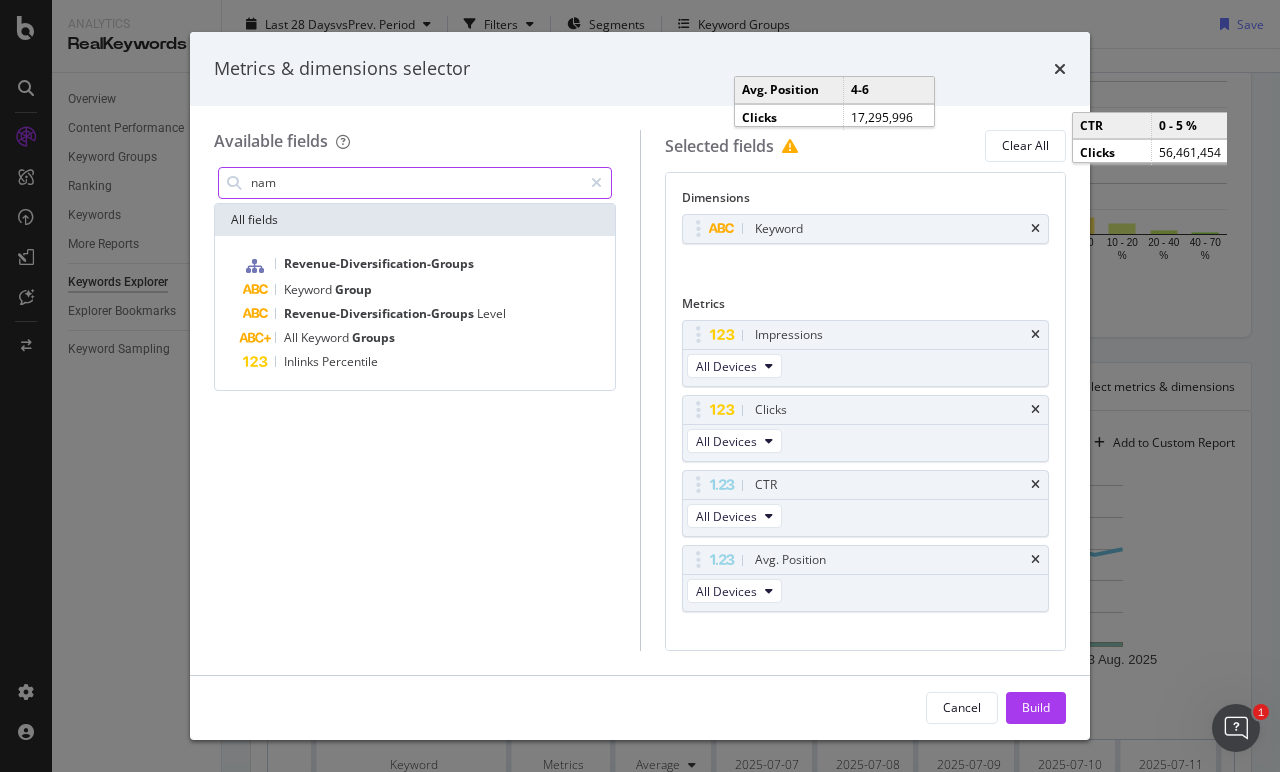 type on "name" 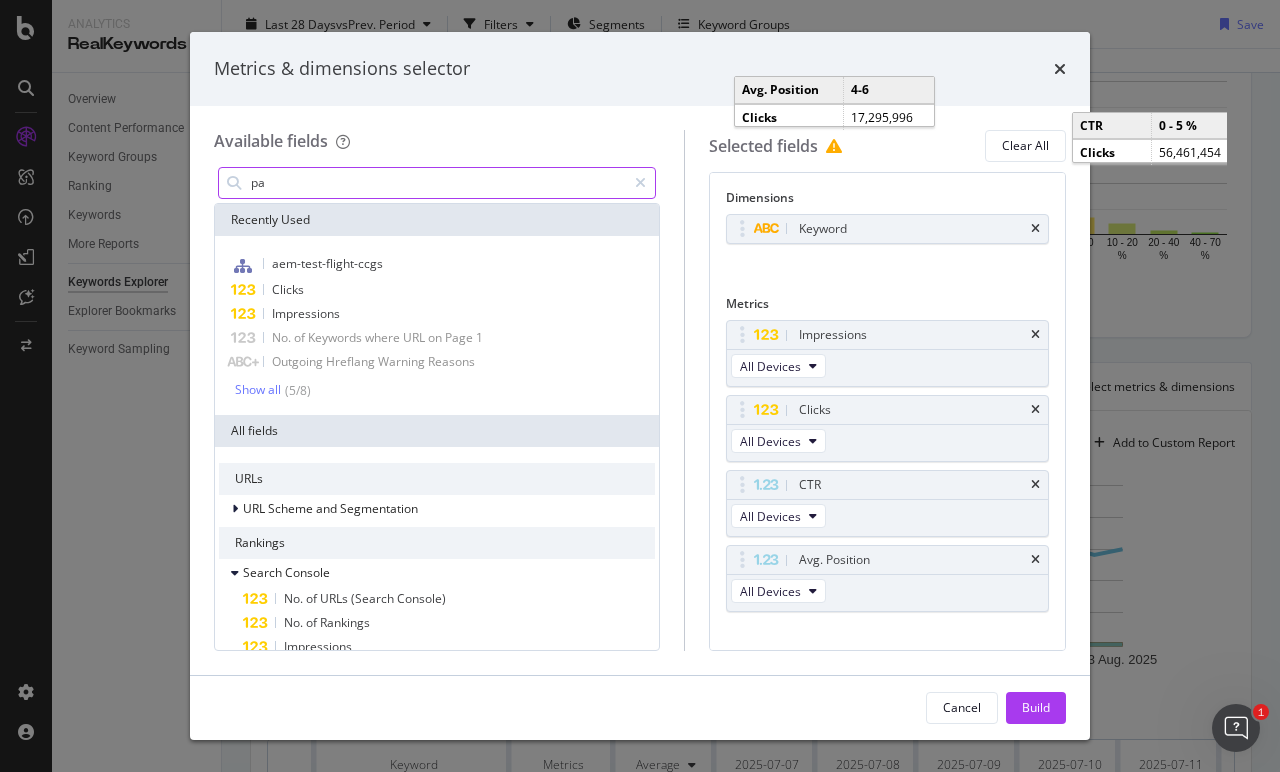 type on "p" 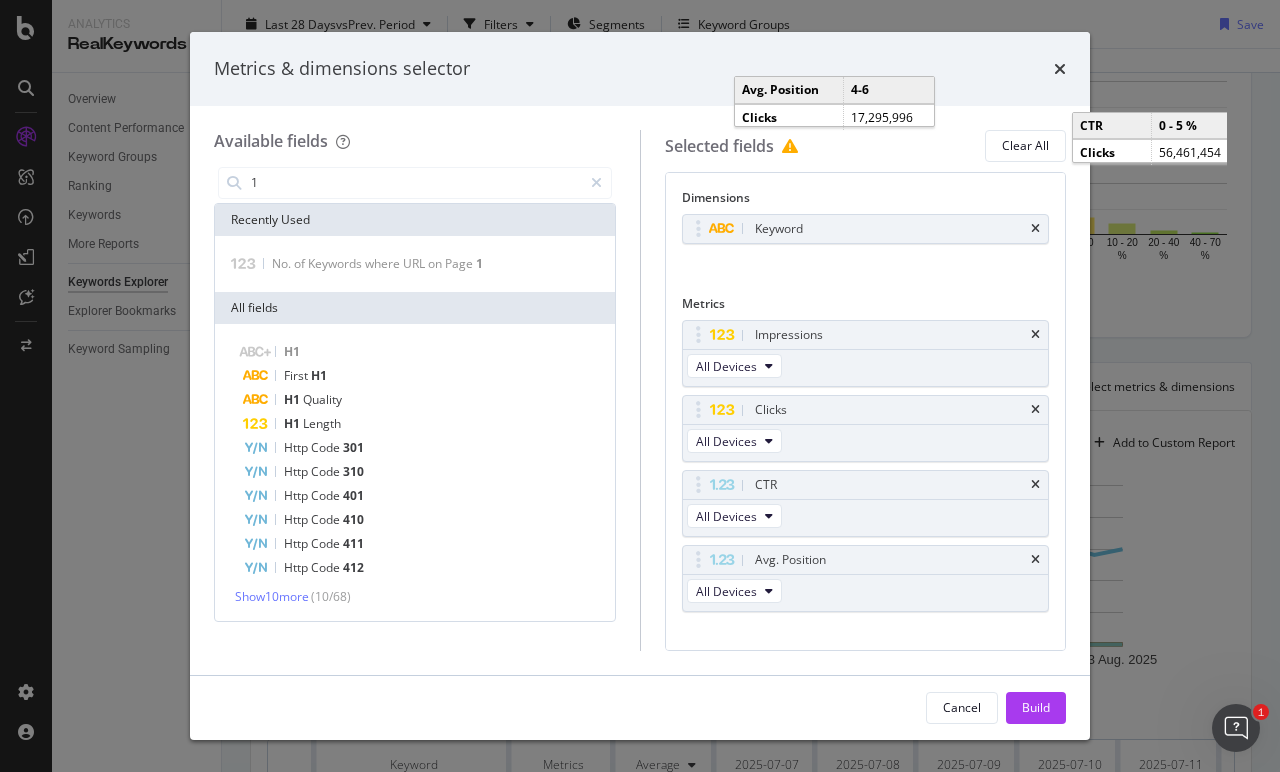 type on "1" 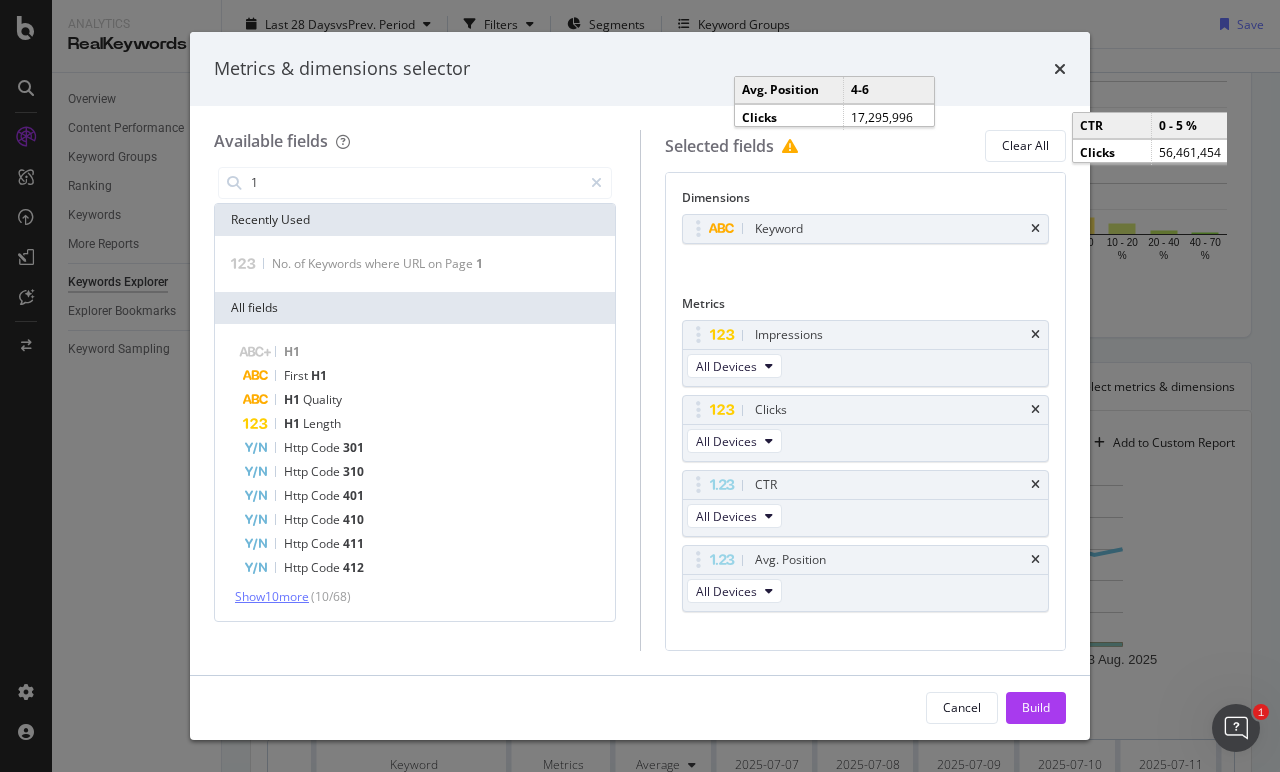 click on "Show  10  more" at bounding box center [272, 596] 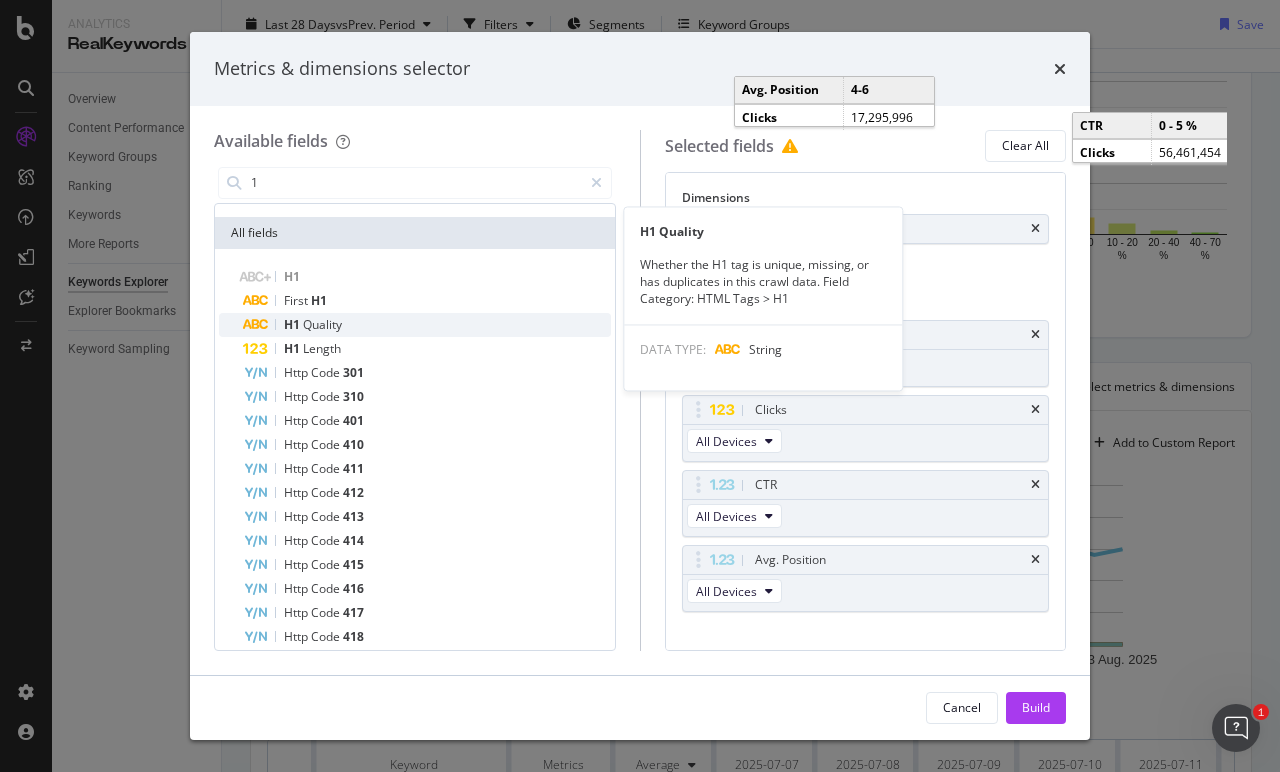 scroll, scrollTop: 210, scrollLeft: 0, axis: vertical 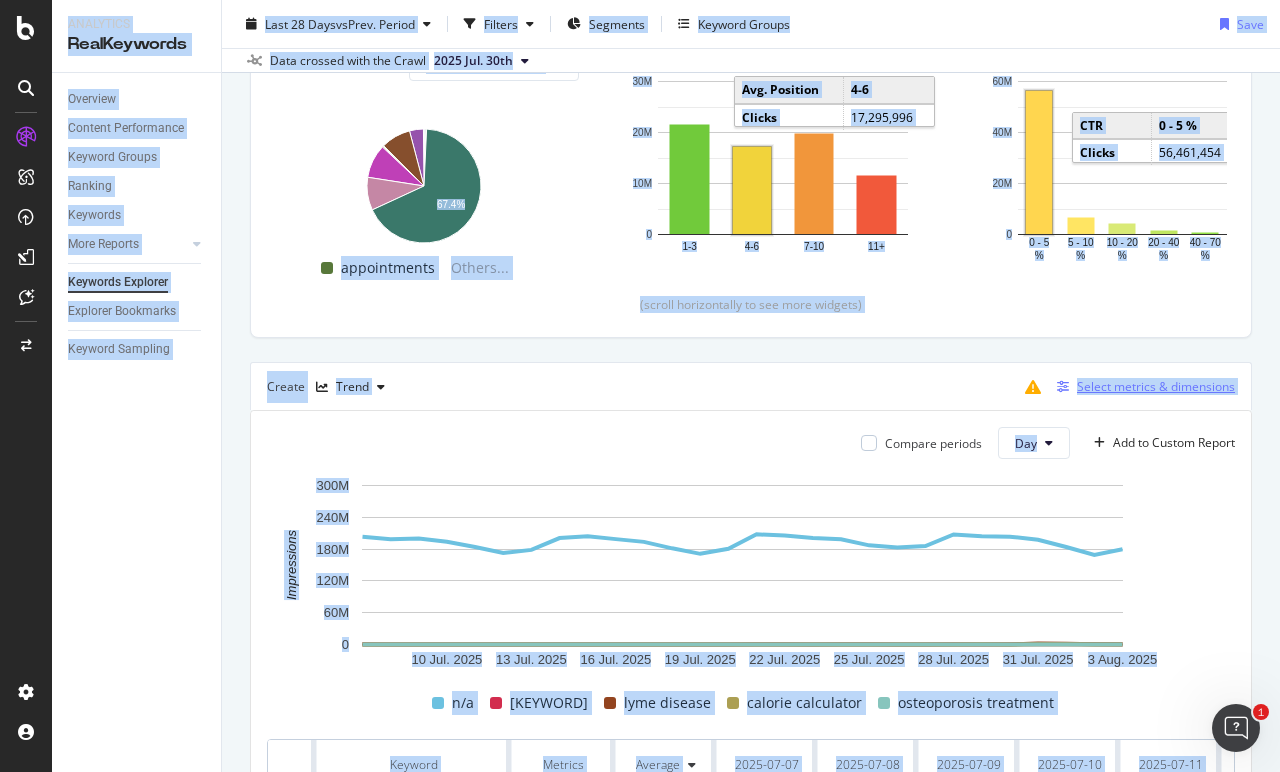 click on "Select metrics & dimensions" at bounding box center (1142, 387) 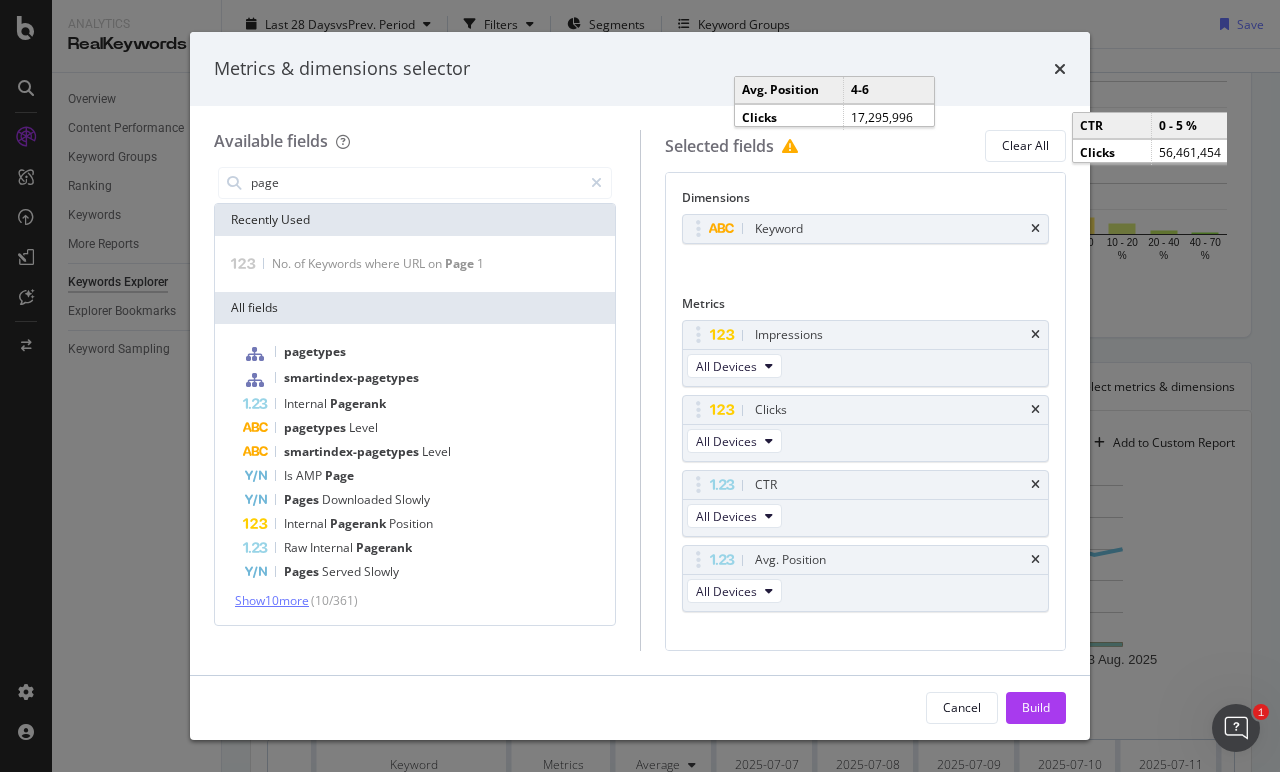 type on "page" 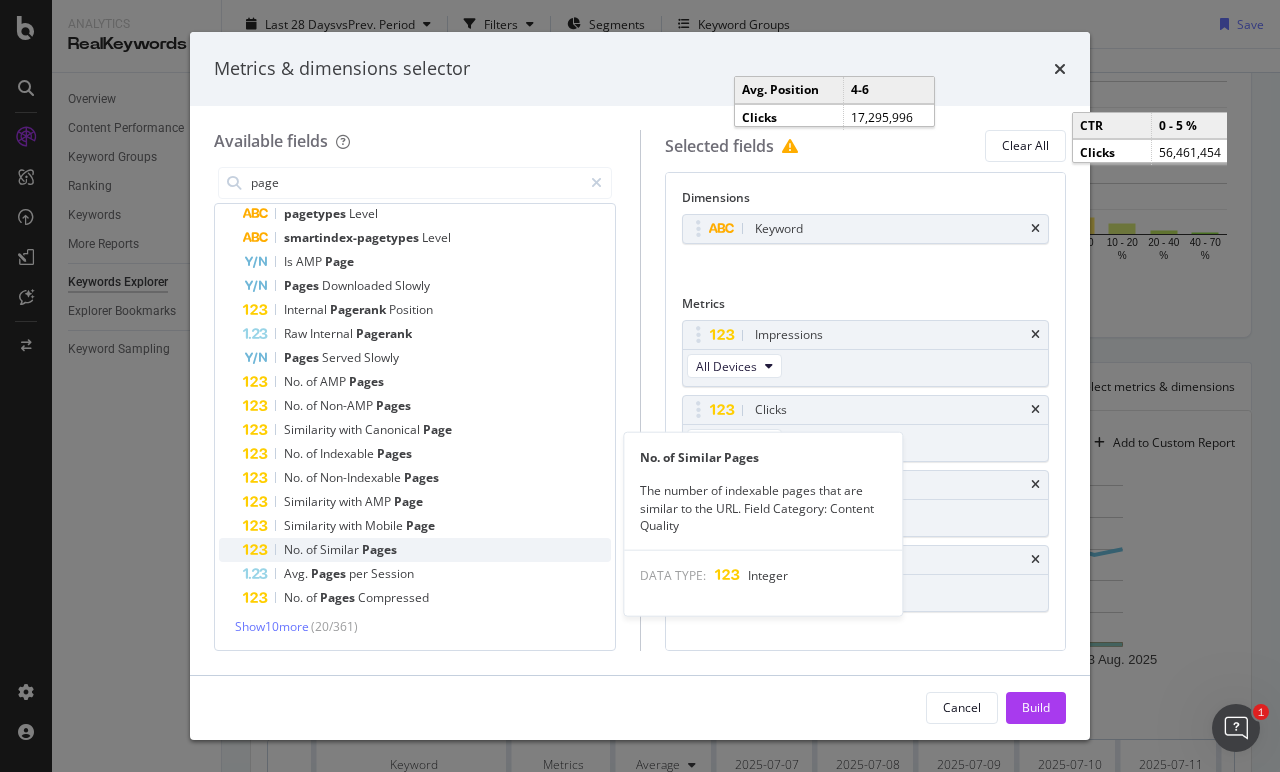 scroll, scrollTop: 0, scrollLeft: 0, axis: both 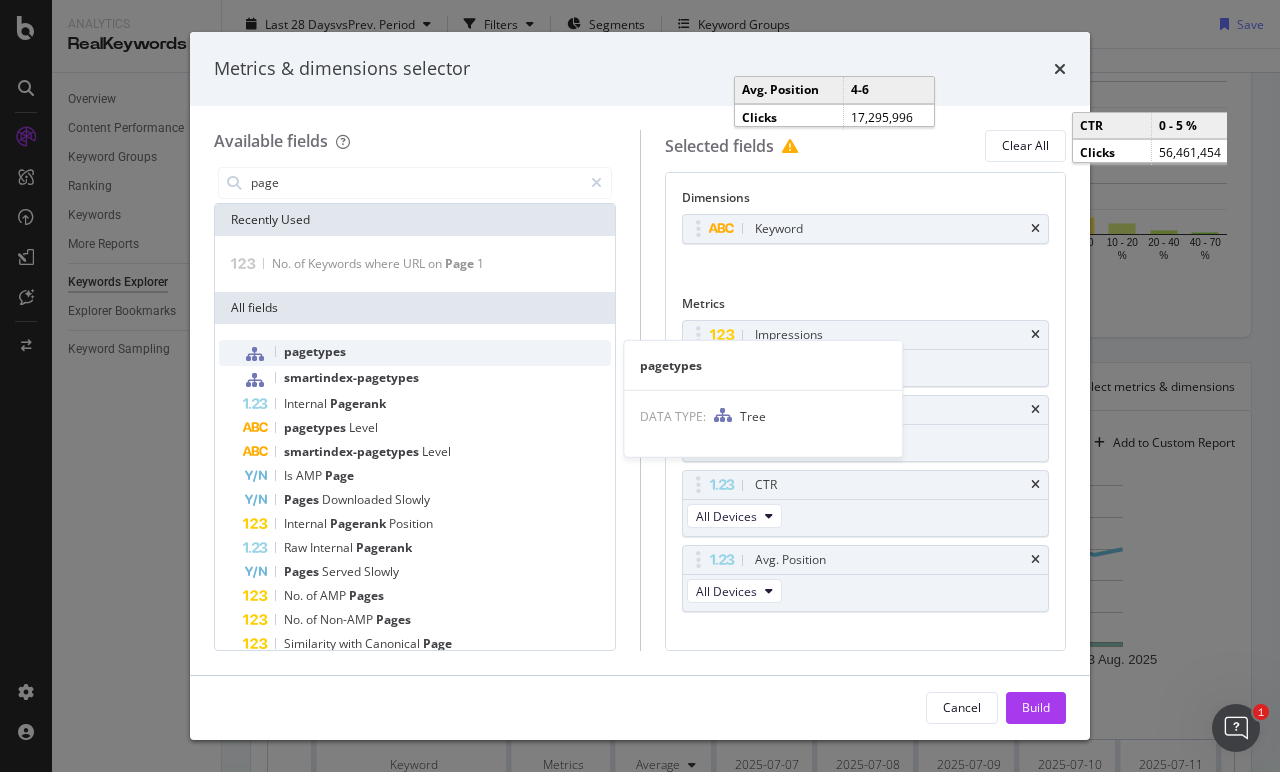 click on "pagetypes" at bounding box center (427, 353) 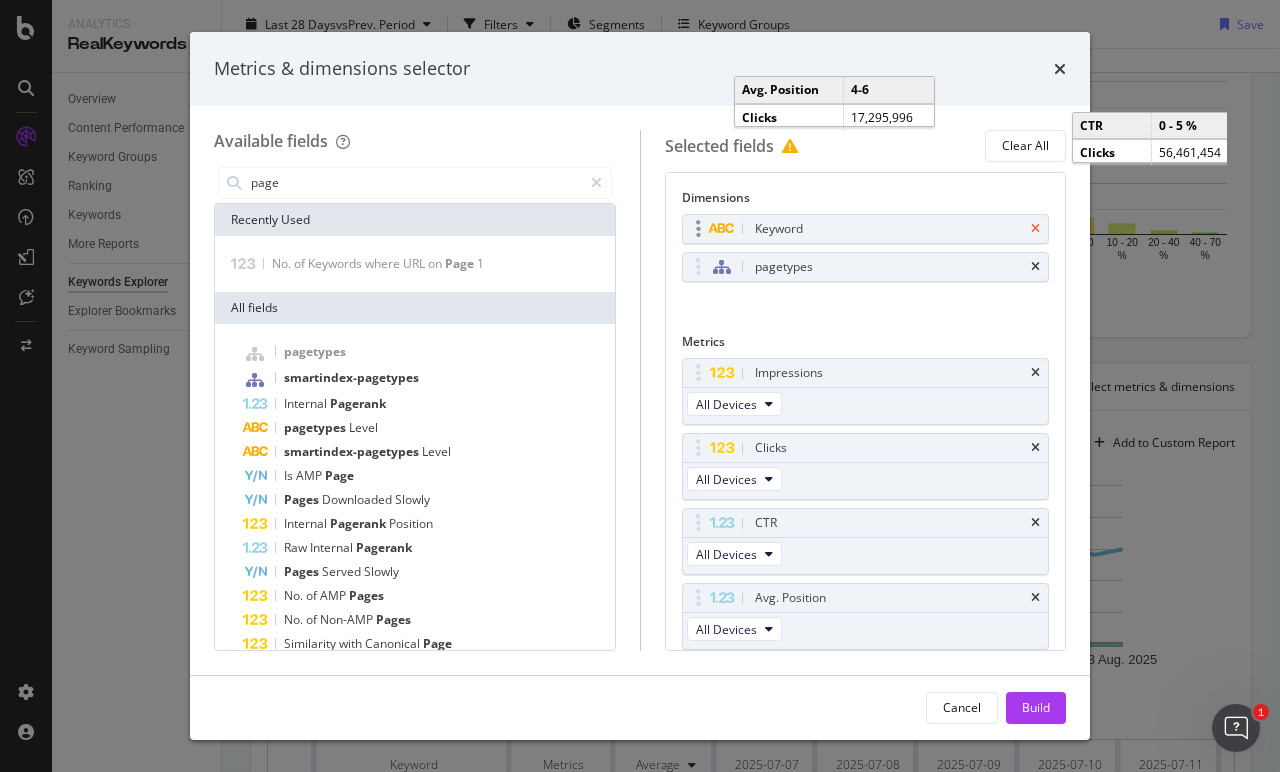 click at bounding box center (1035, 229) 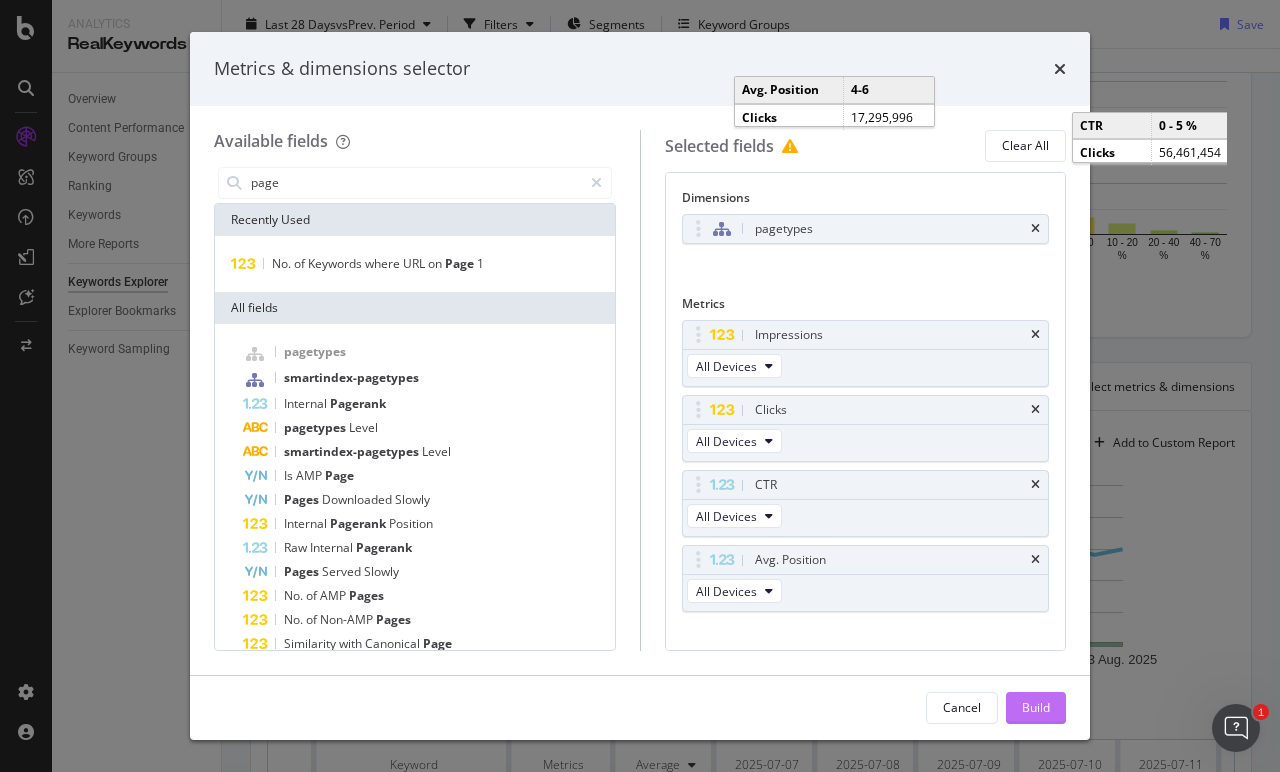 click on "Build" at bounding box center [1036, 707] 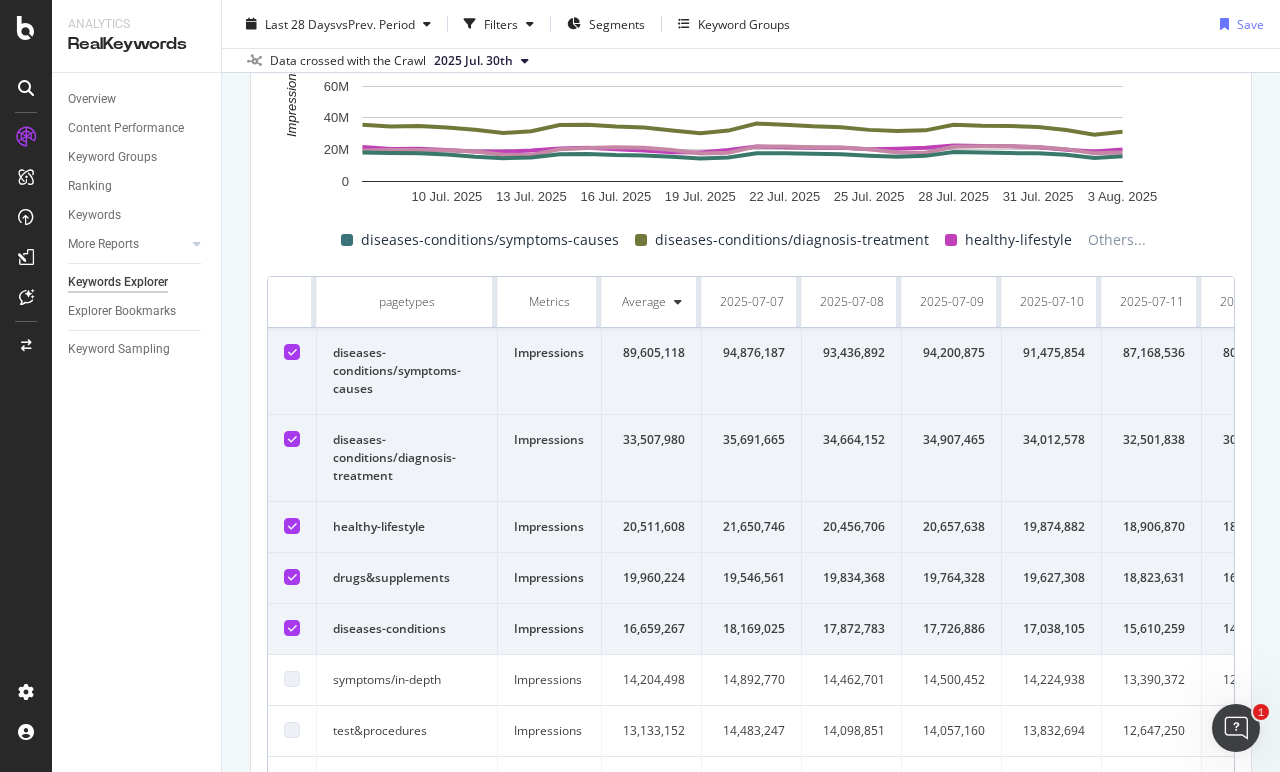 scroll, scrollTop: 724, scrollLeft: 0, axis: vertical 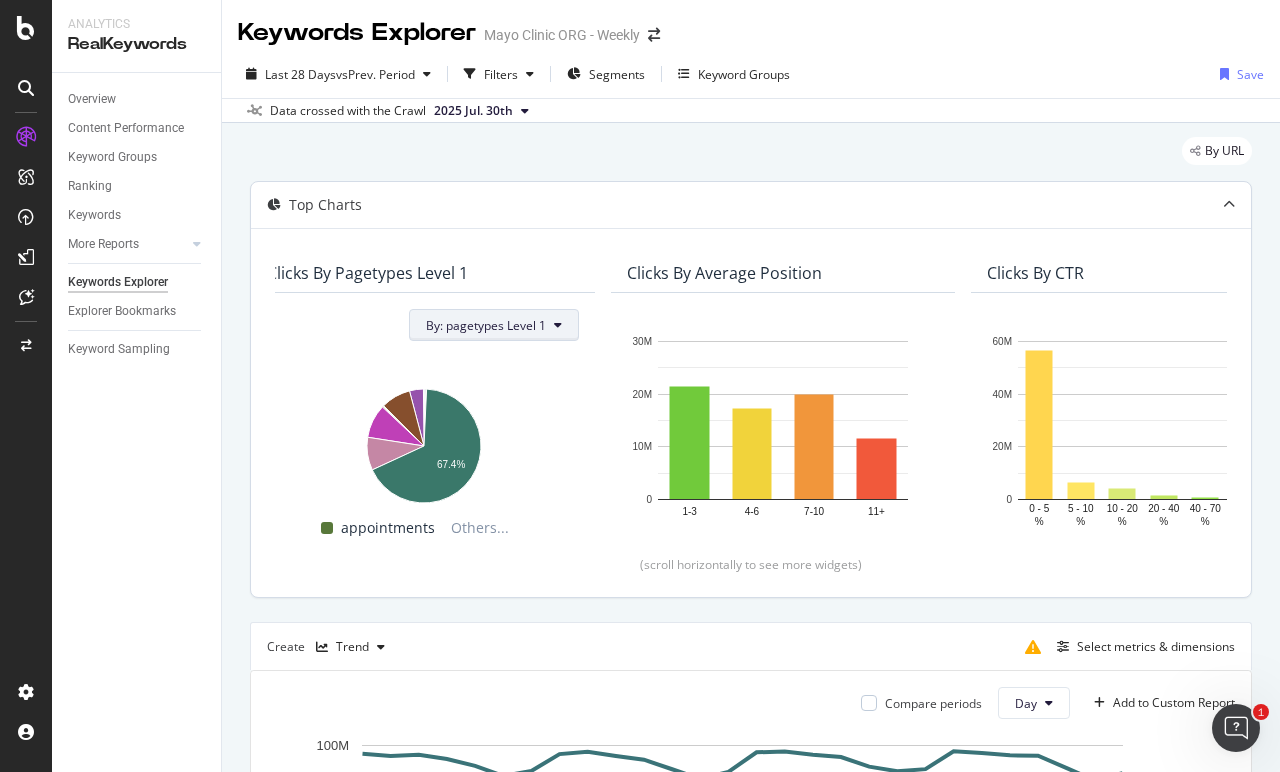 click on "By: pagetypes Level 1" at bounding box center [494, 325] 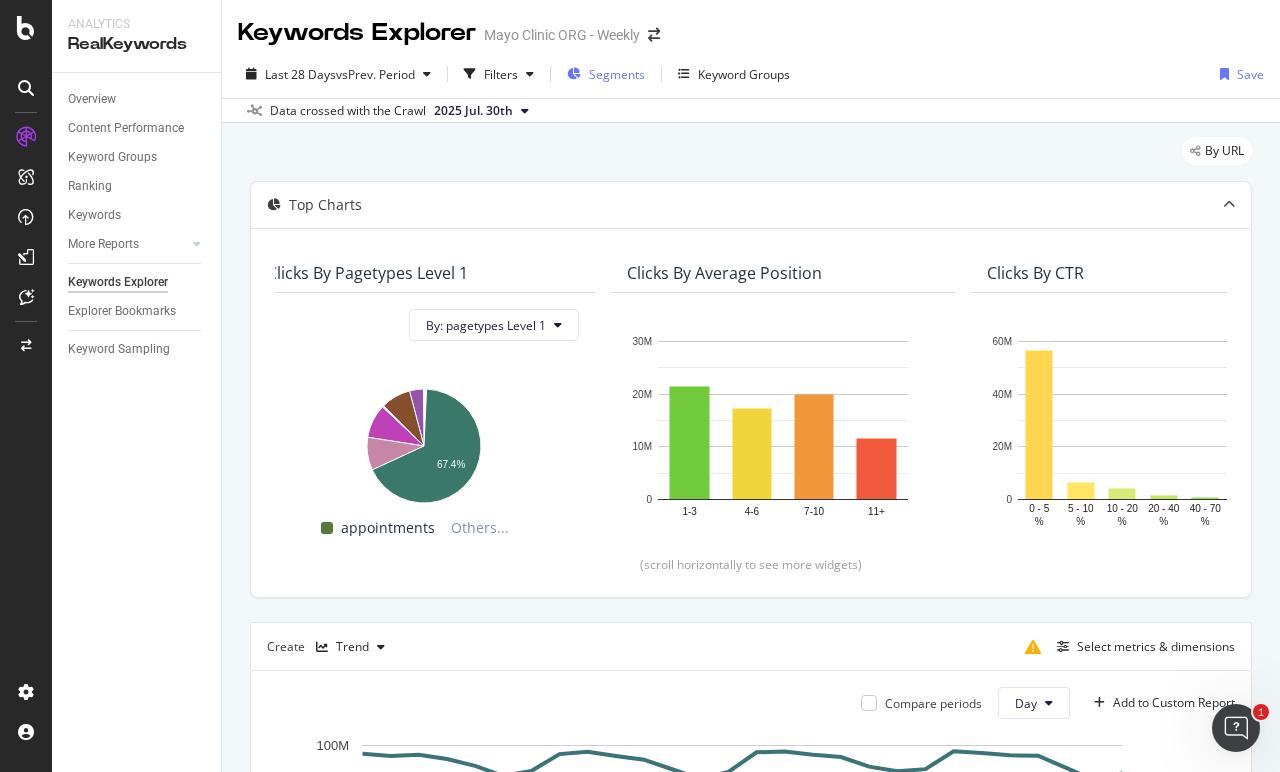 click on "Segments" at bounding box center [617, 74] 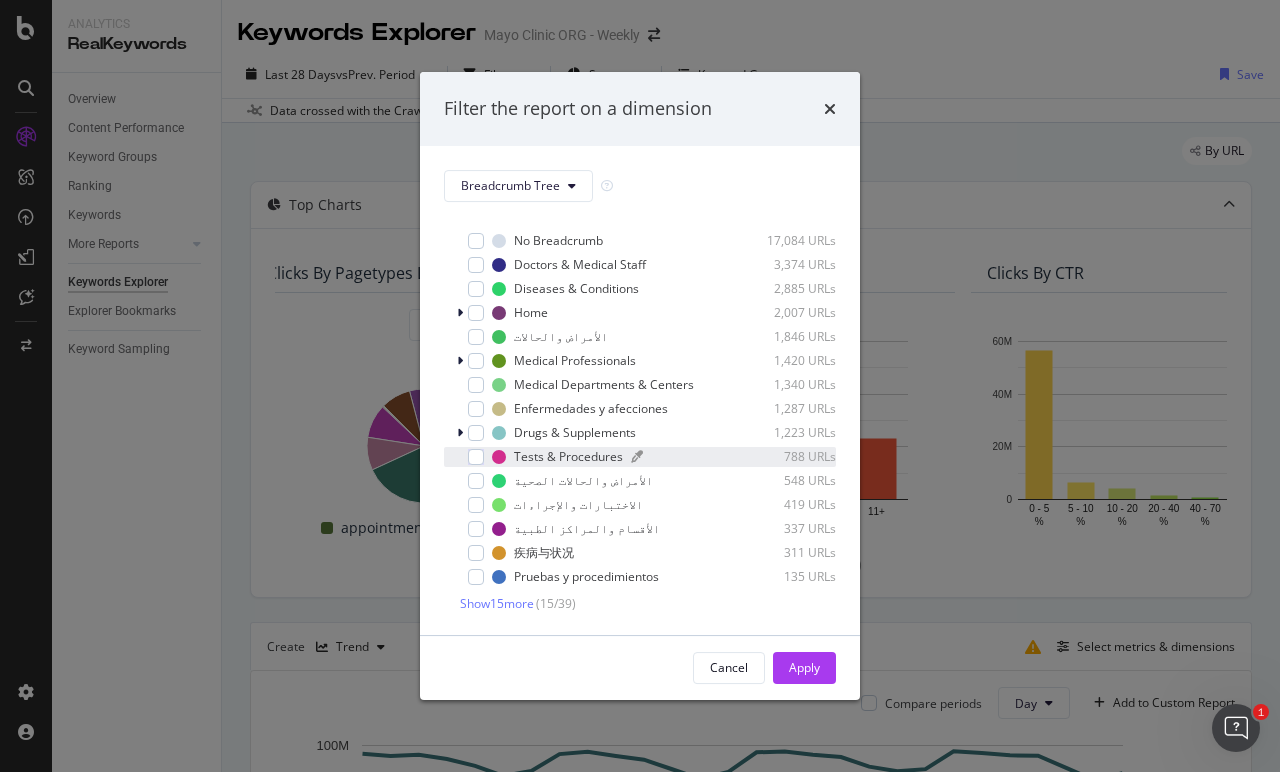 scroll, scrollTop: 0, scrollLeft: 0, axis: both 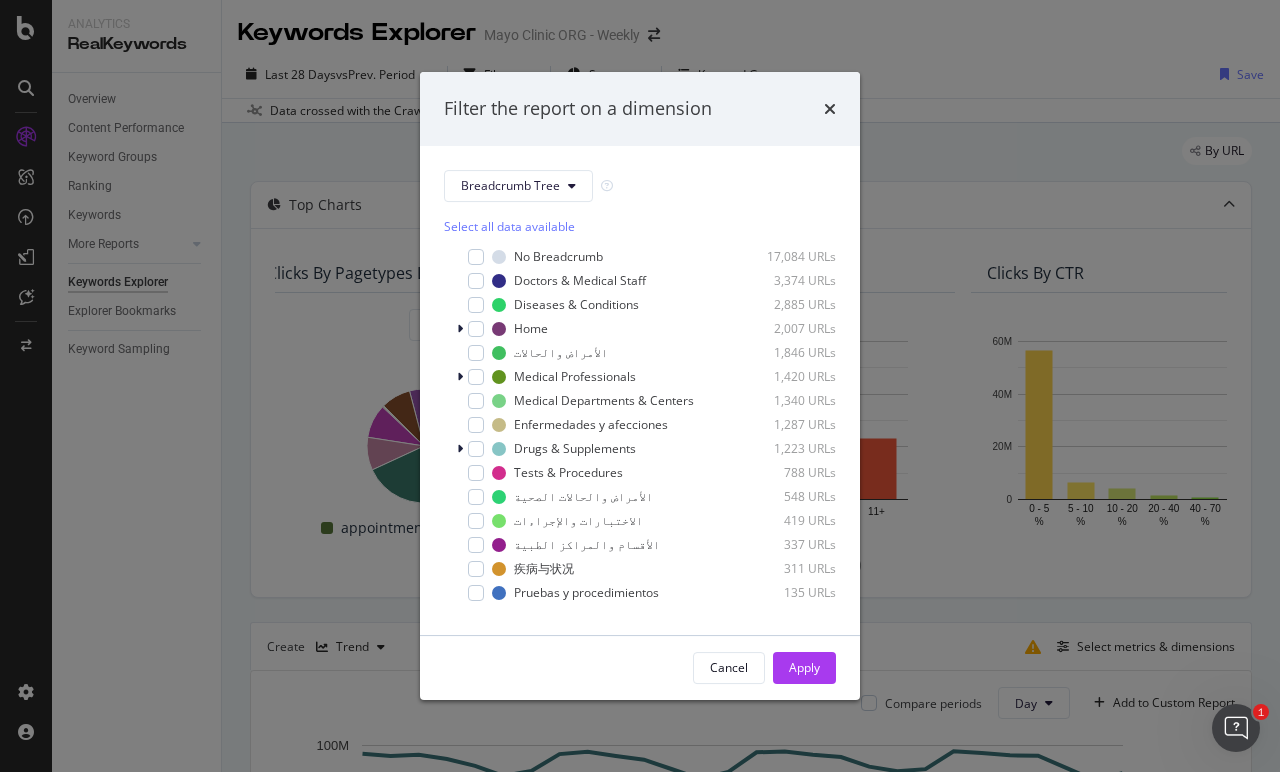 click on "Filter the report on a dimension Breadcrumb Tree Select all data available No Breadcrumb 17,084   URLs Doctors & Medical Staff 3,374   URLs Diseases & Conditions 2,885   URLs Home 2,007   URLs الأمراض والحالات 1,846   URLs Medical Professionals 1,420   URLs Medical Departments & Centers 1,340   URLs Enfermedades y afecciones 1,287   URLs Drugs & Supplements 1,223   URLs Tests & Procedures 788   URLs الأمراض والحالات الصحية 548   URLs الاختبارات والإجراءات 419   URLs الأقسام والمراكز الطبية 337   URLs 疾病与状况 311   URLs Pruebas y procedimientos 135   URLs Show  15  more ( 15 / 39 ) Cancel Apply" at bounding box center [640, 386] 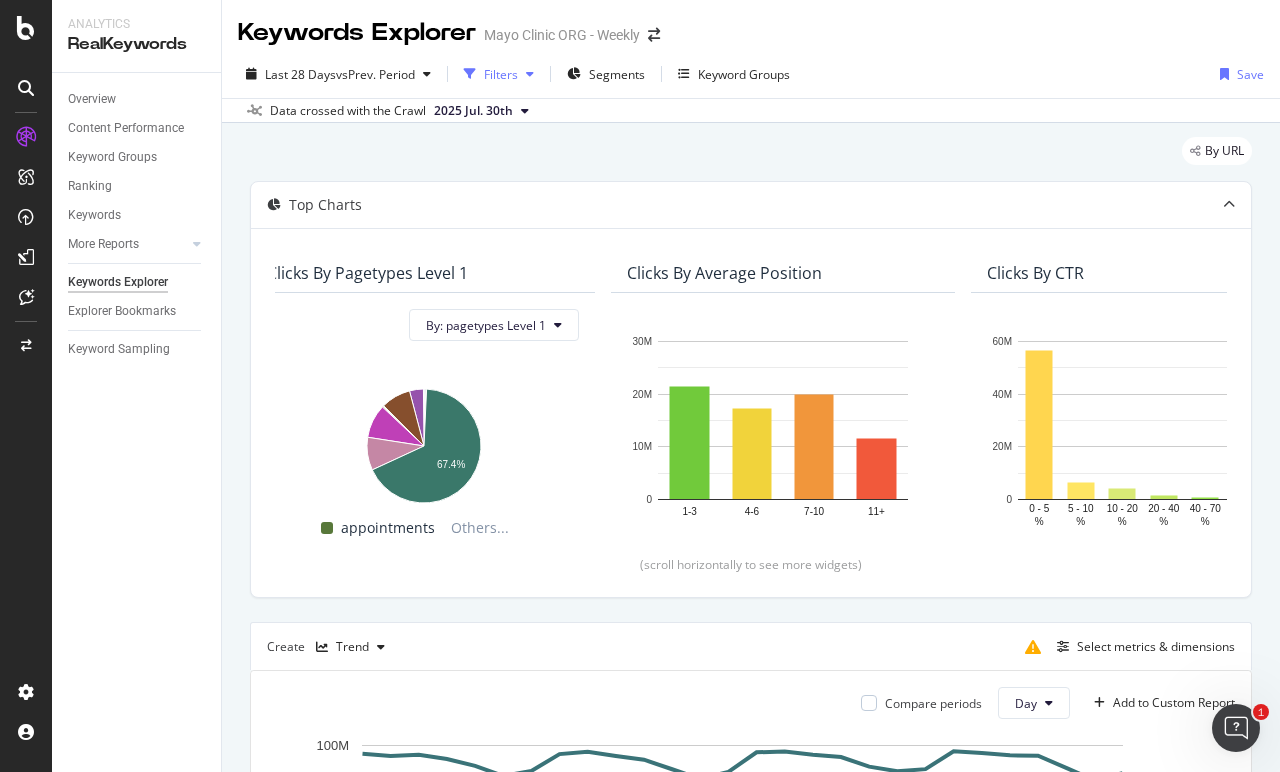 click on "Filters" at bounding box center [499, 74] 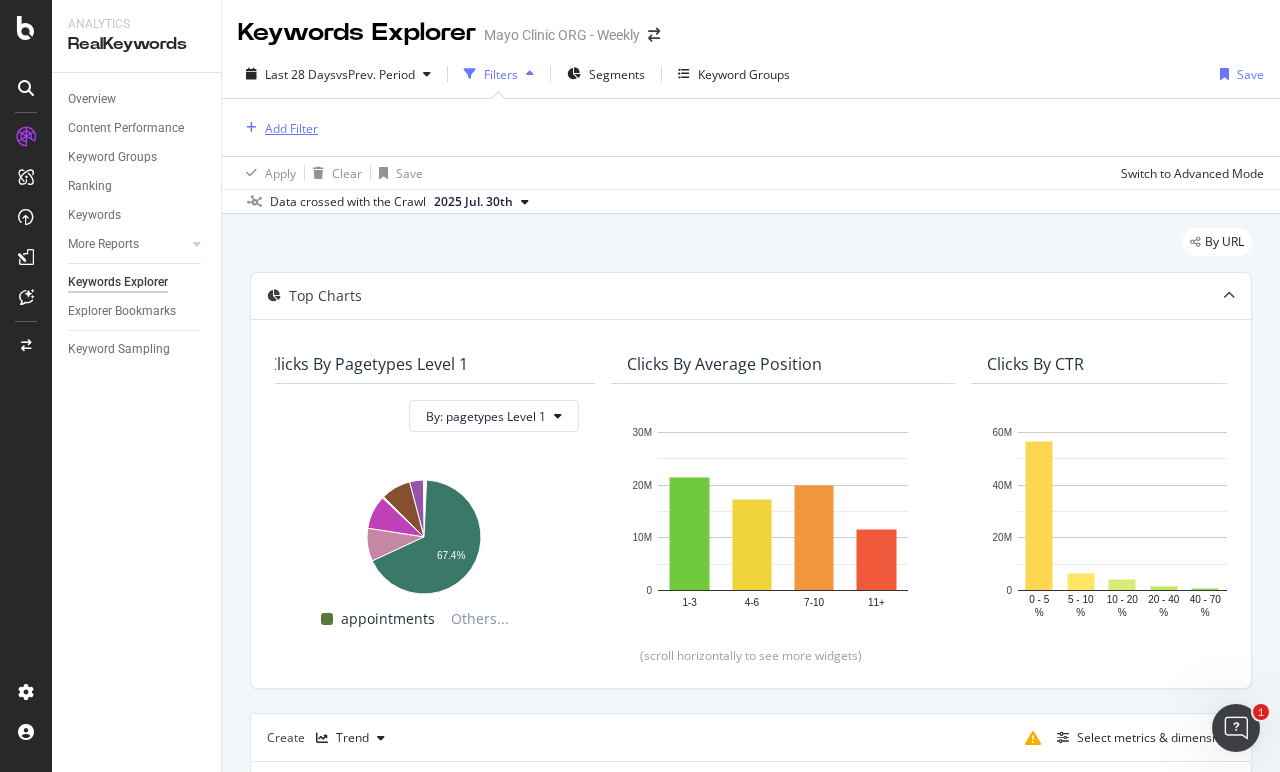 click on "Add Filter" at bounding box center (291, 128) 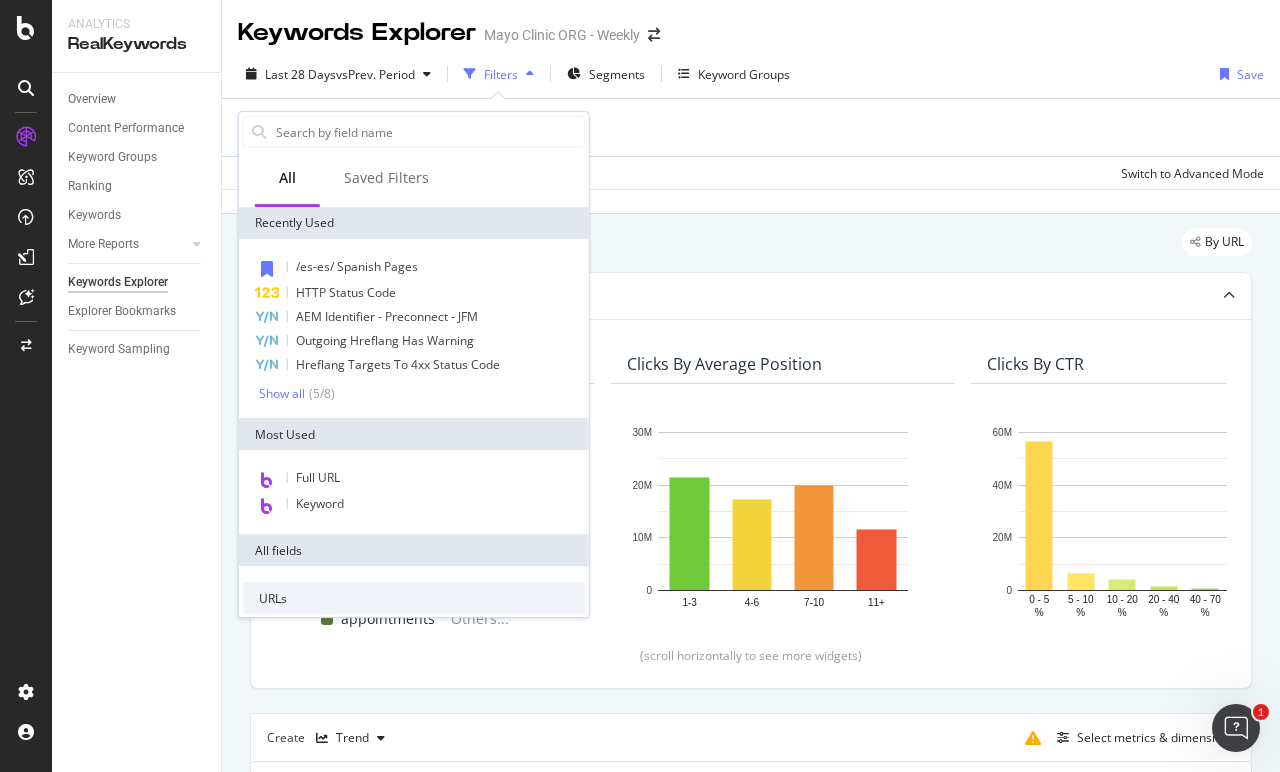 type on "a" 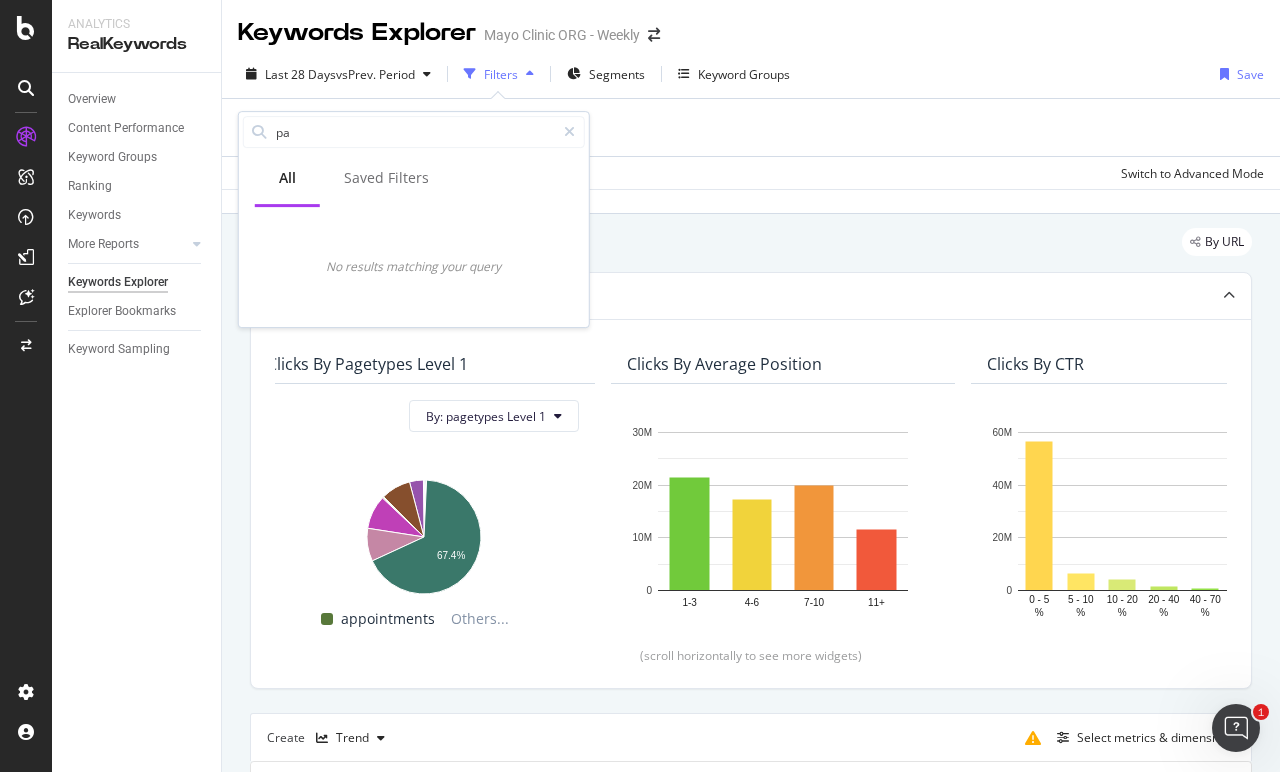 type on "p" 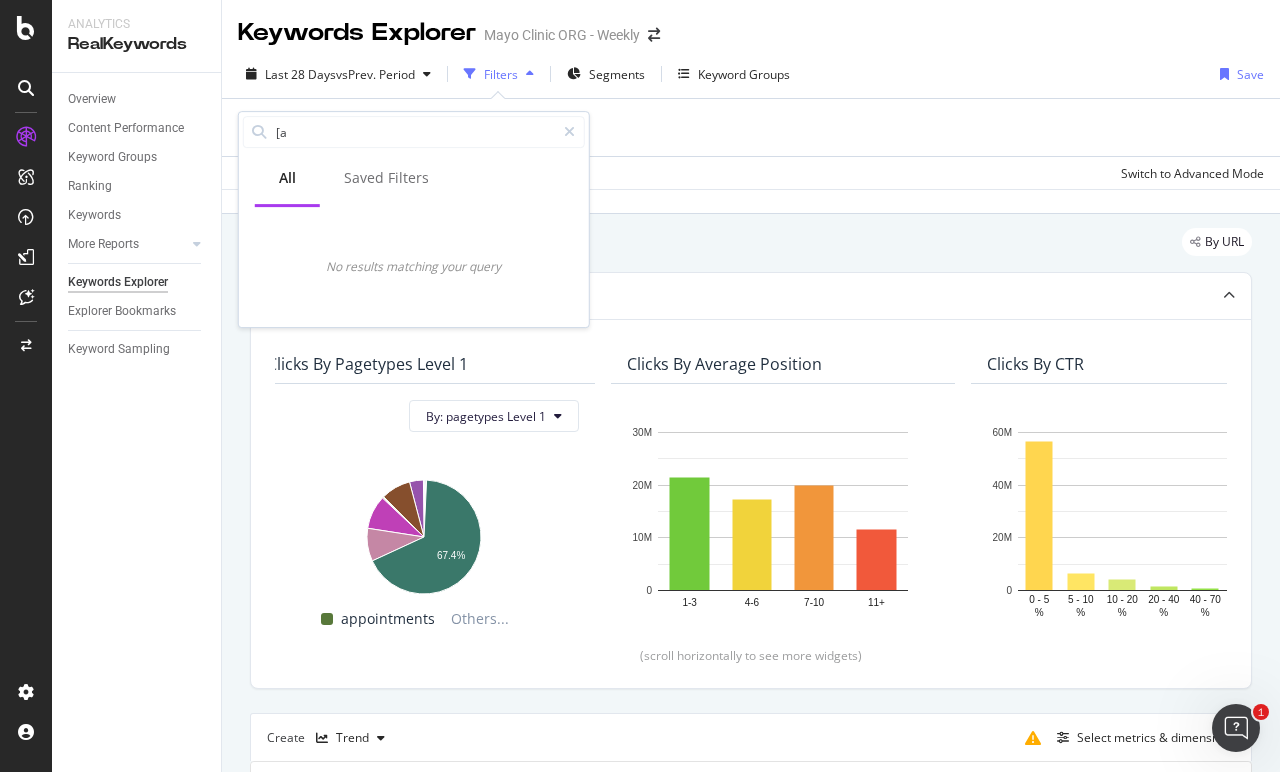 type on "[" 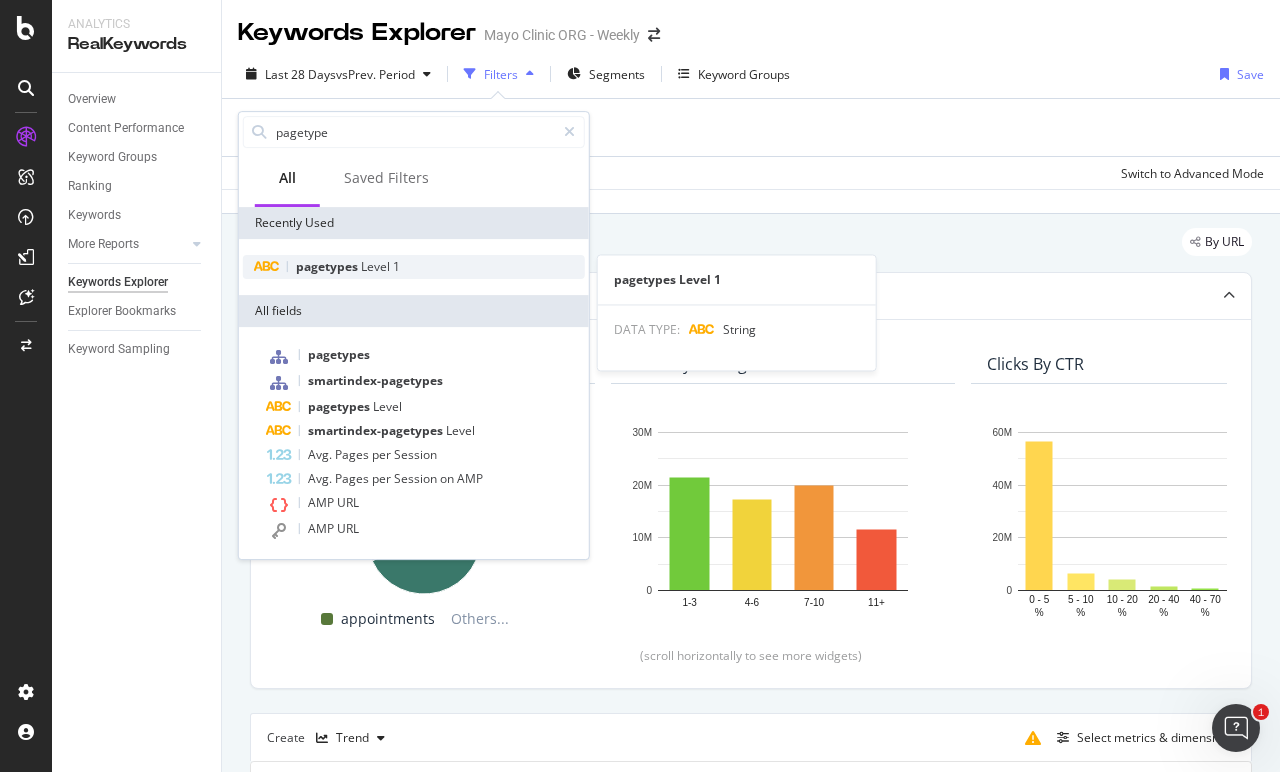 type on "pagetype" 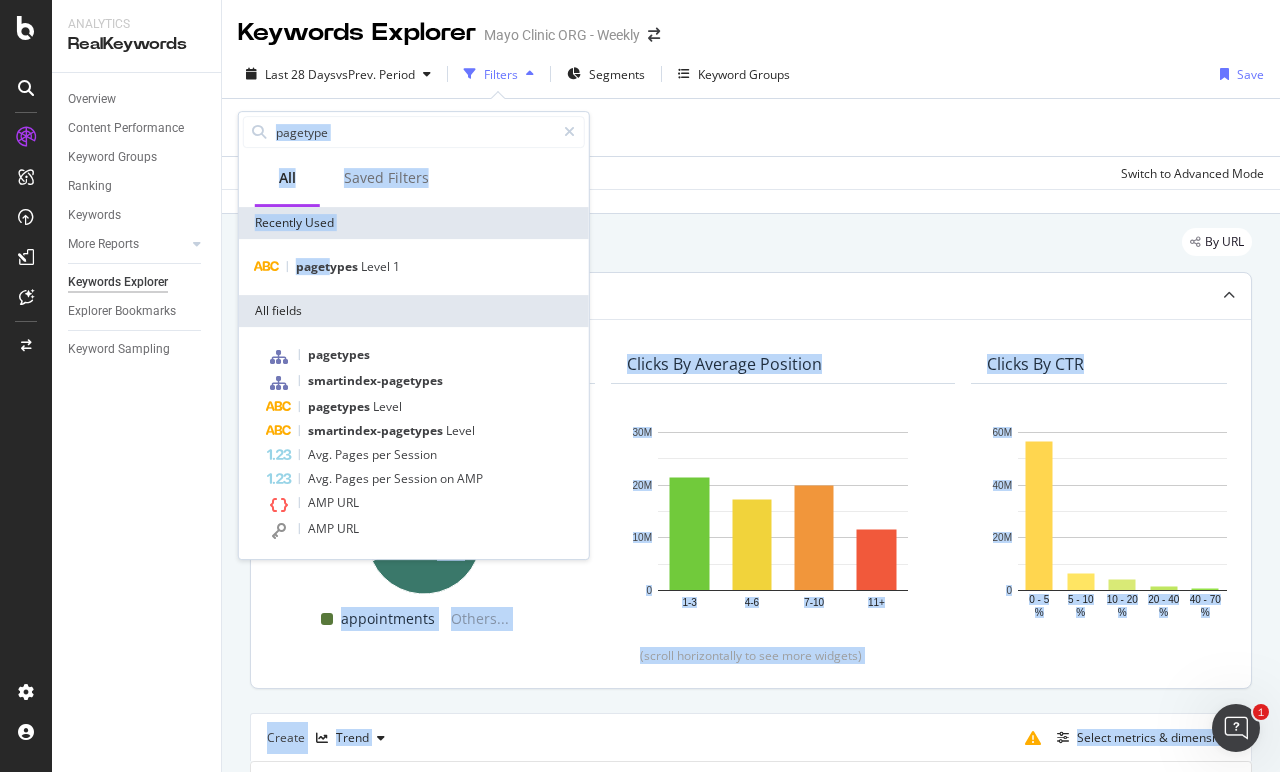 drag, startPoint x: 330, startPoint y: 265, endPoint x: 597, endPoint y: 301, distance: 269.41605 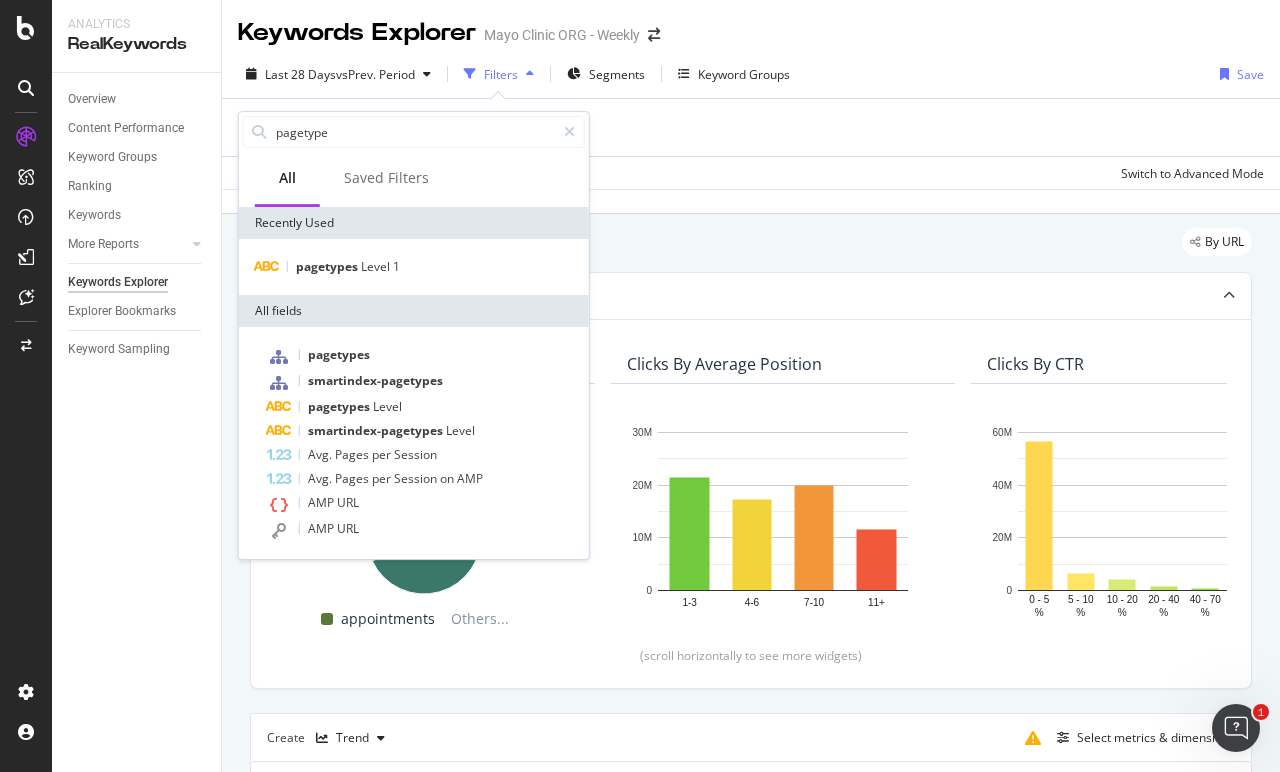 click on "Data crossed with the Crawl 2025 Jul. 30th" at bounding box center [751, 201] 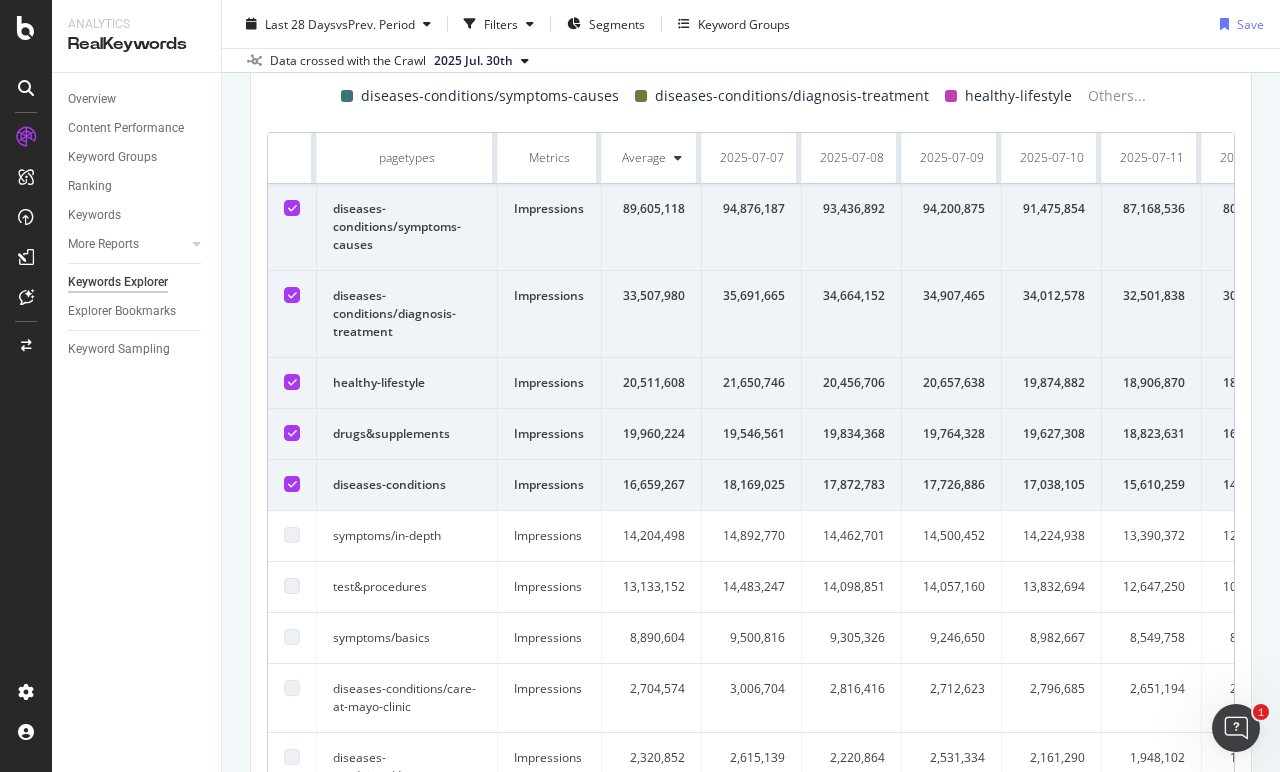 scroll, scrollTop: 868, scrollLeft: 0, axis: vertical 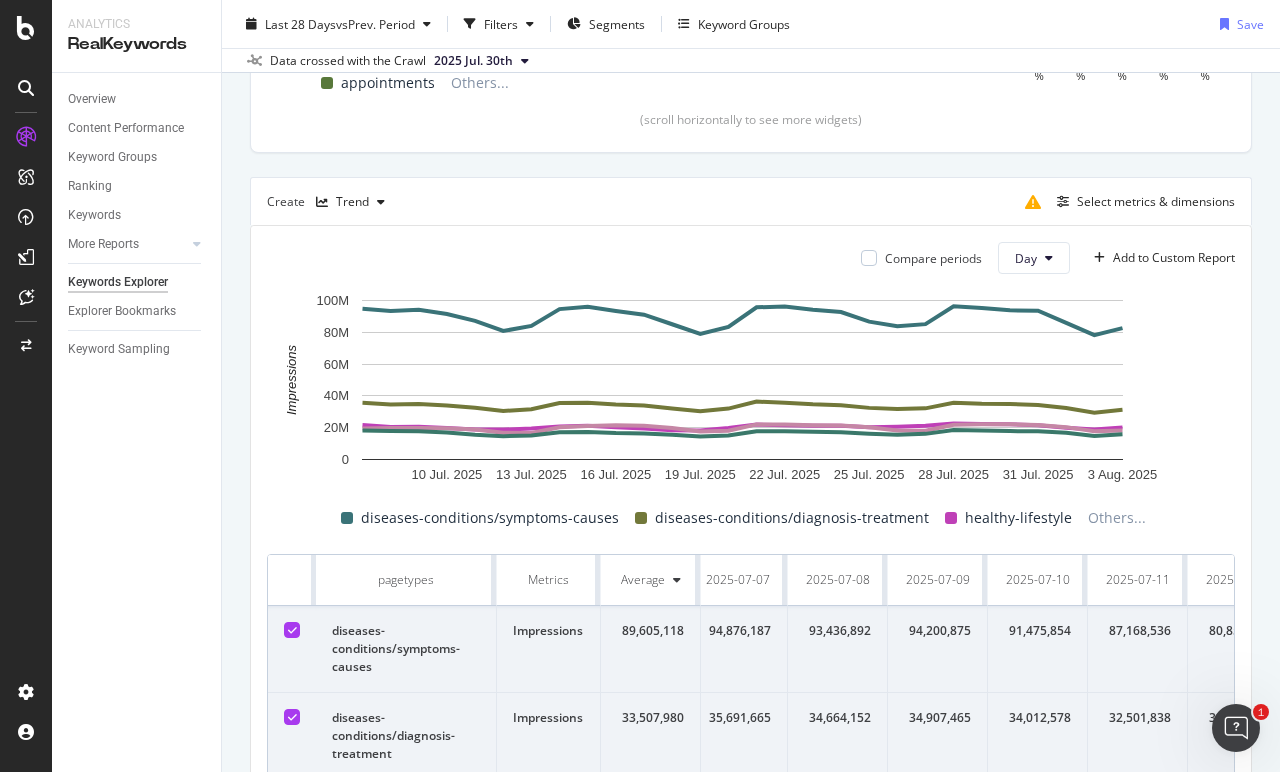 click on "Select metrics & dimensions" at bounding box center (1126, 202) 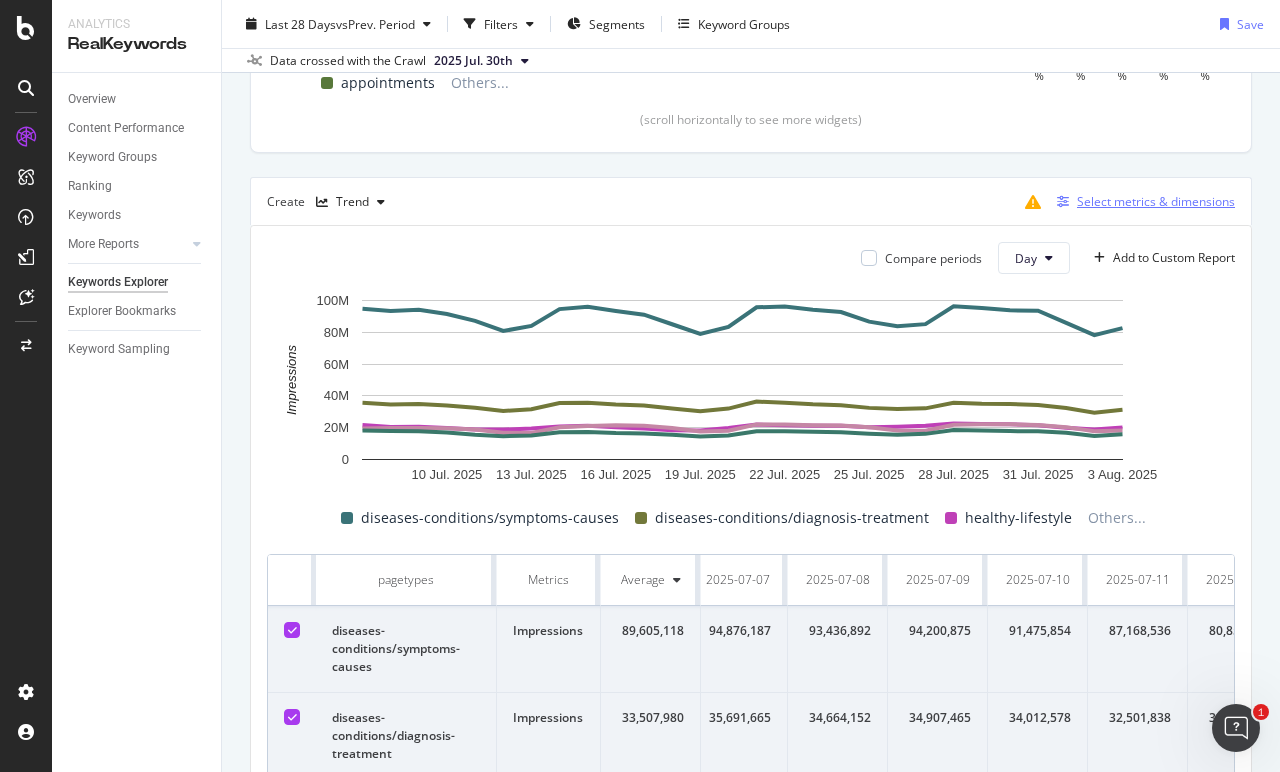 click on "Select metrics & dimensions" at bounding box center (1142, 202) 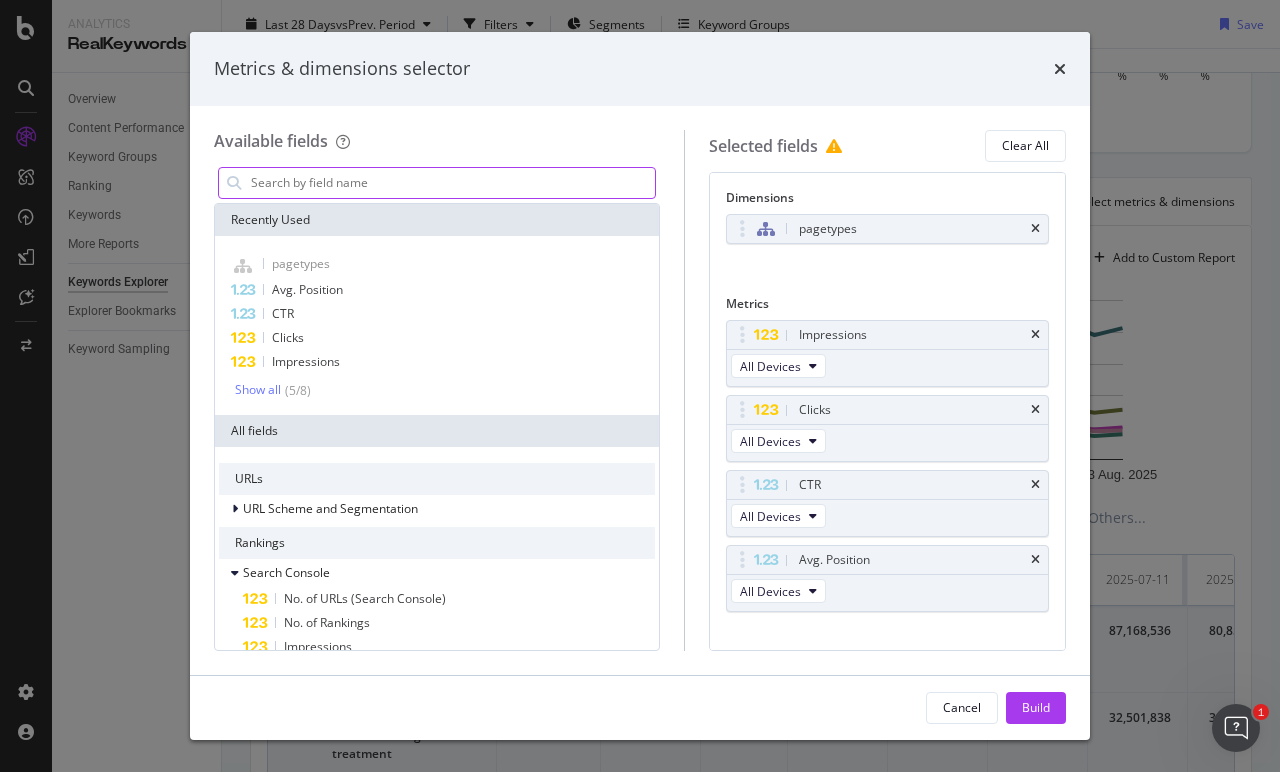 click at bounding box center [452, 183] 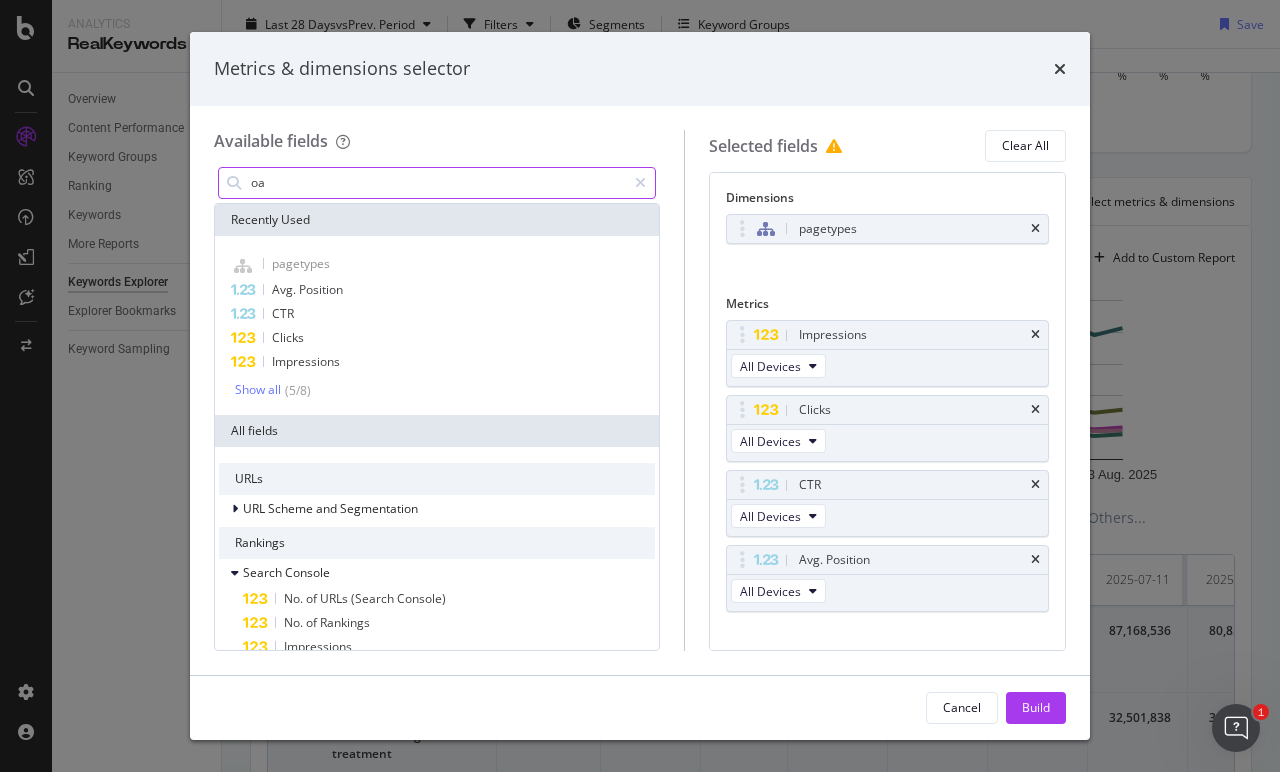type on "o" 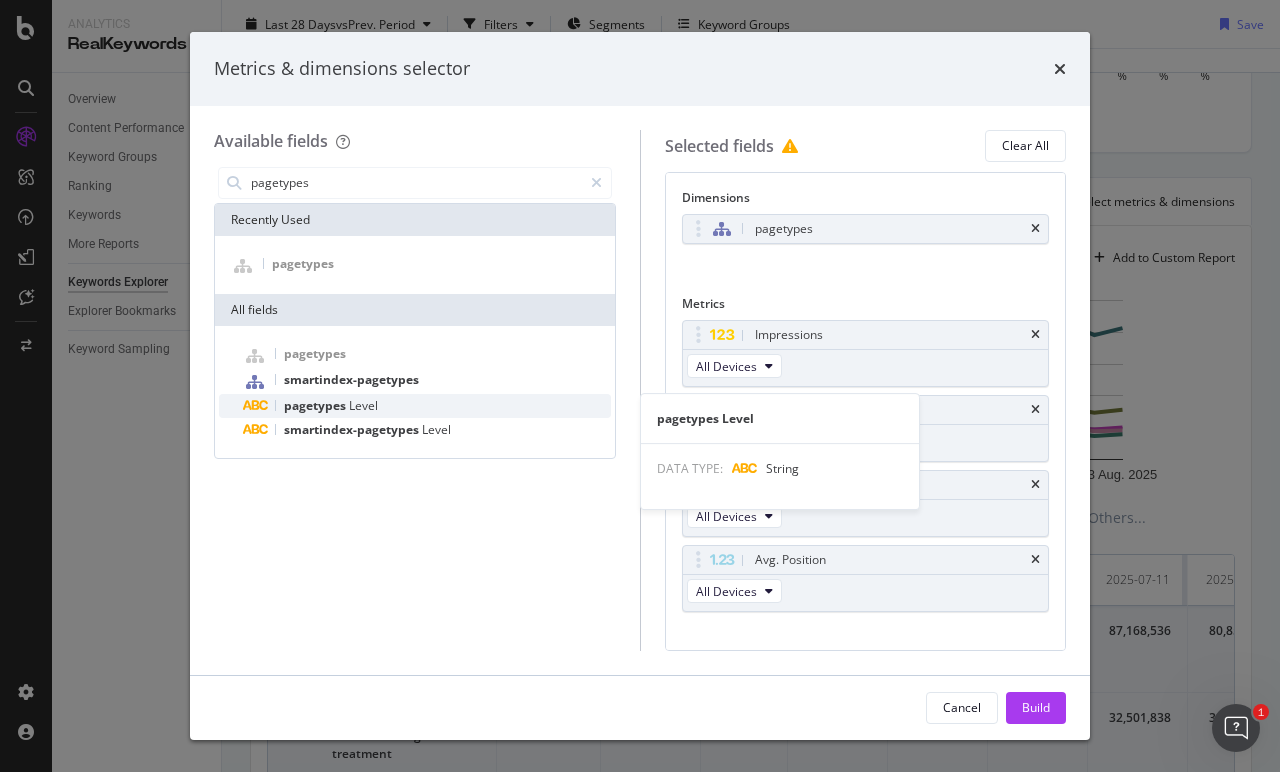 type on "pagetypes" 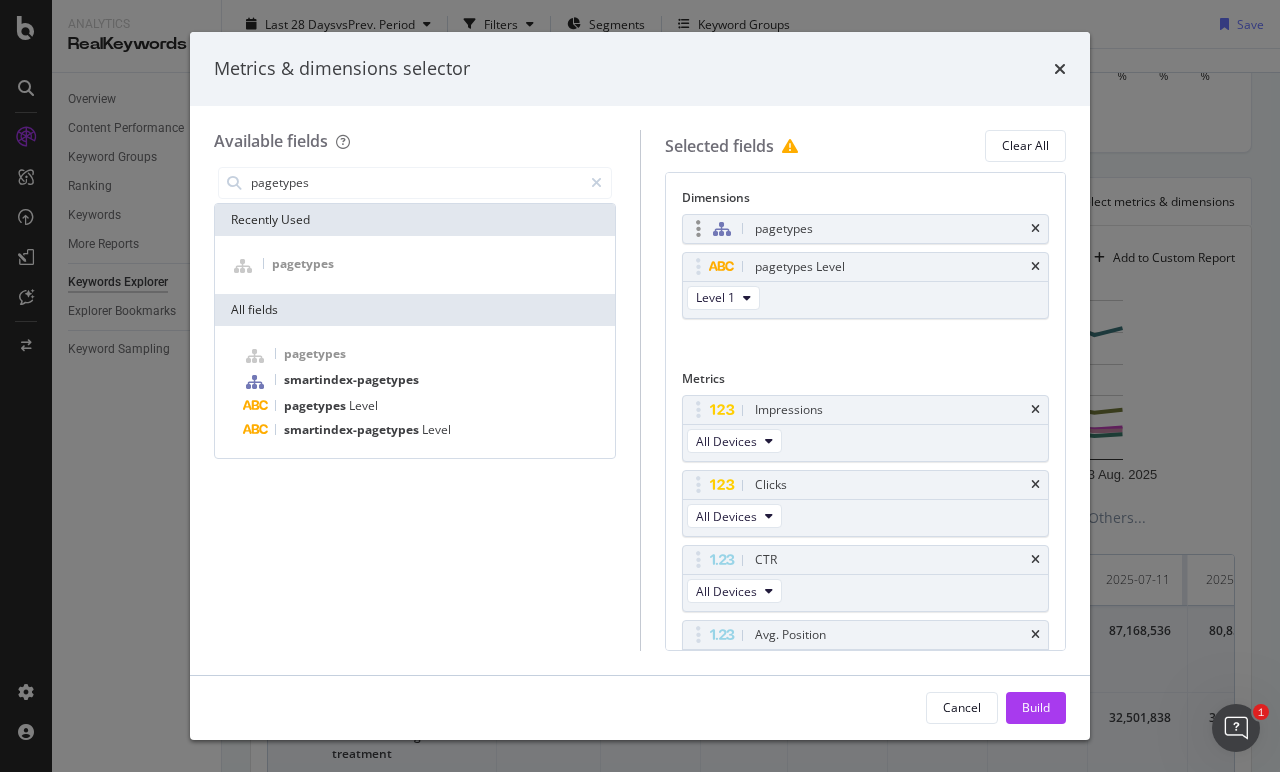 click on "pagetypes" at bounding box center [866, 229] 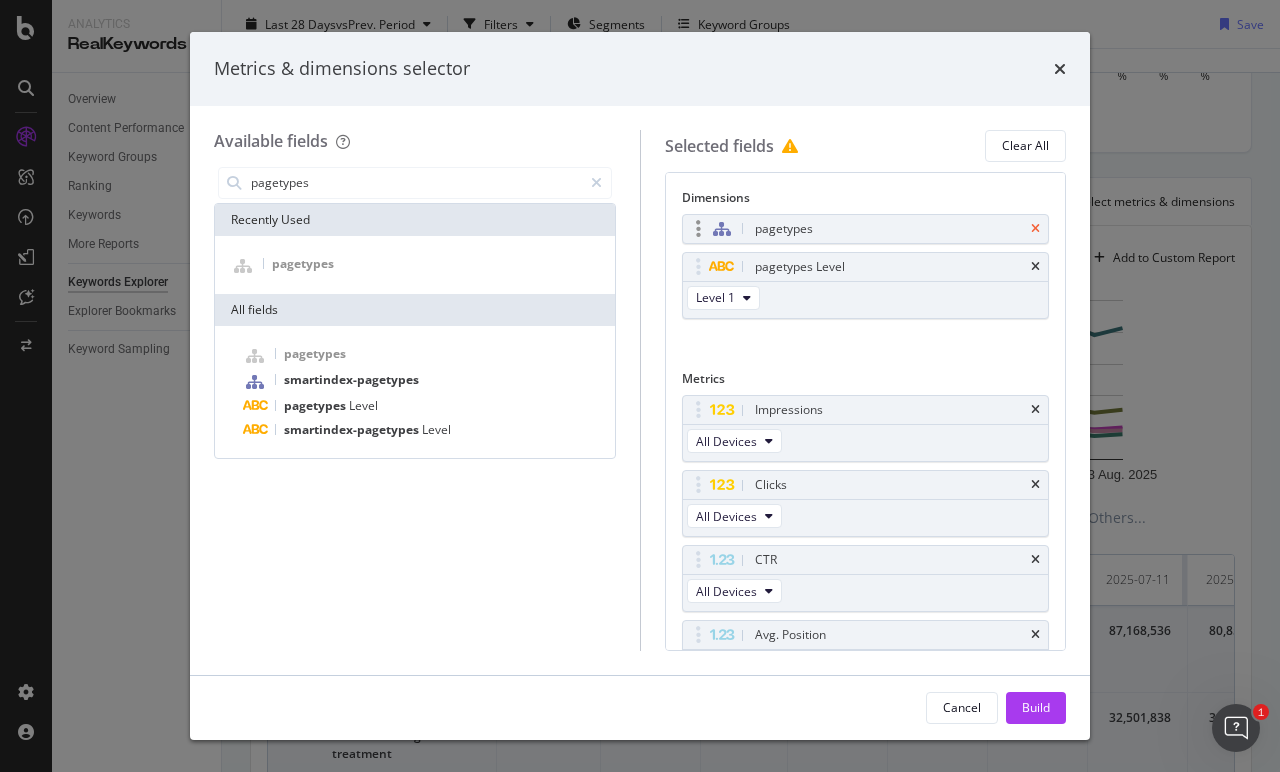 click at bounding box center (1035, 229) 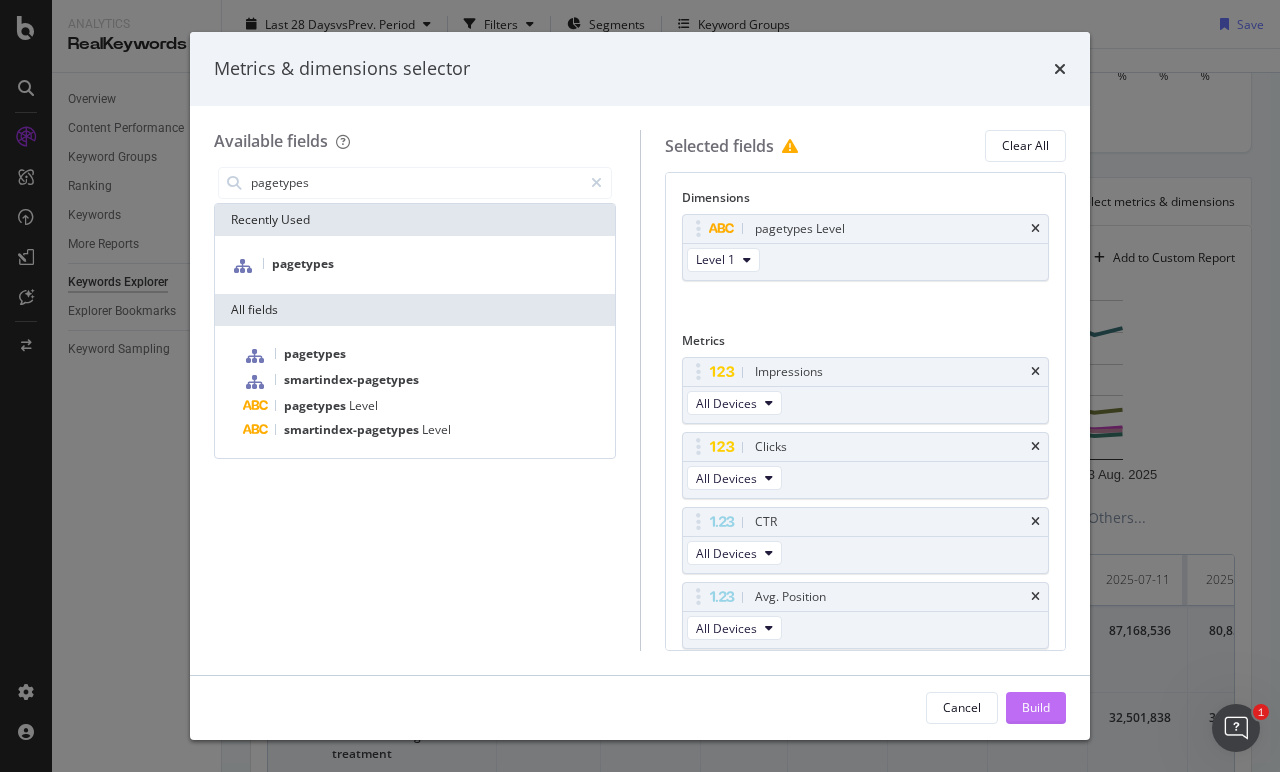 click on "Build" at bounding box center [1036, 708] 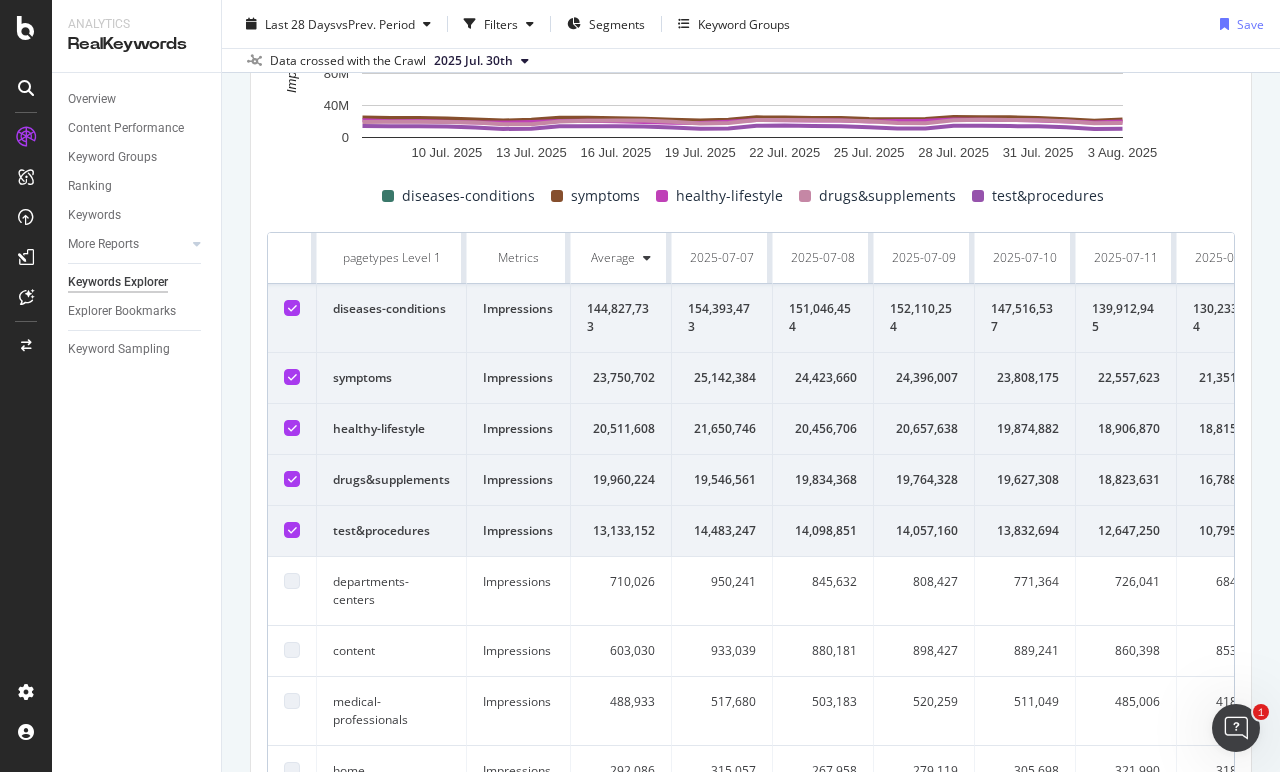 scroll, scrollTop: 768, scrollLeft: 0, axis: vertical 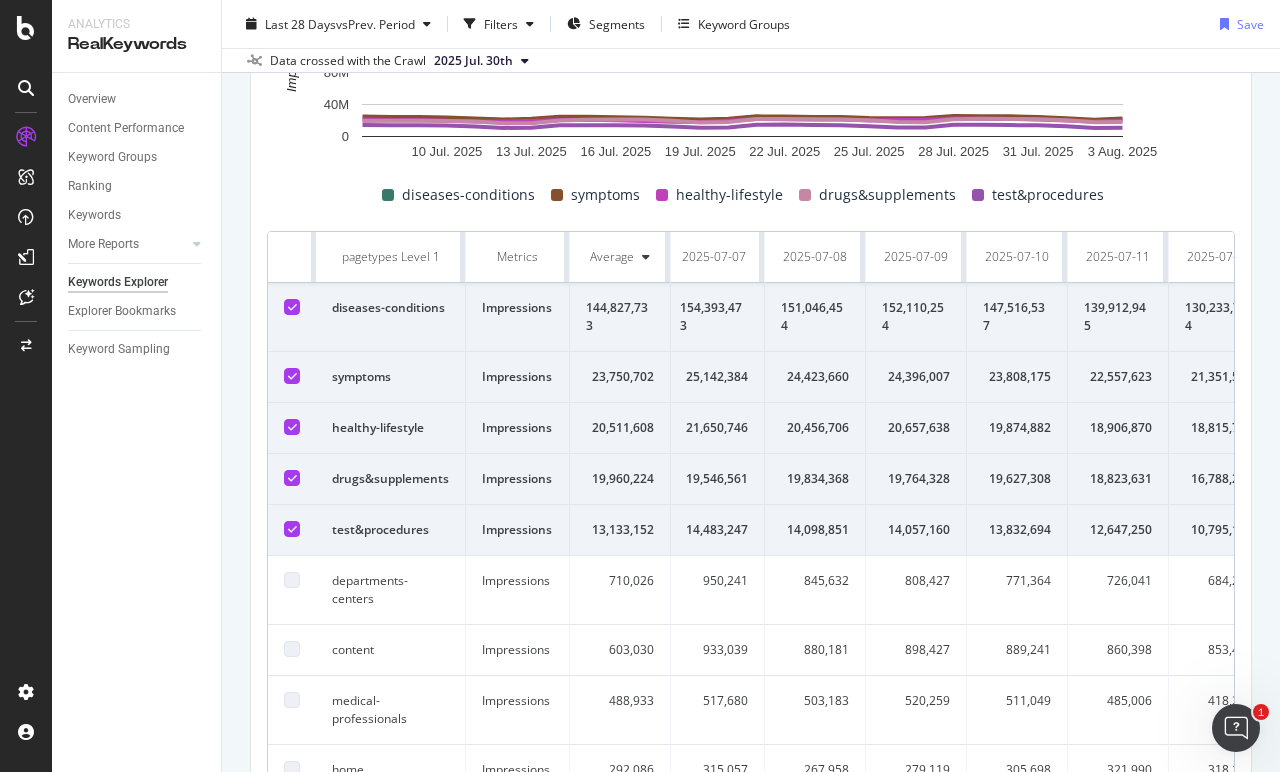 click at bounding box center [292, 376] 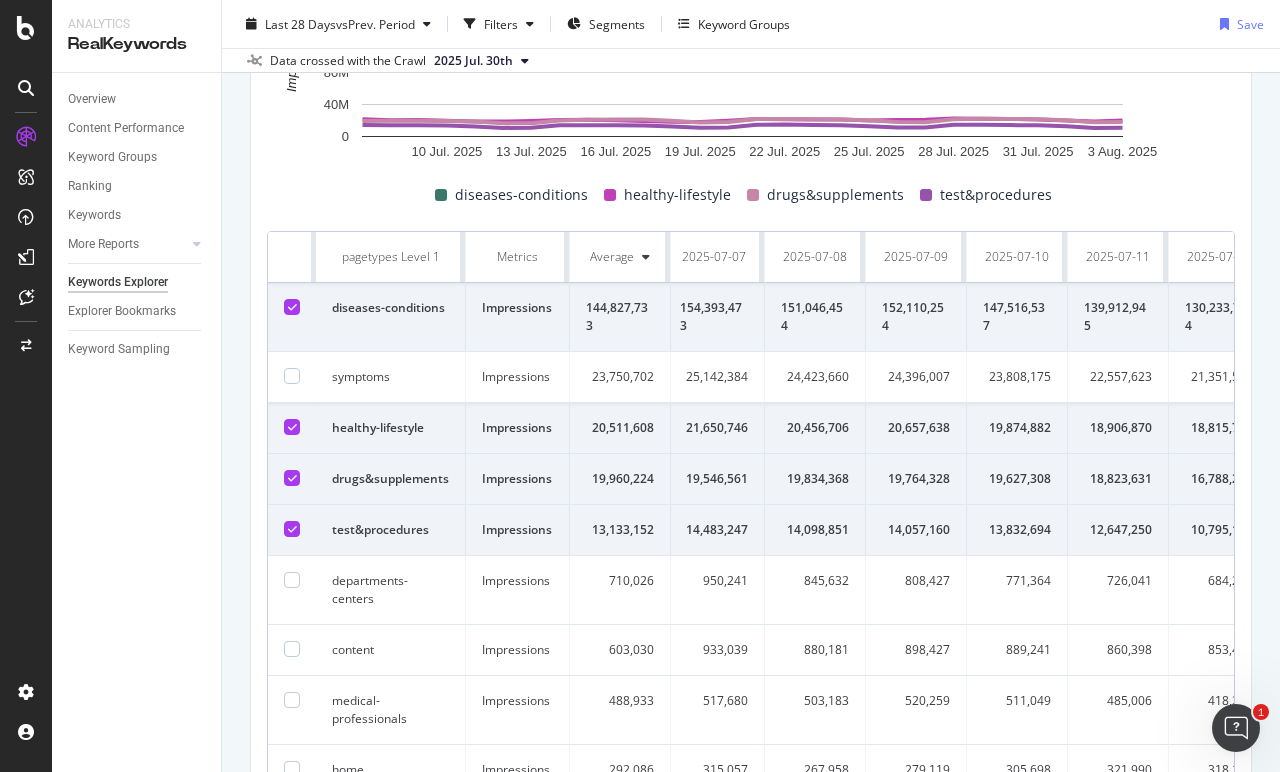 click at bounding box center [292, 428] 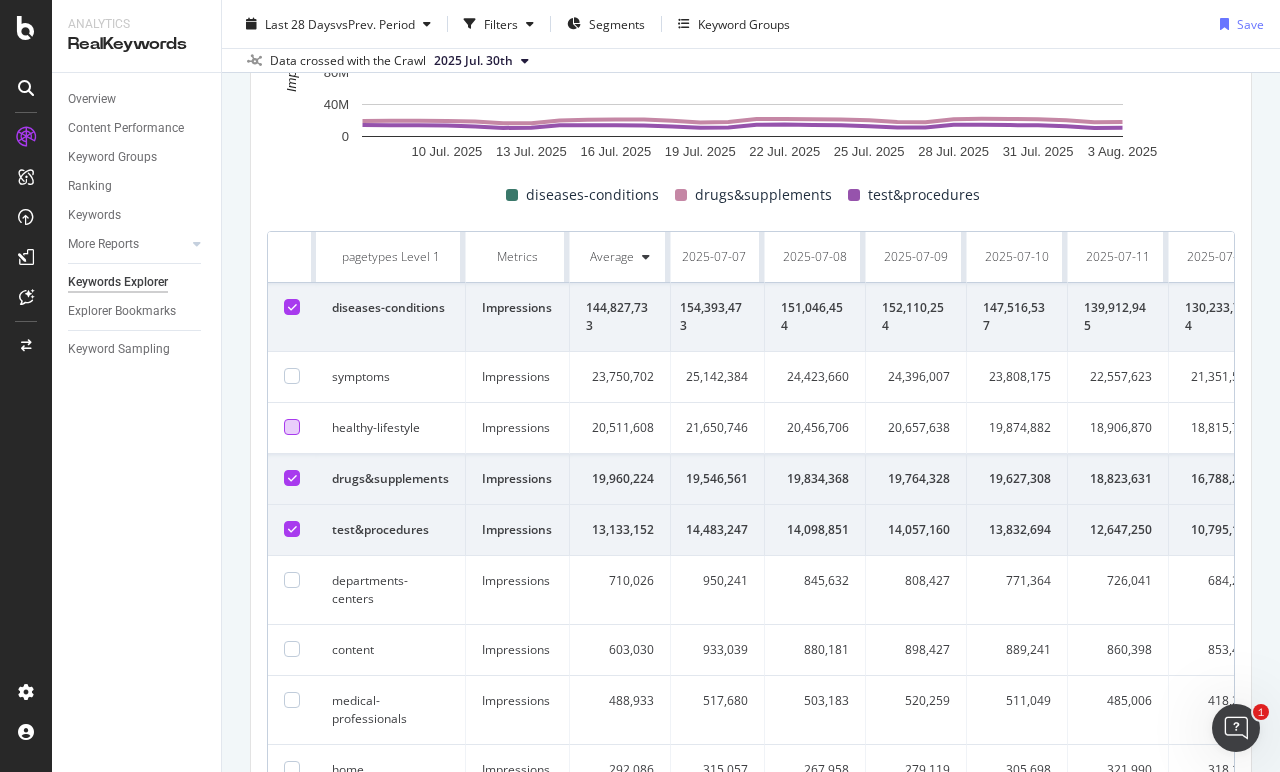 click at bounding box center (292, 478) 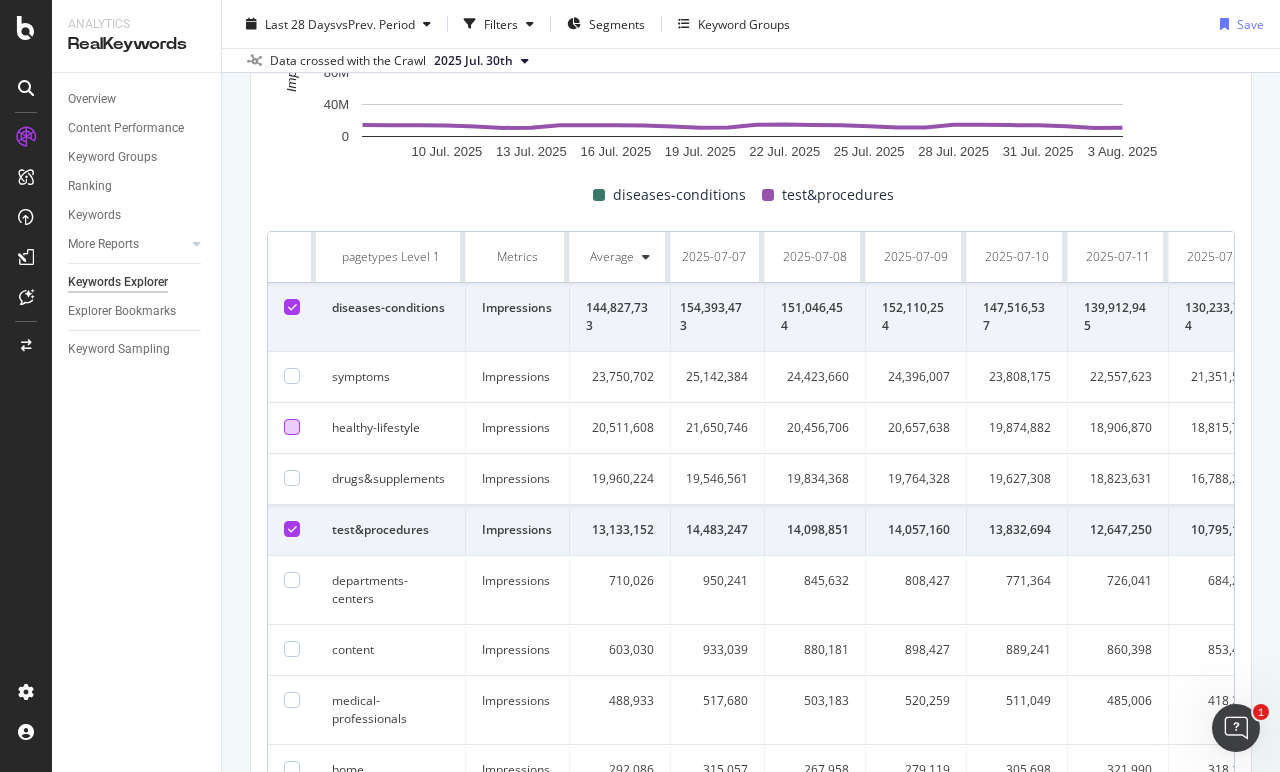 click at bounding box center (292, 530) 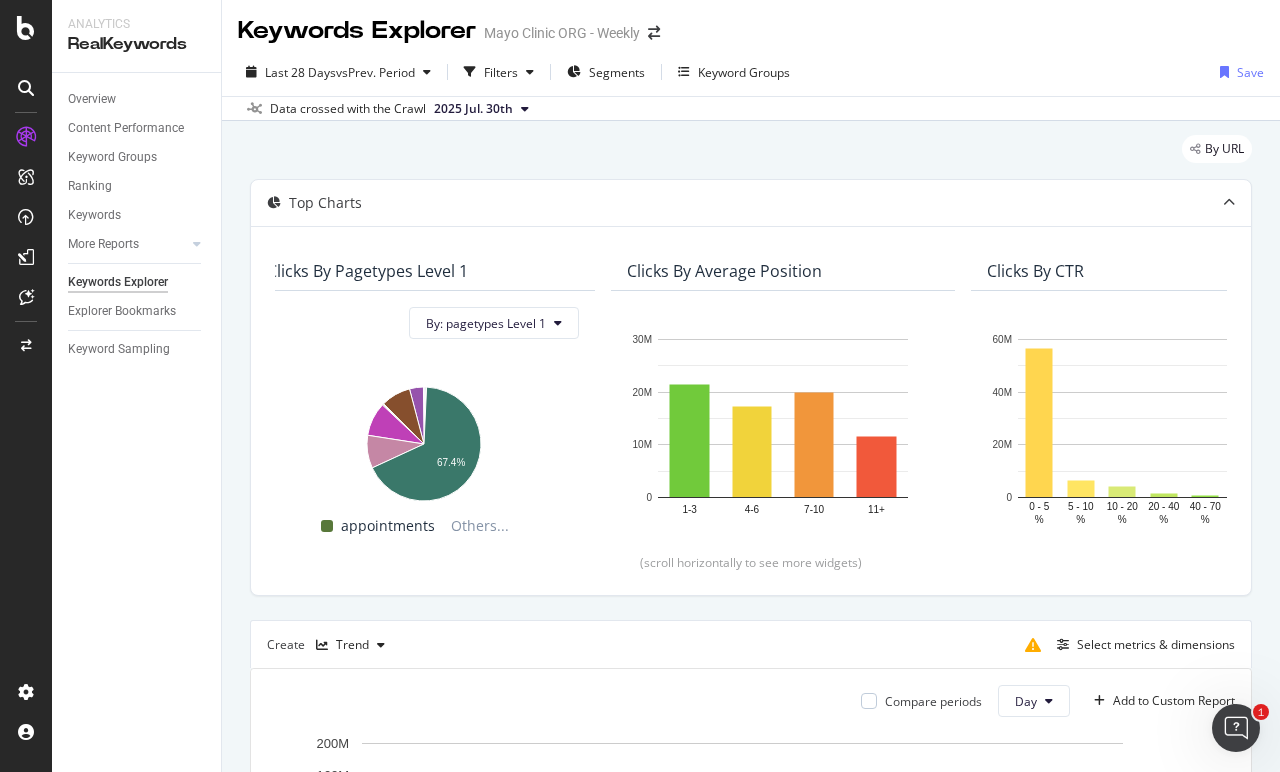 scroll, scrollTop: 0, scrollLeft: 0, axis: both 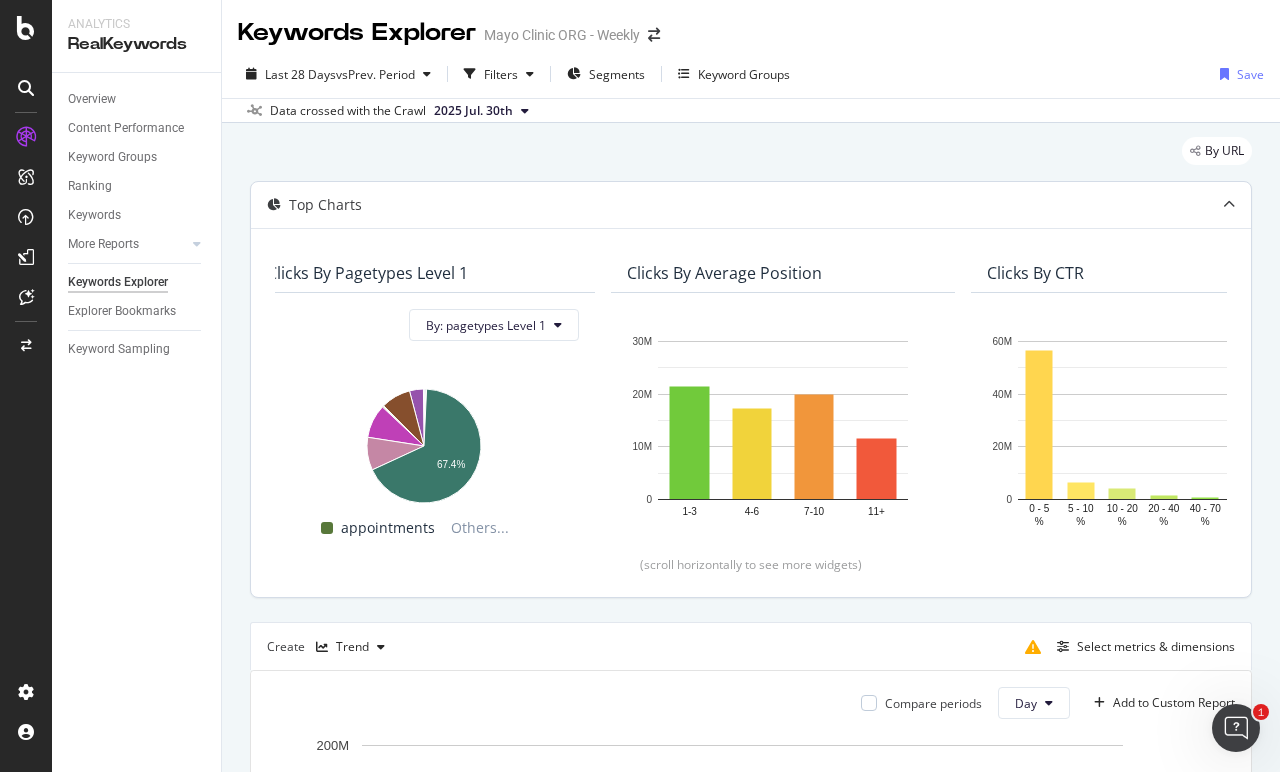 click at bounding box center [1229, 205] 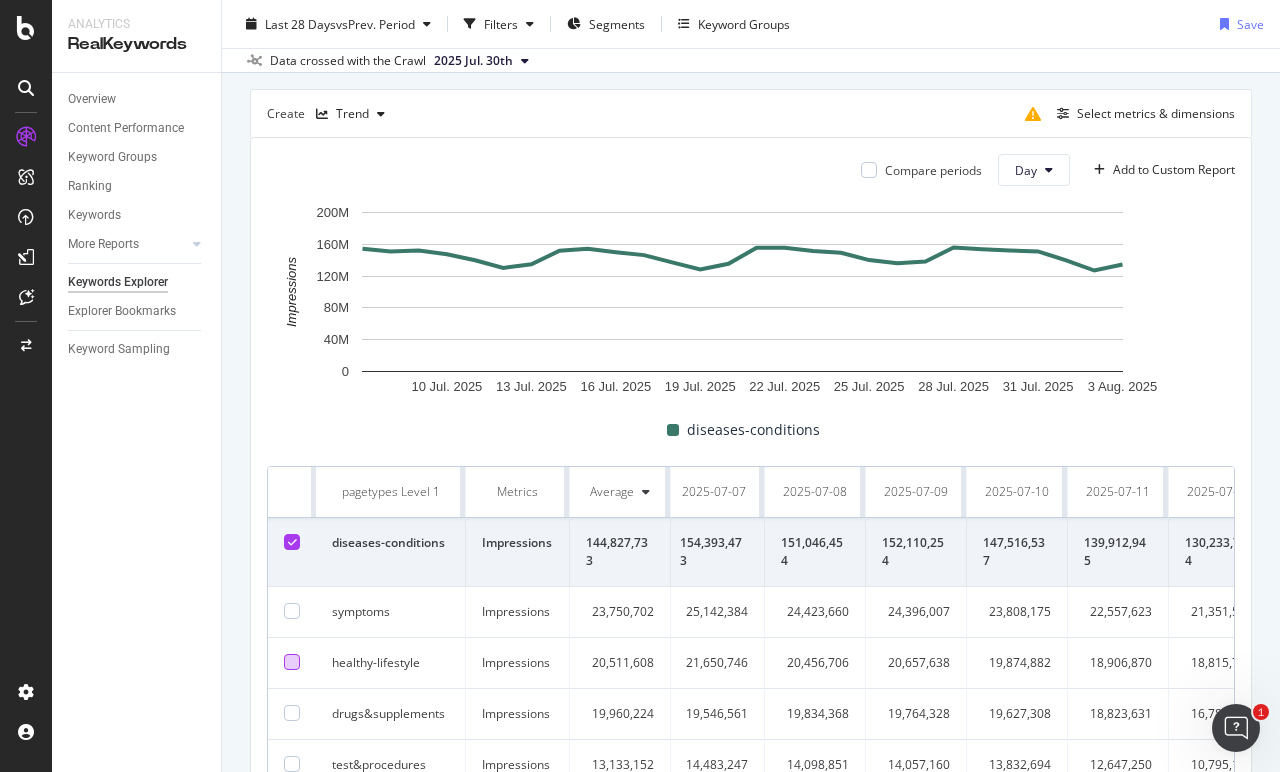 scroll, scrollTop: 0, scrollLeft: 0, axis: both 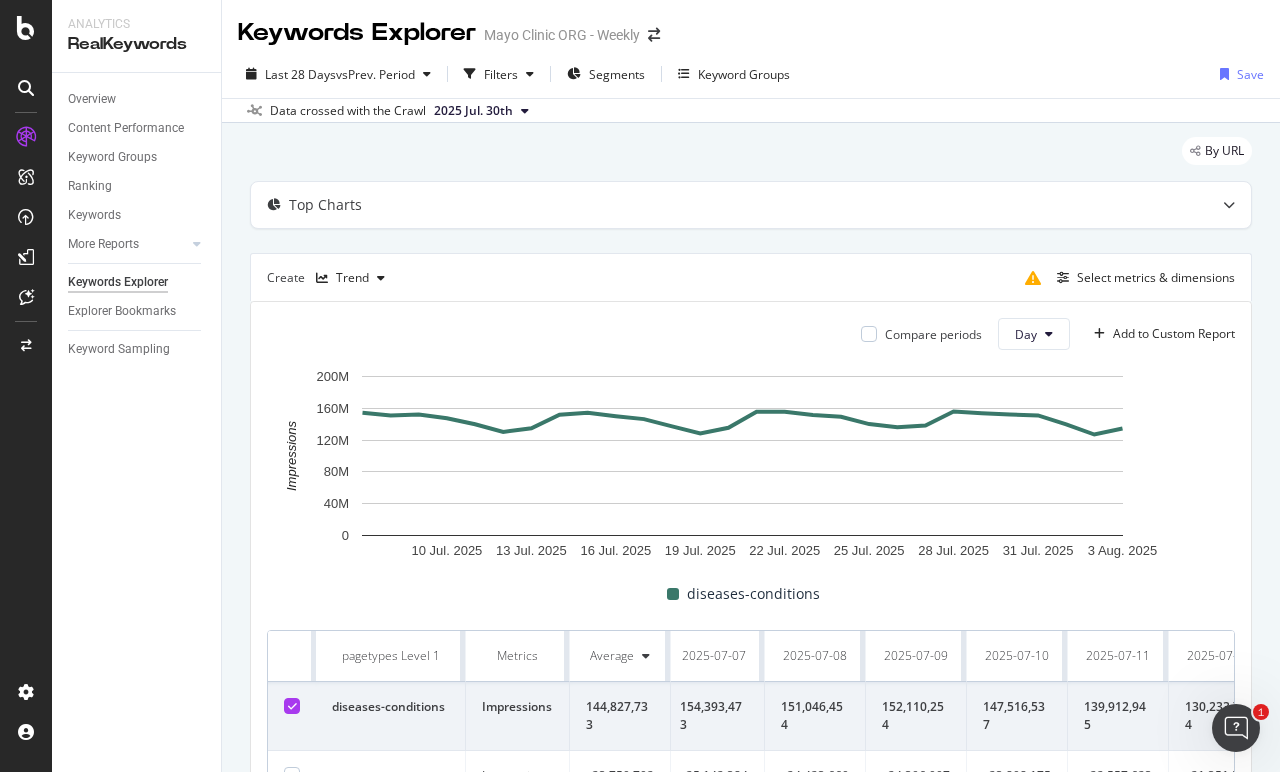 click on "Create   Trend Select metrics & dimensions" at bounding box center (751, 277) 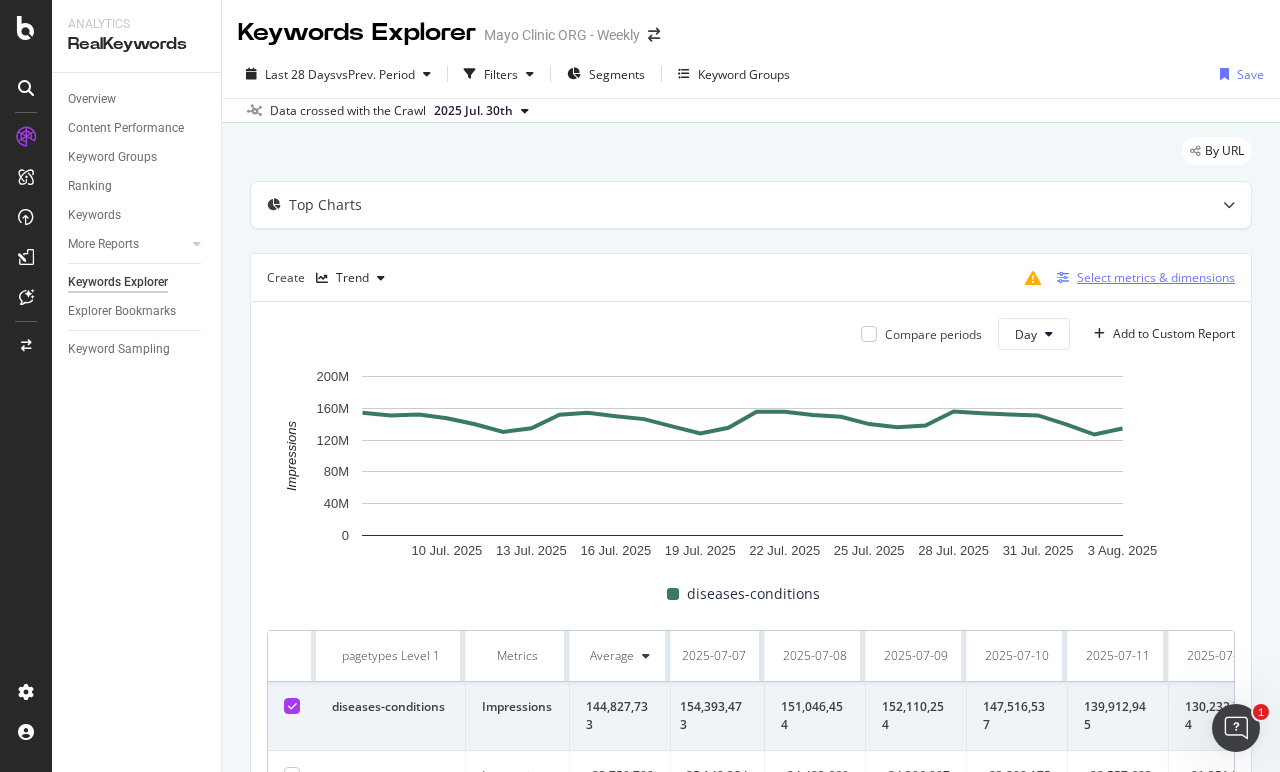 click on "Select metrics & dimensions" at bounding box center [1156, 277] 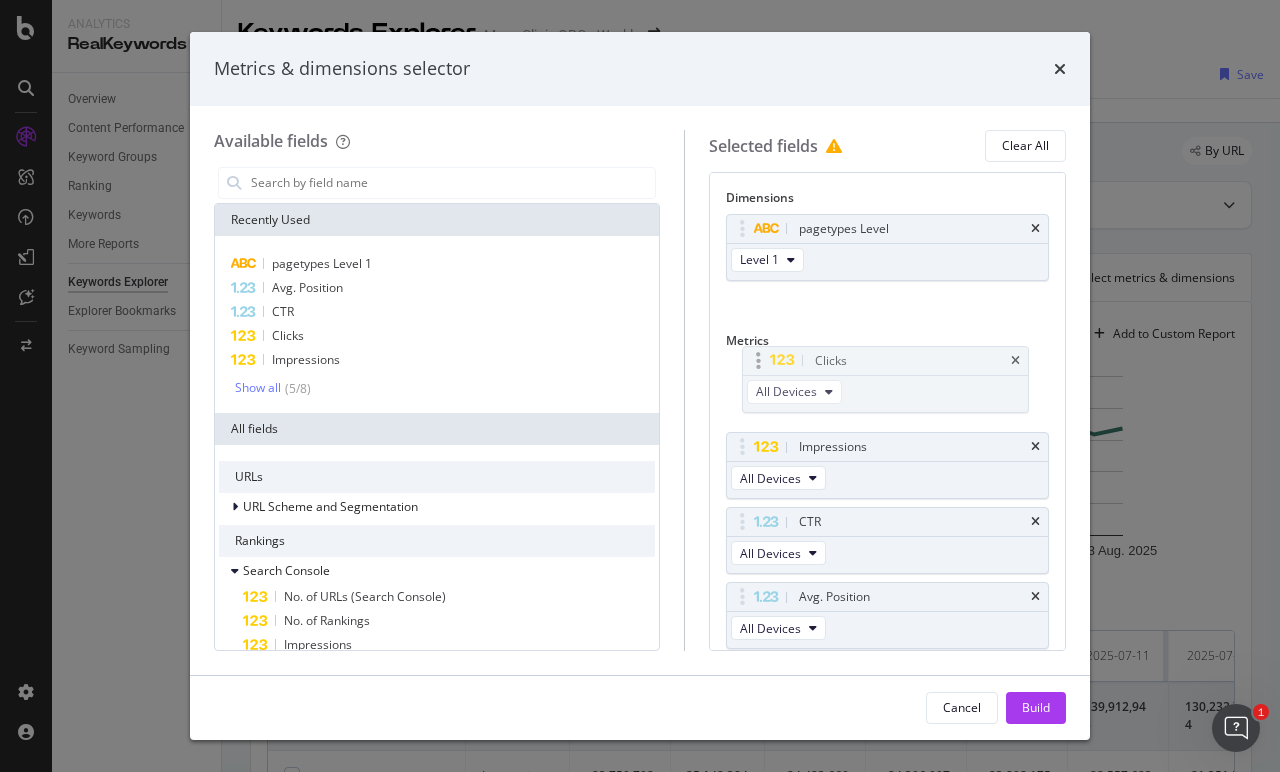 drag, startPoint x: 911, startPoint y: 455, endPoint x: 908, endPoint y: 364, distance: 91.04944 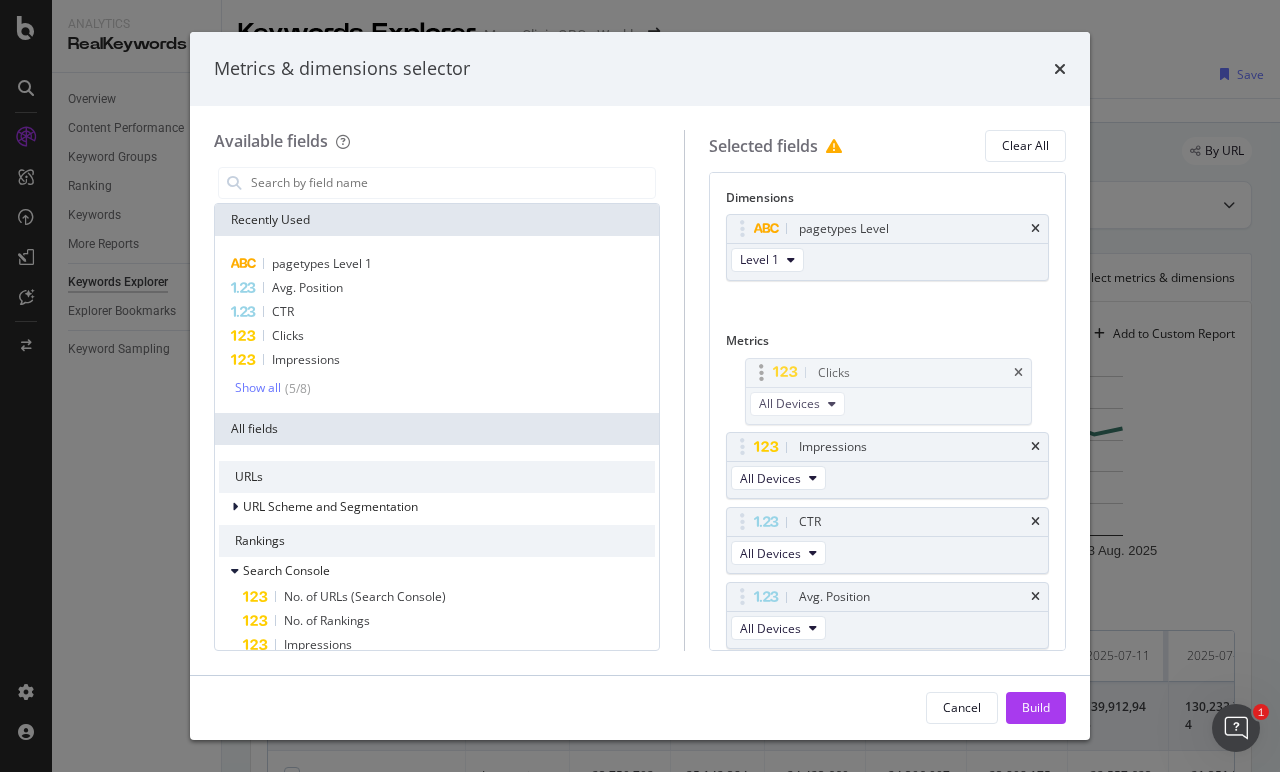click on "Analytics RealKeywords Overview Content Performance Keyword Groups Ranking Keywords More Reports Countries Devices Content Structure Keywords Explorer Explorer Bookmarks Keyword Sampling Keywords Explorer Mayo Clinic ORG - Weekly Last 28 Days vs Prev. Period Filters Segments Keyword Groups Save Data crossed with the Crawl 2025 Jul. 30th By URL Top Charts Create Trend Select metrics & dimensions Compare periods Day Add to Custom Report 10 Jul. 2025 13 Jul. 2025 16 Jul. 2025 19 Jul. 2025 22 Jul. 2025 25 Jul. 2025 28 Jul. 2025 31 Jul. 2025 3 Aug. 2025 0 40M 80M 120M 160M 200M Impressions Date diseases-conditions 2025-07-07 154,393,473 2025-07-08 151,046,454 2025-07-09 152,110,254 2025-07-10 147,516,537 2025-07-11 139,912,945 2025-07-12 130,233,744 2025-07-13 134,772,544 2025-07-14 151,977,758 2025-07-15 154,365,742 2025-07-16 149,993,948 2025-07-17 146,381,510 2025-07-18 137,284,885 2025-07-19 128,456,575 2025-07-20 135,542,871 2025-07-21 155,531,565 2025-07-22 155,583,565 2025-07-23 151,606,709 2025-07-24" at bounding box center [640, 386] 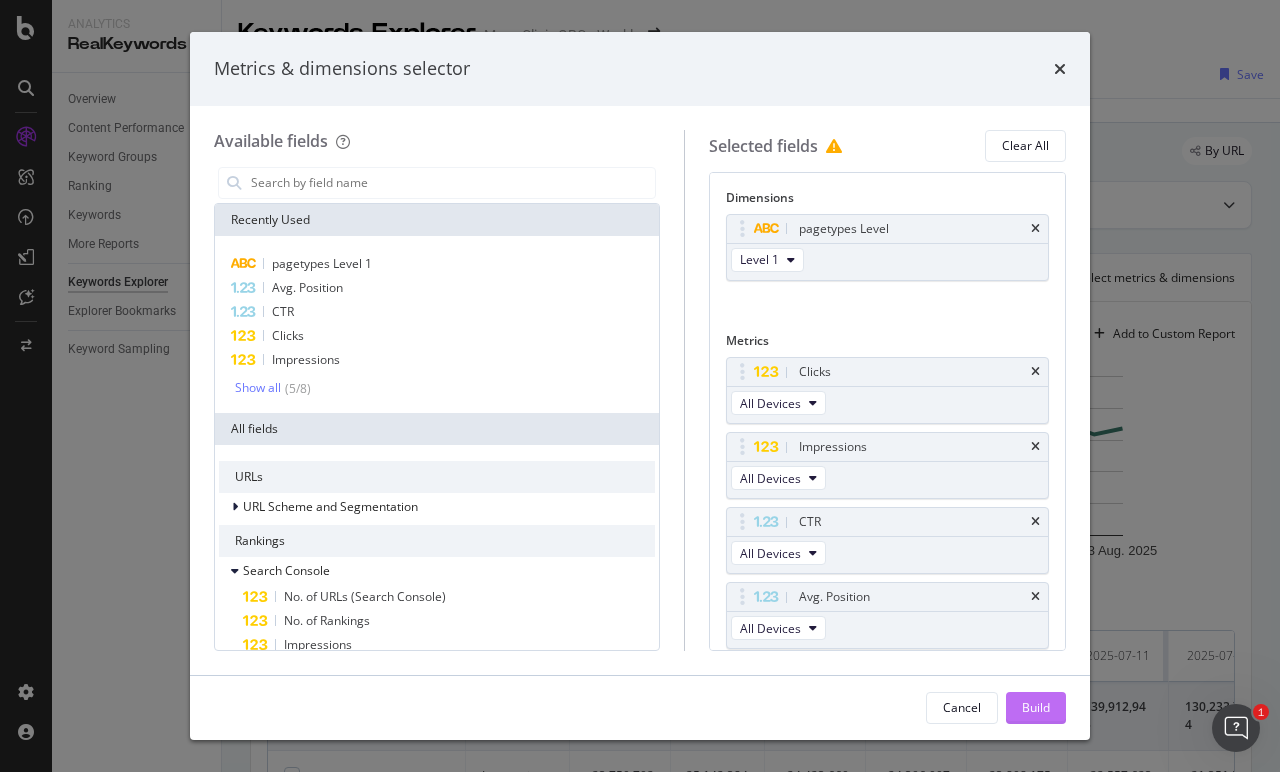 click on "Build" at bounding box center [1036, 708] 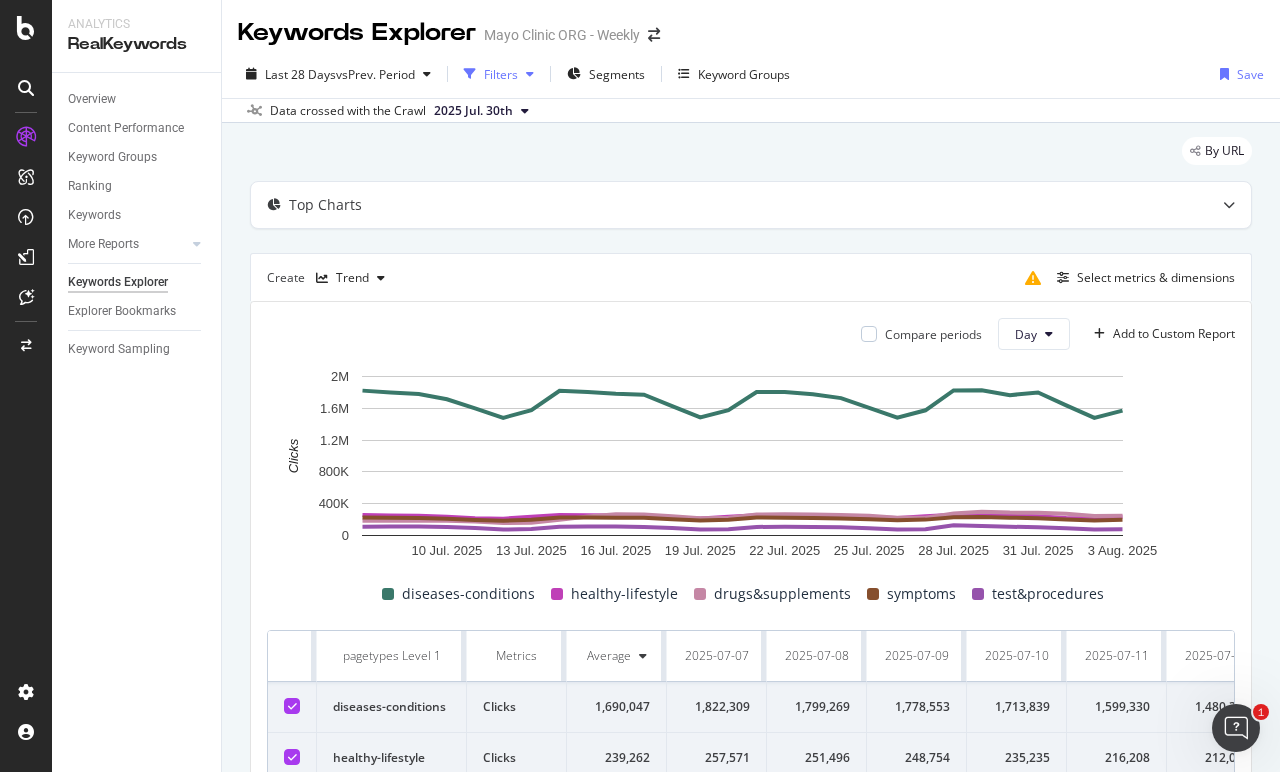 click on "Filters" at bounding box center (501, 74) 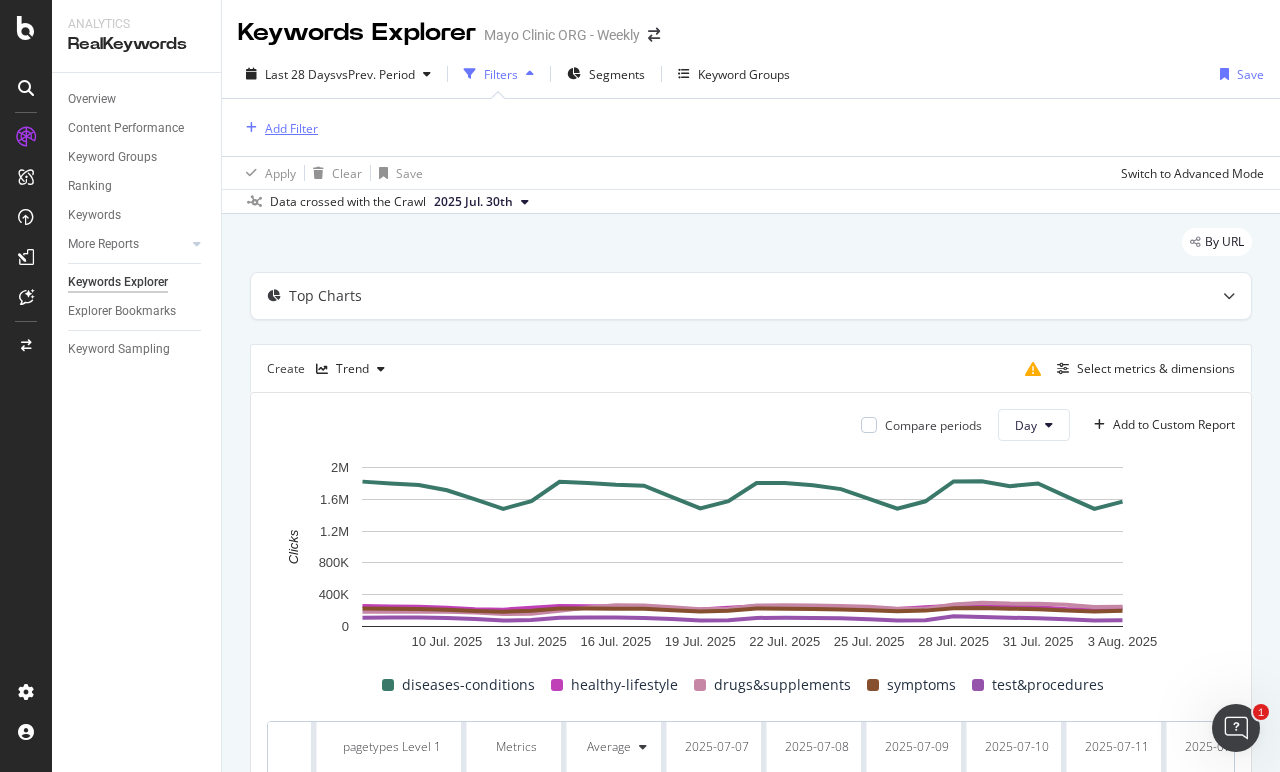 click on "Add Filter" at bounding box center [291, 128] 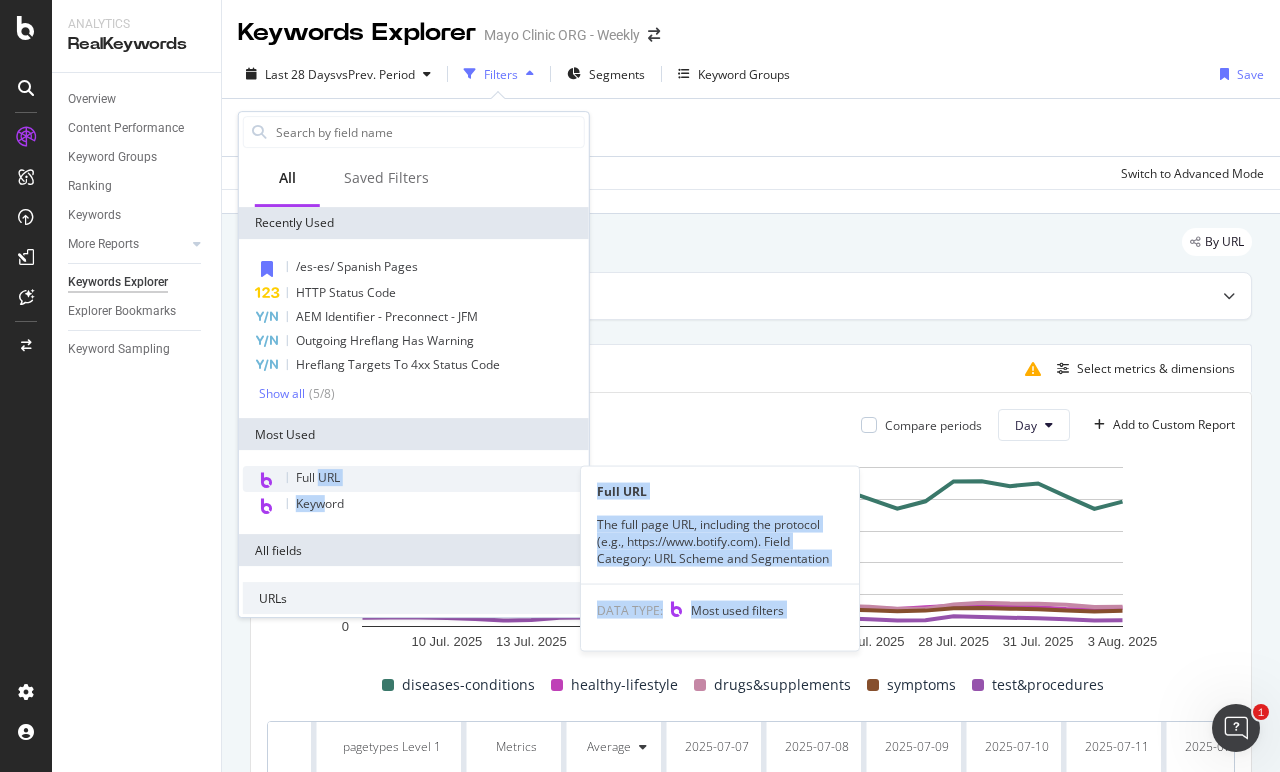 drag, startPoint x: 323, startPoint y: 508, endPoint x: 320, endPoint y: 478, distance: 30.149628 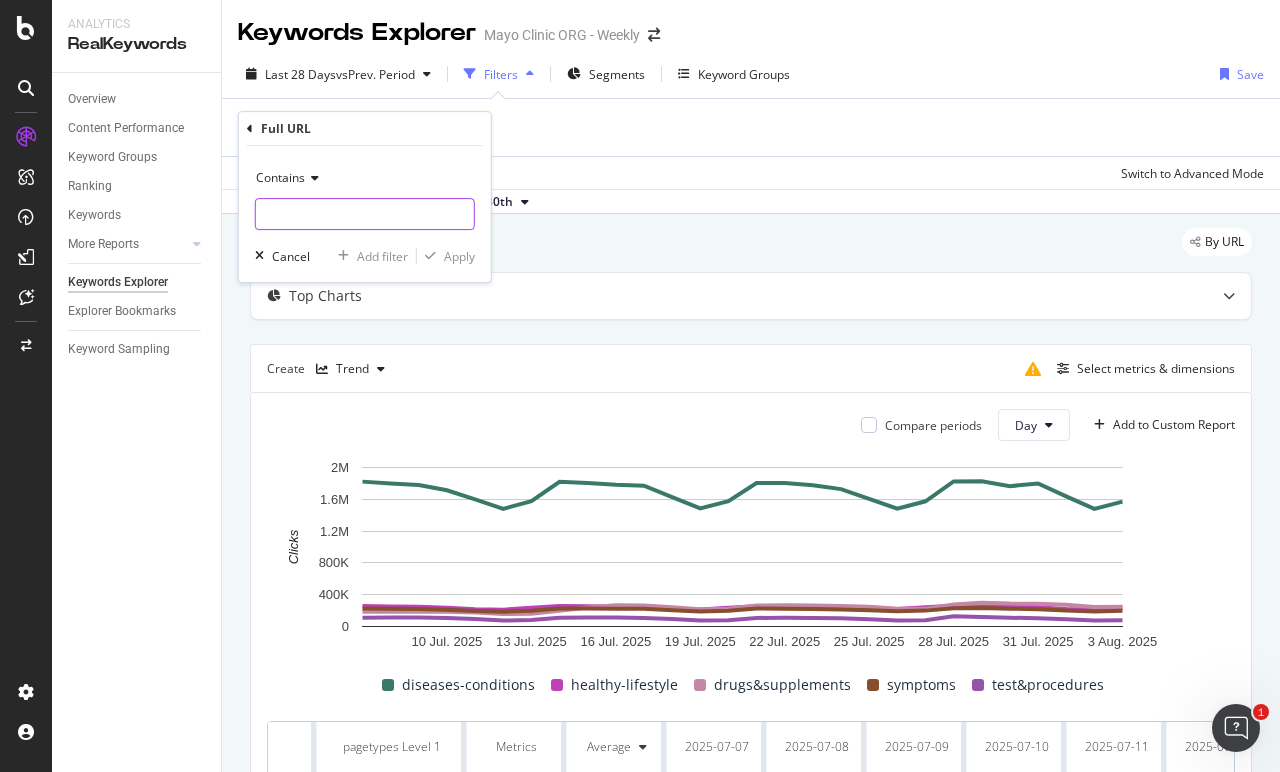 click at bounding box center (365, 214) 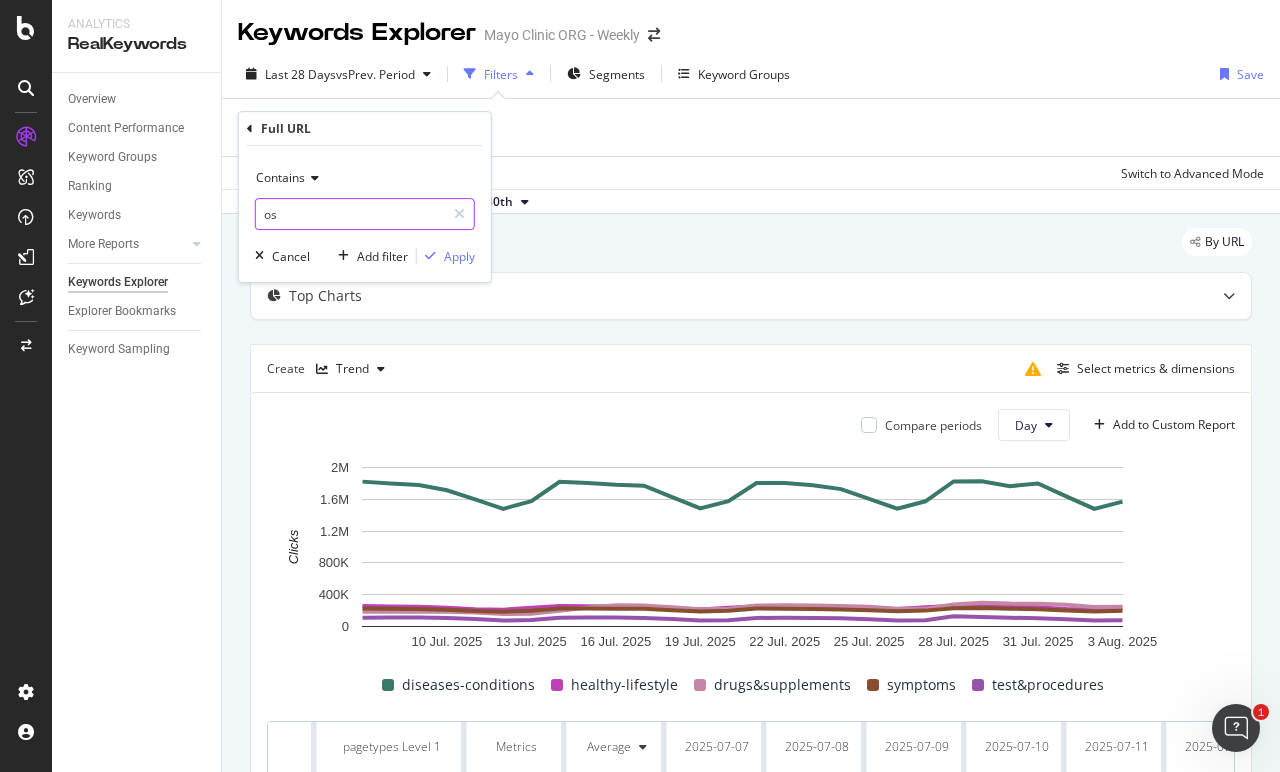 type on "o" 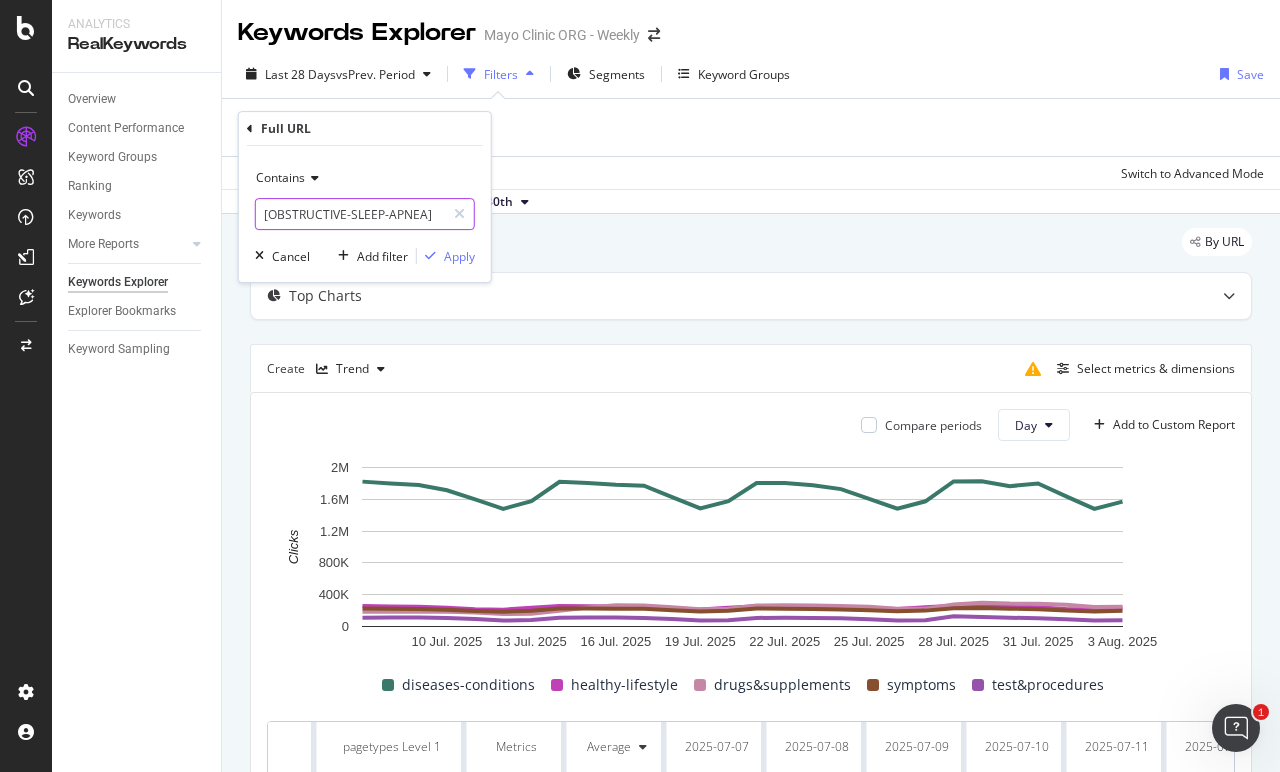 type on "[OBSTRUCTIVE-SLEEP-APNEA]" 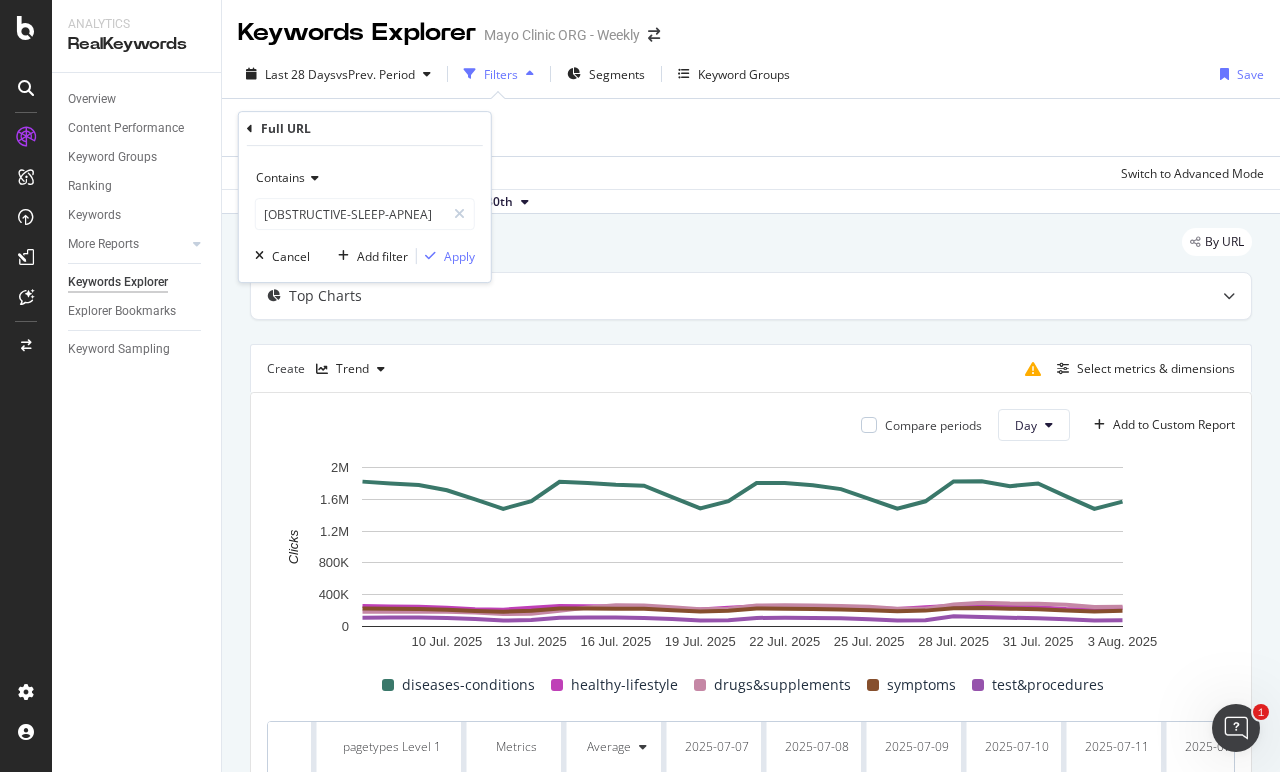click on "Contains obstructive-sleep-apnea Cancel Add filter Apply" at bounding box center (365, 214) 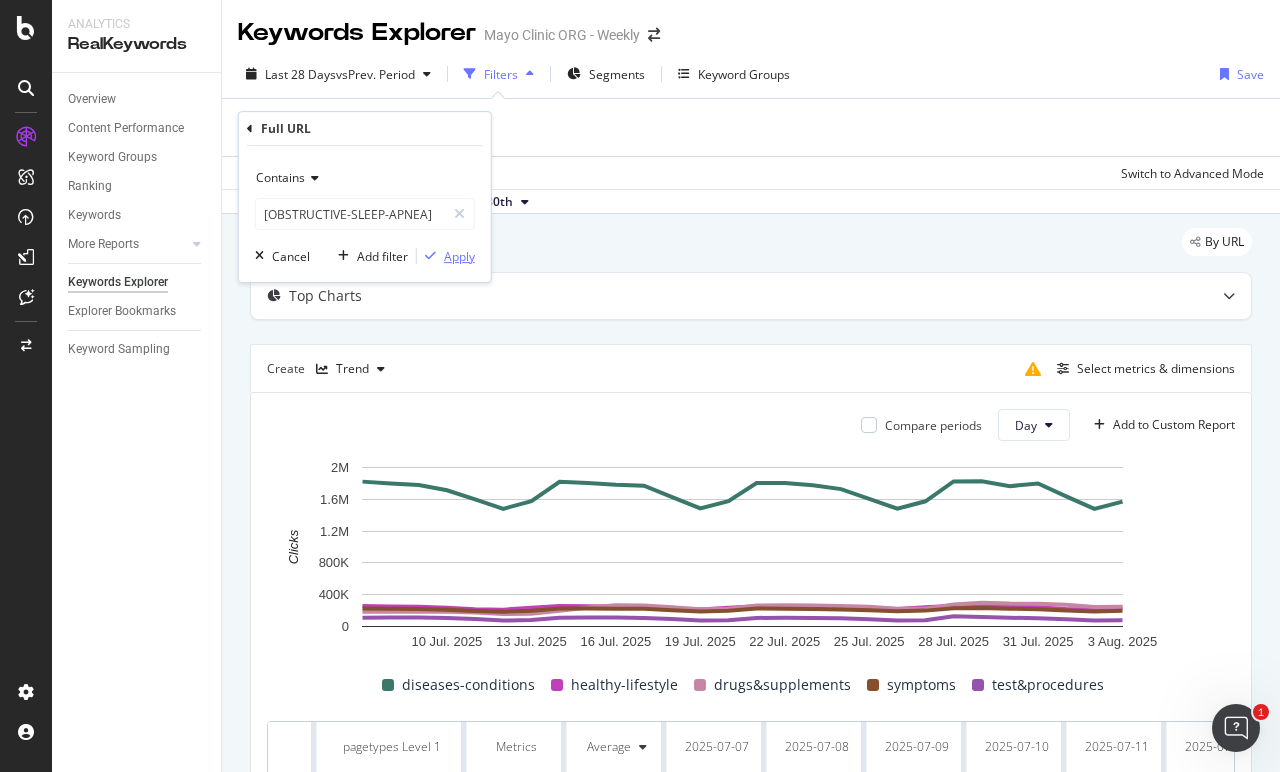 click on "Apply" at bounding box center (459, 256) 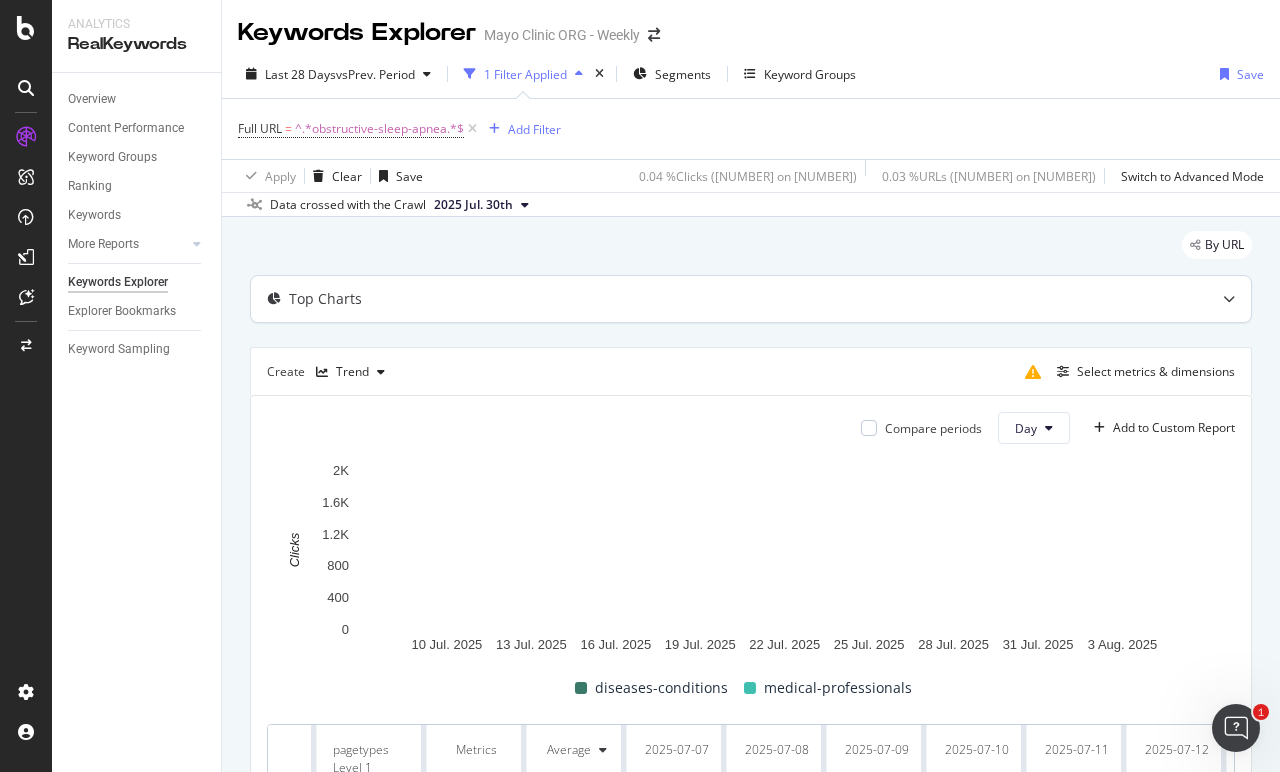 scroll, scrollTop: 284, scrollLeft: 0, axis: vertical 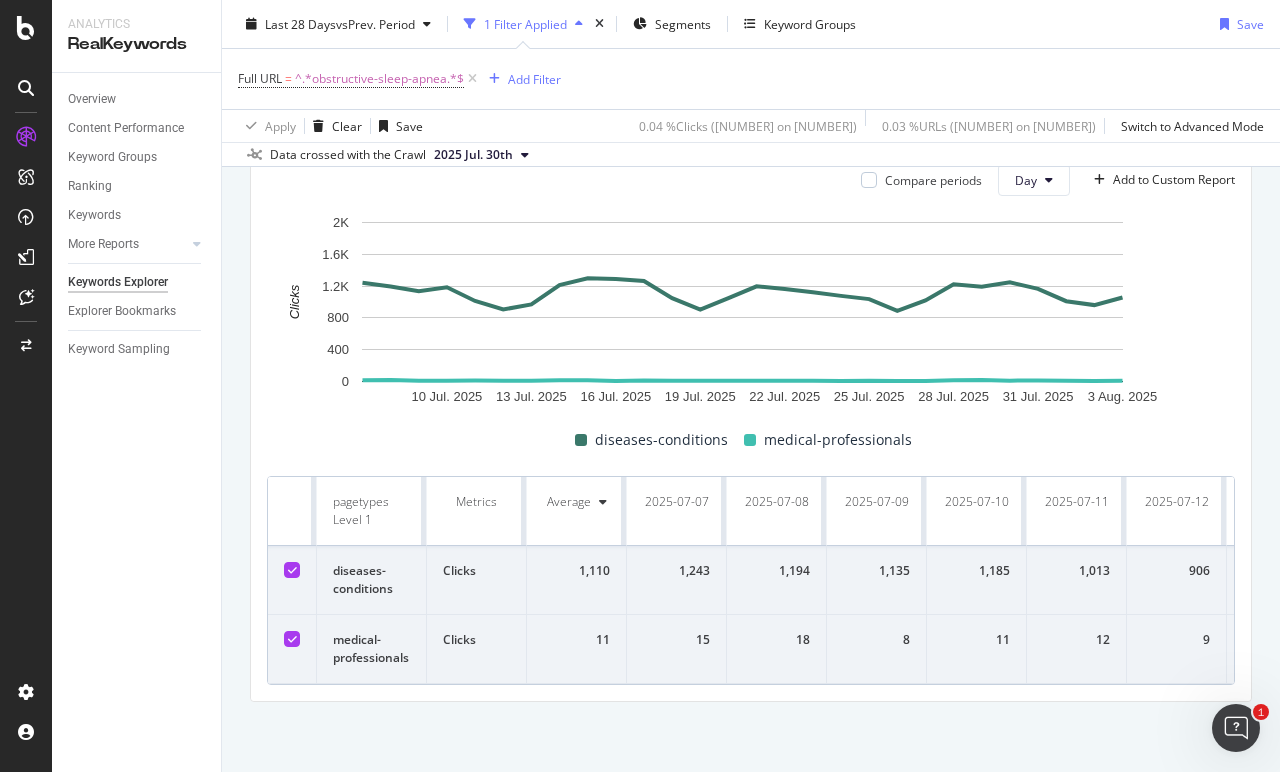 click at bounding box center [292, 639] 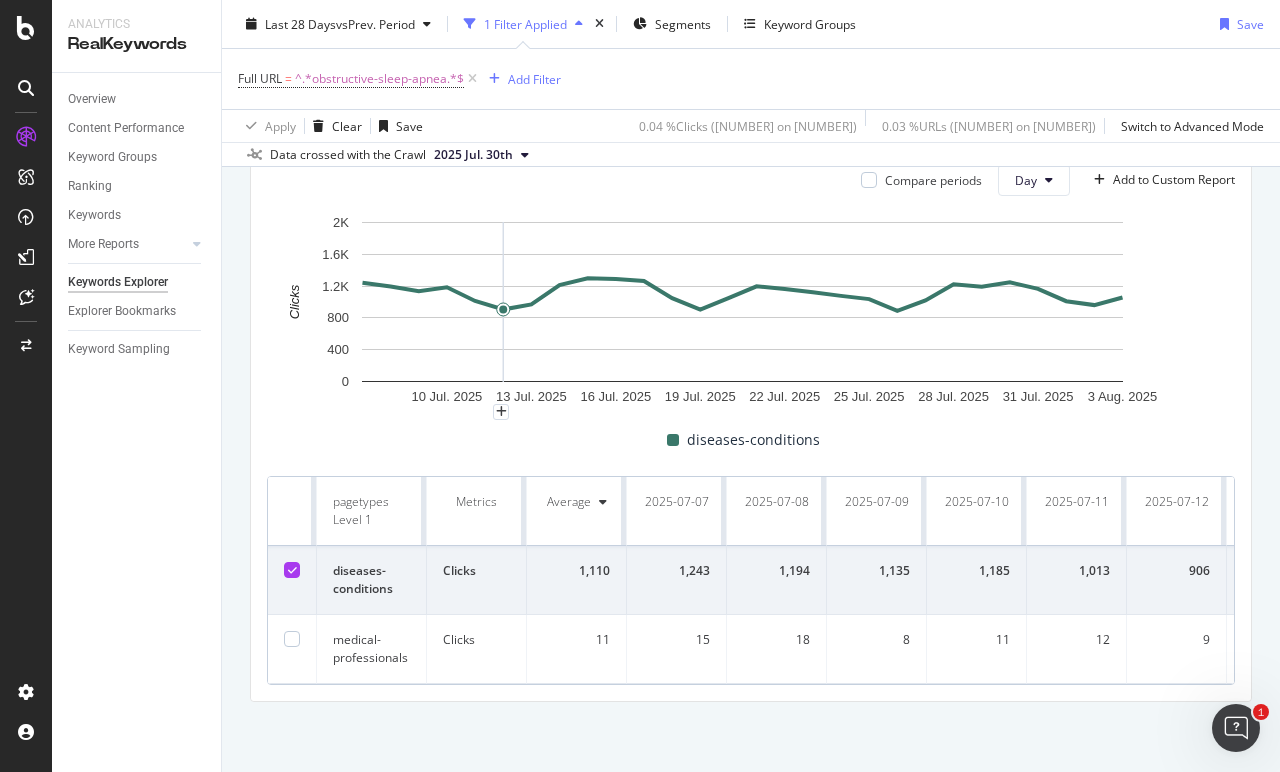 scroll, scrollTop: 0, scrollLeft: 0, axis: both 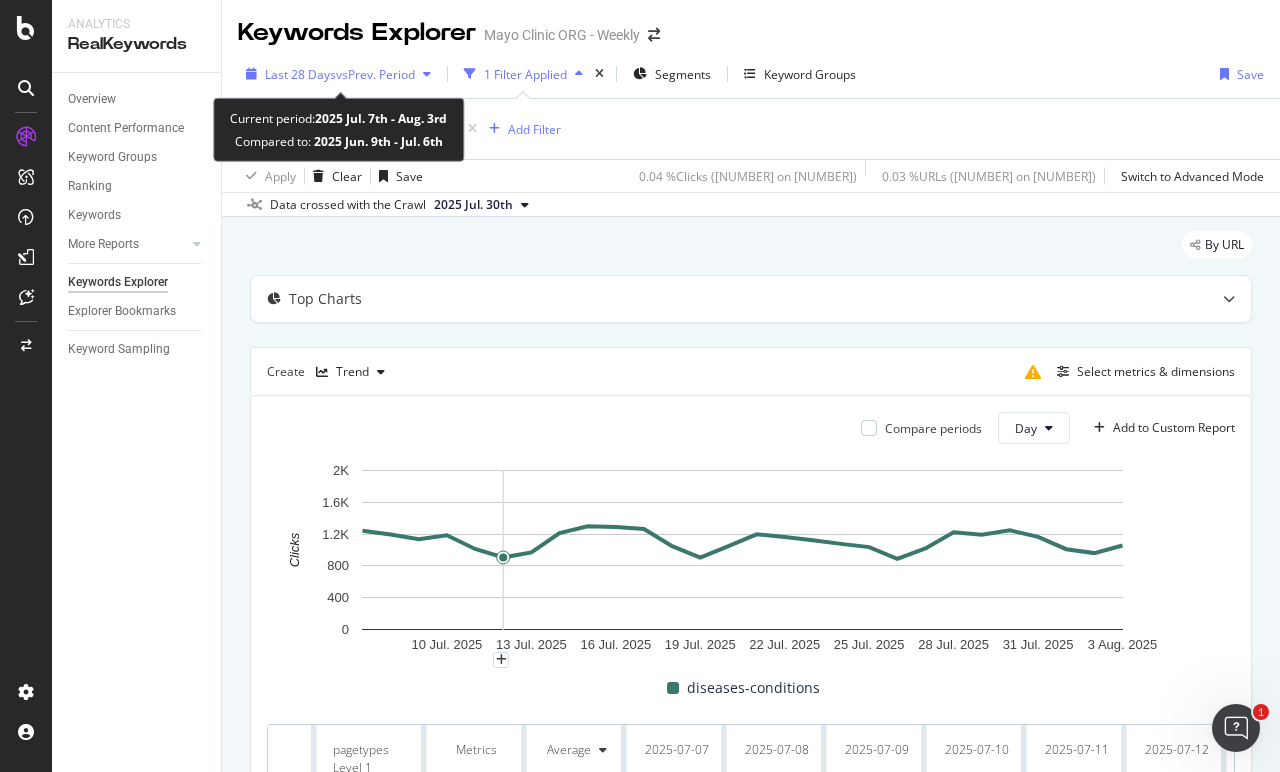 click on "Last 28 Days  vs  Prev. Period" at bounding box center (338, 74) 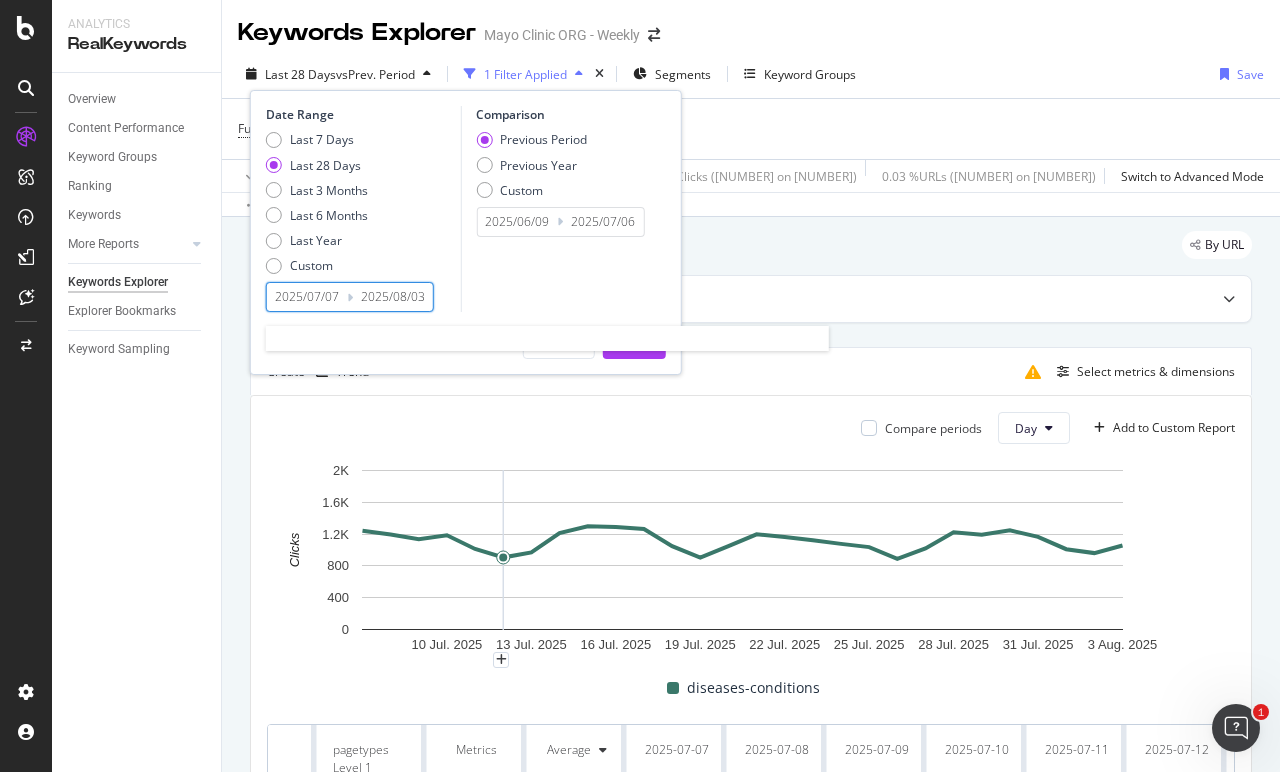click on "2025/07/07" at bounding box center [307, 297] 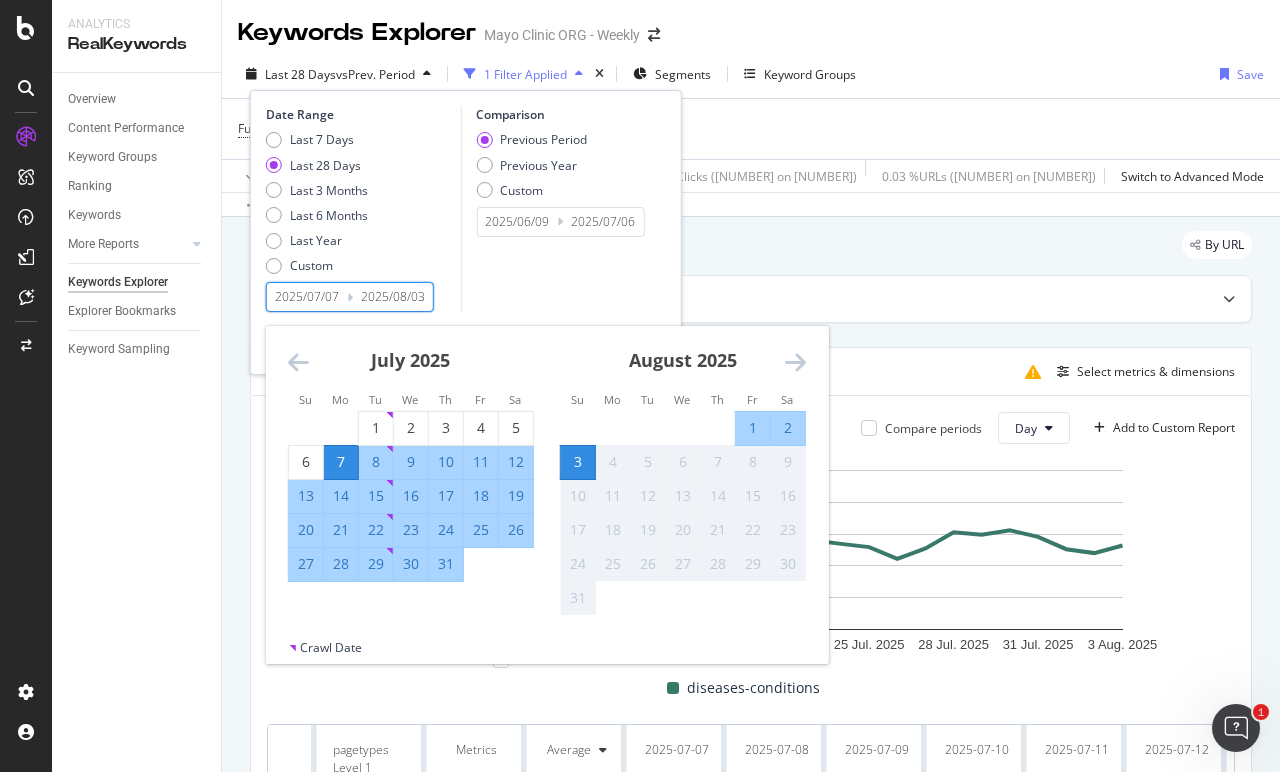 click on "Comparison Previous Period Previous Year Custom 2025/06/09 Navigate forward to interact with the calendar and select a date. Press the question mark key to get the keyboard shortcuts for changing dates. 2025/07/06 Navigate backward to interact with the calendar and select a date. Press the question mark key to get the keyboard shortcuts for changing dates." at bounding box center [555, 209] 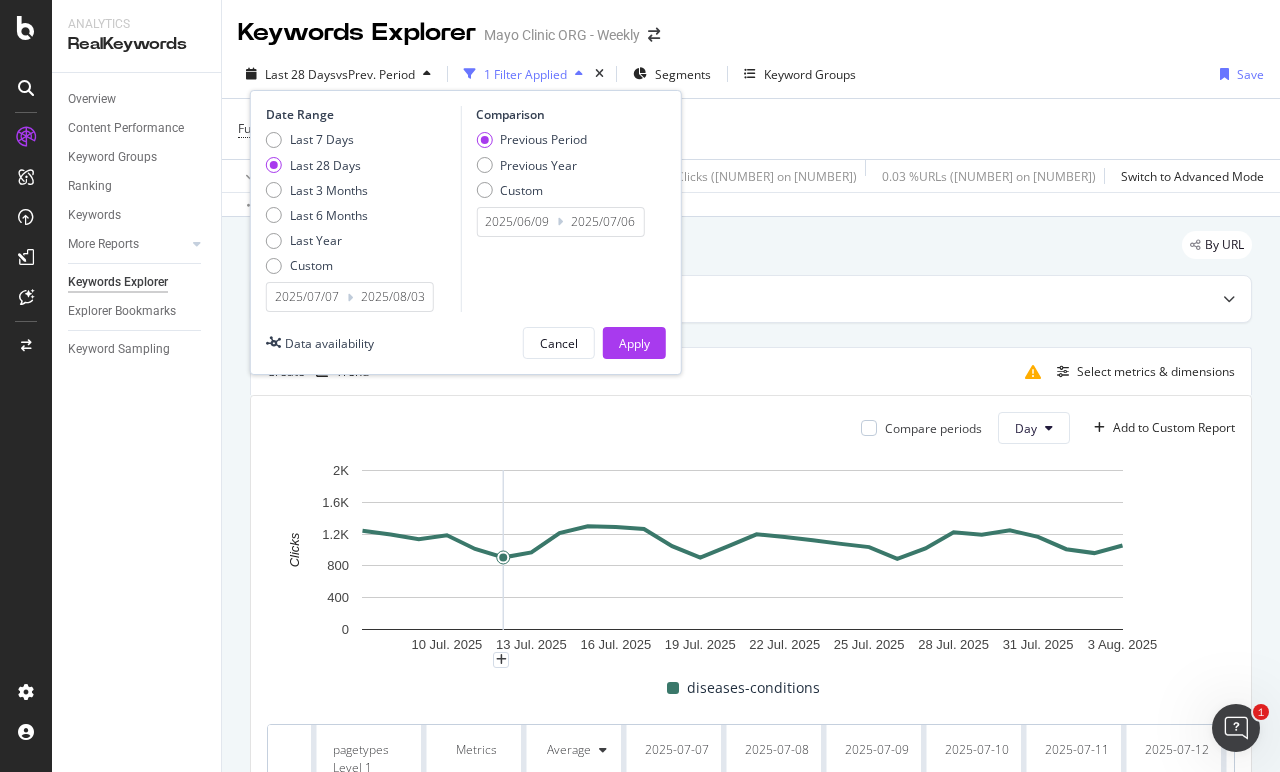 click on "Previous Period" at bounding box center (543, 139) 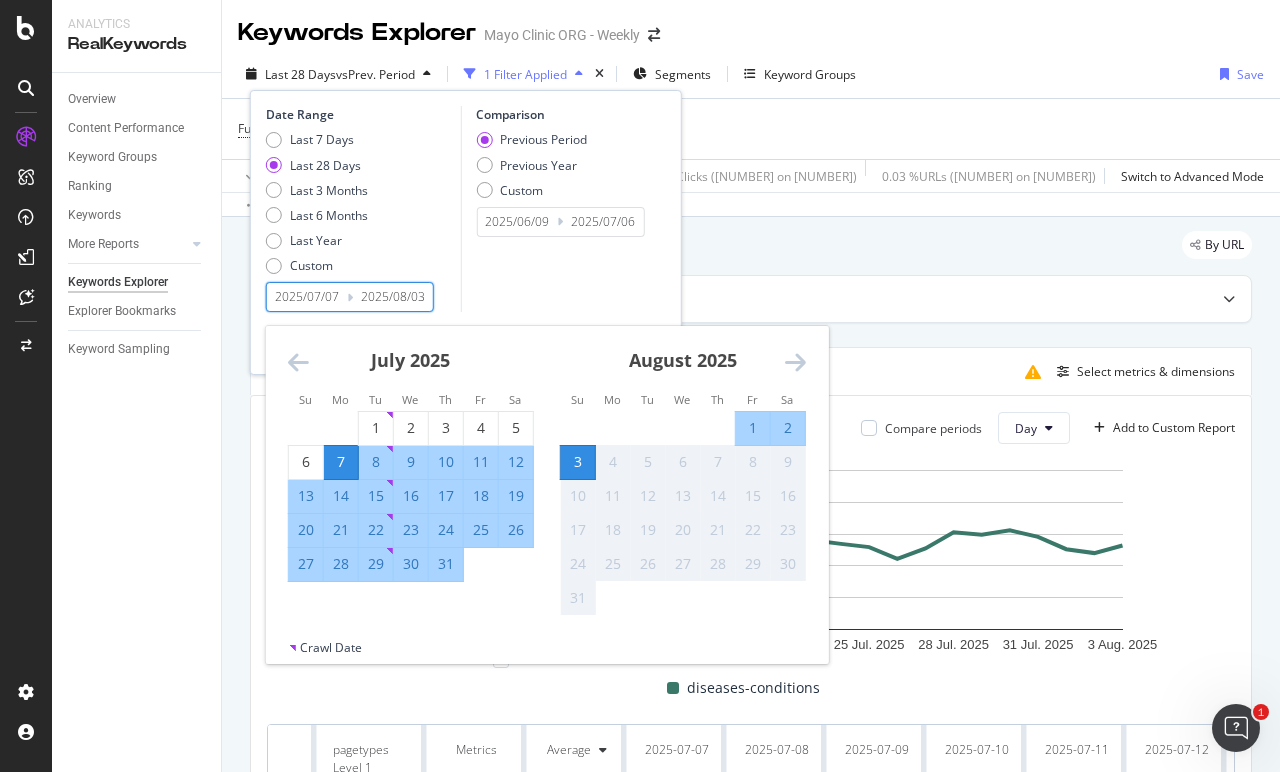 click on "2025/08/03" at bounding box center [393, 297] 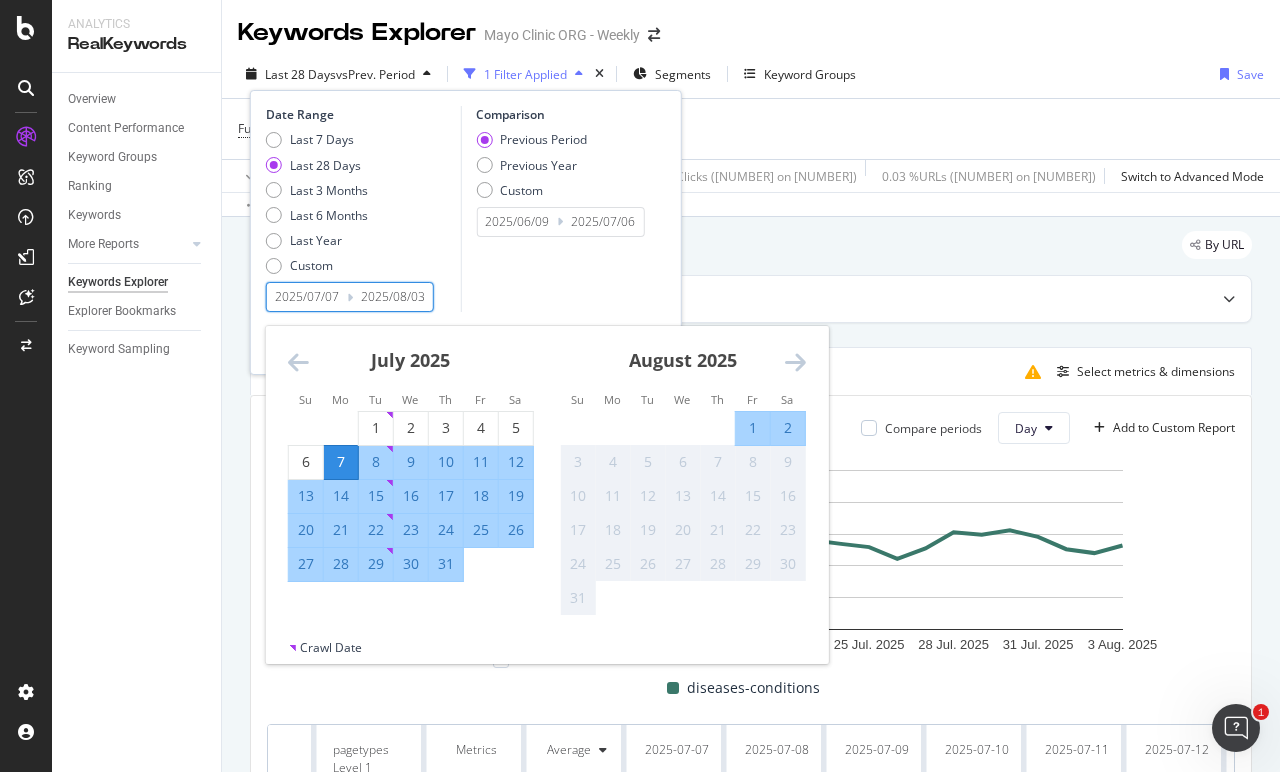 click at bounding box center [298, 362] 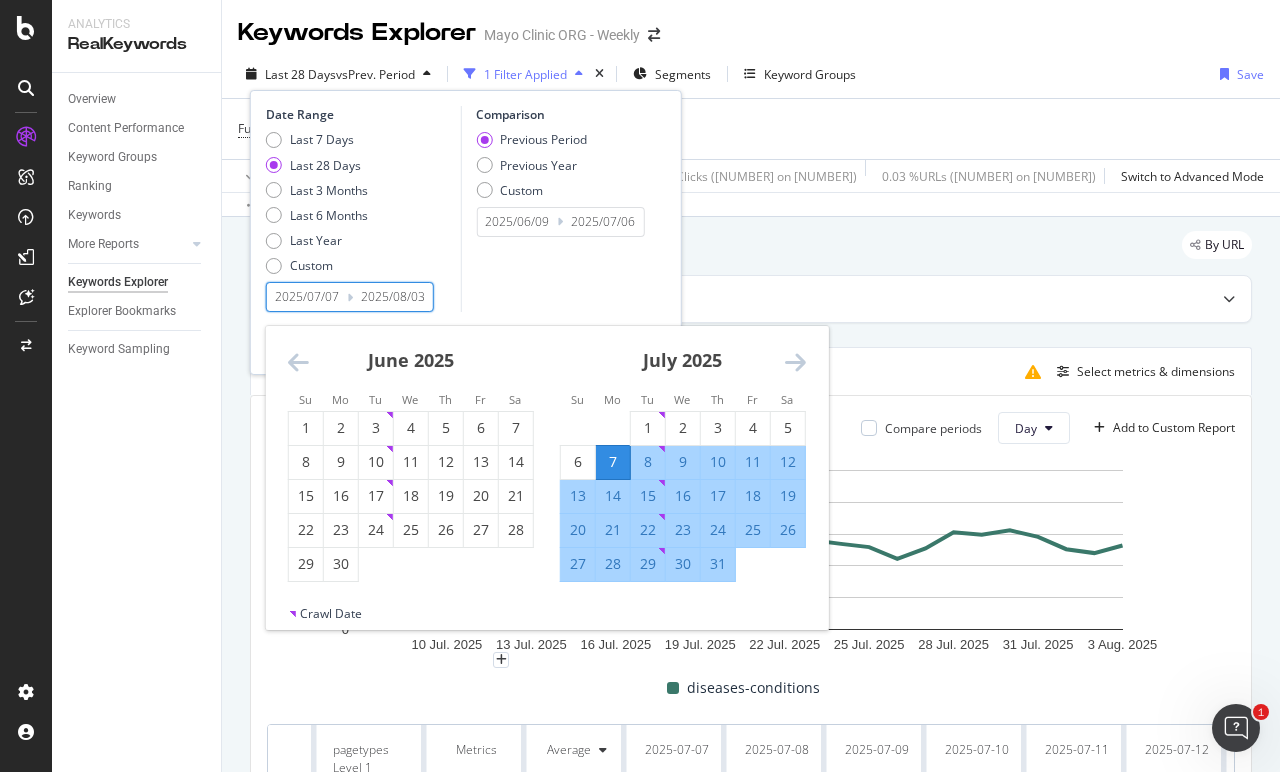 click at bounding box center (298, 362) 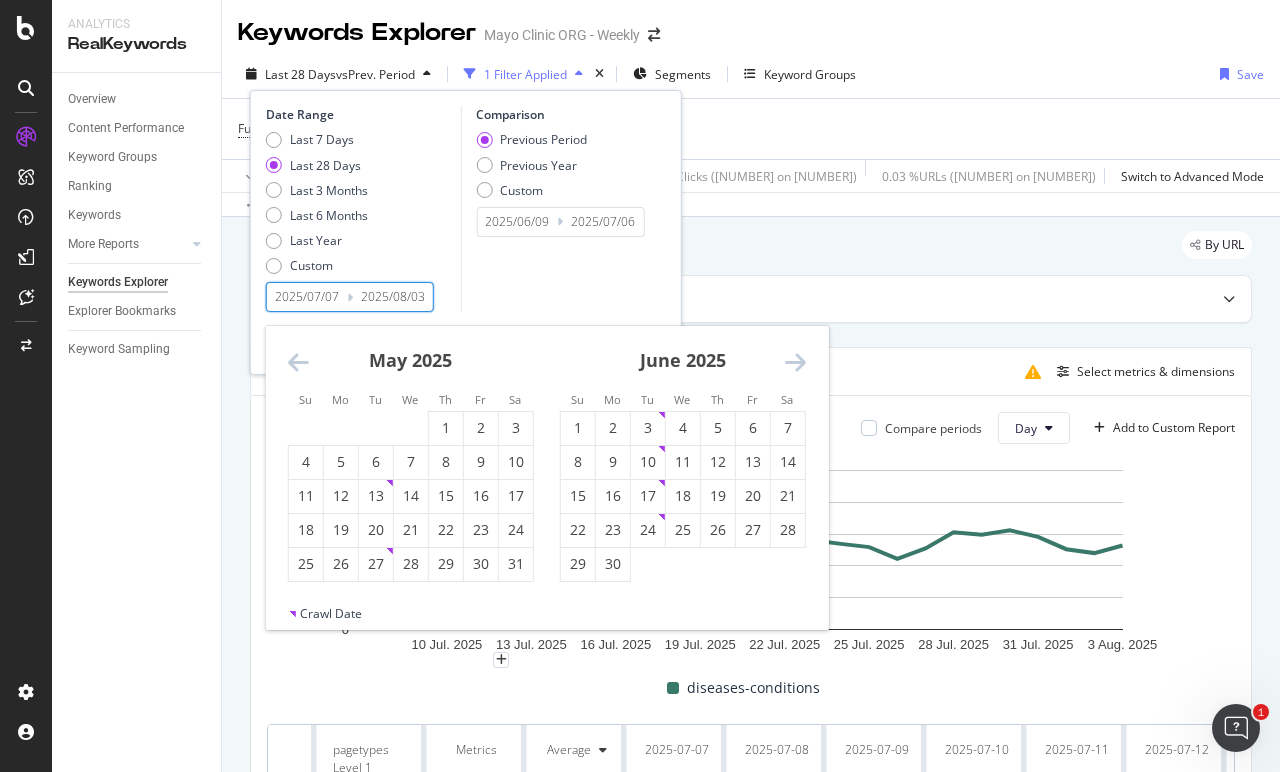 click at bounding box center (298, 362) 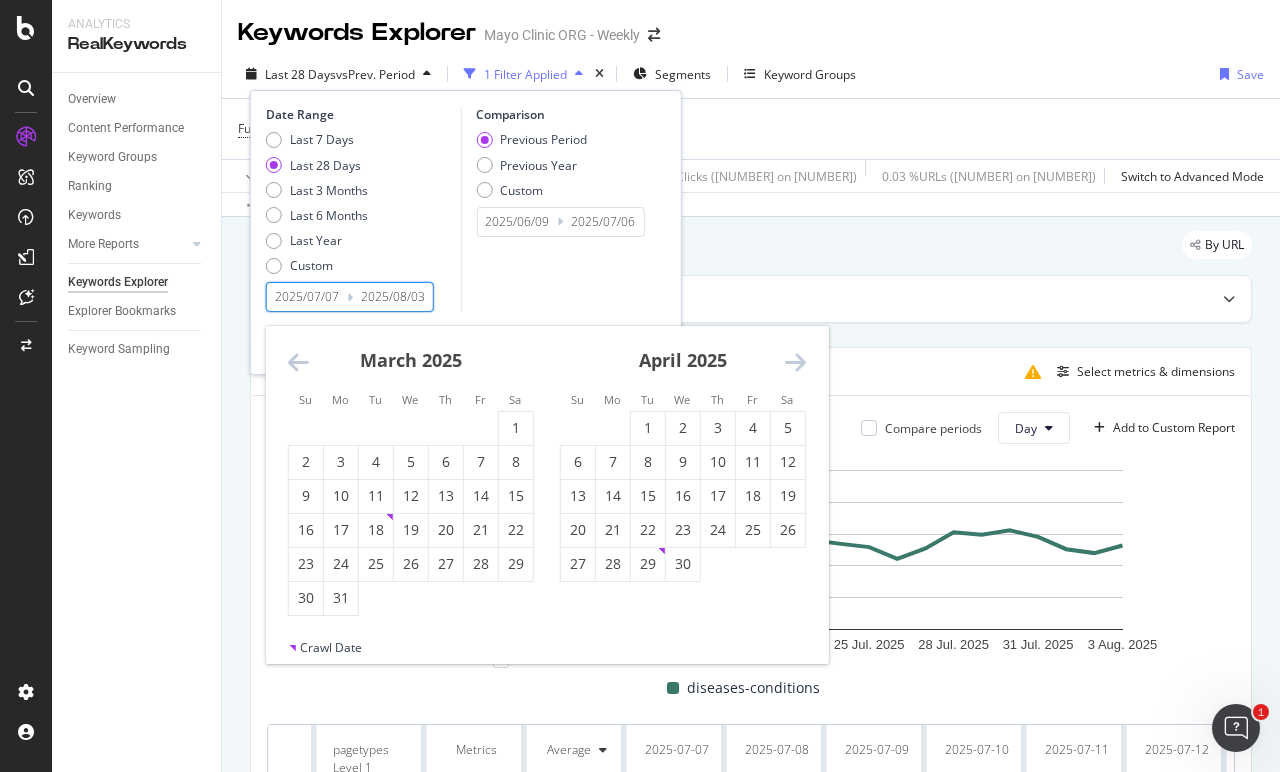 click at bounding box center [298, 362] 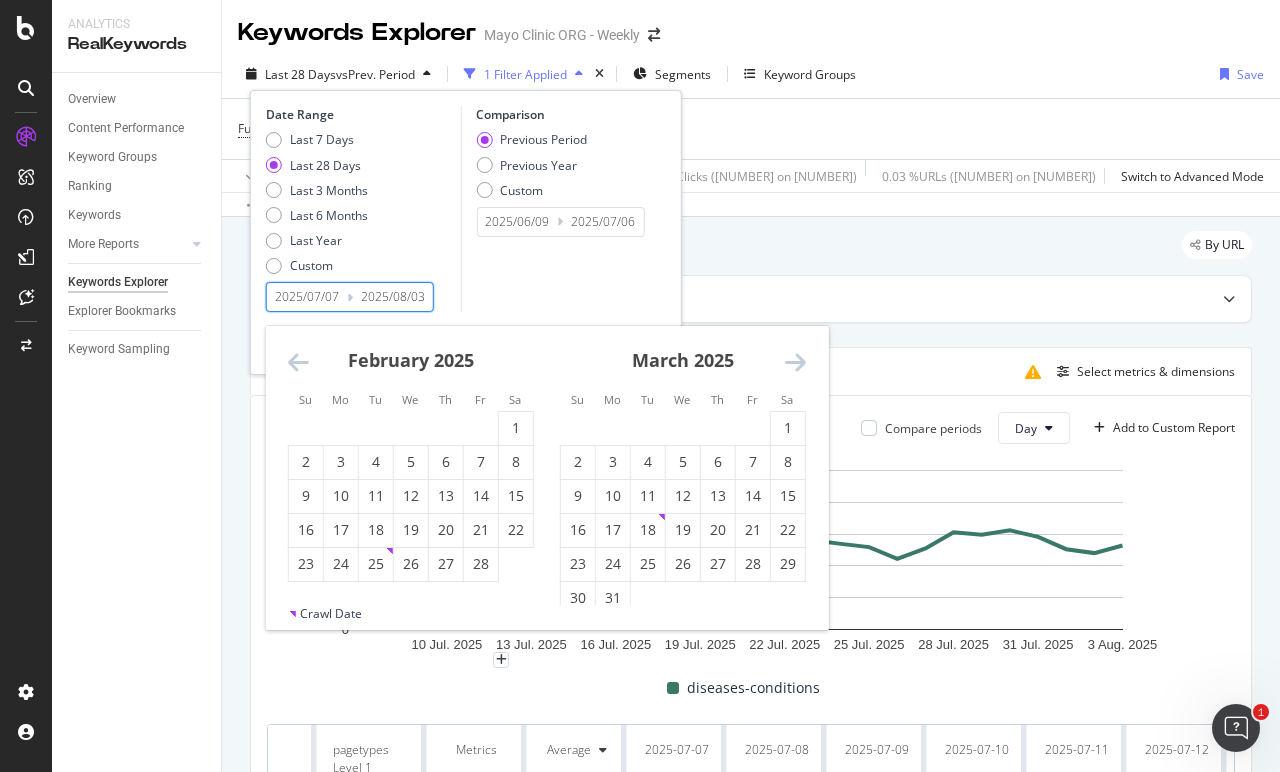 click at bounding box center [298, 362] 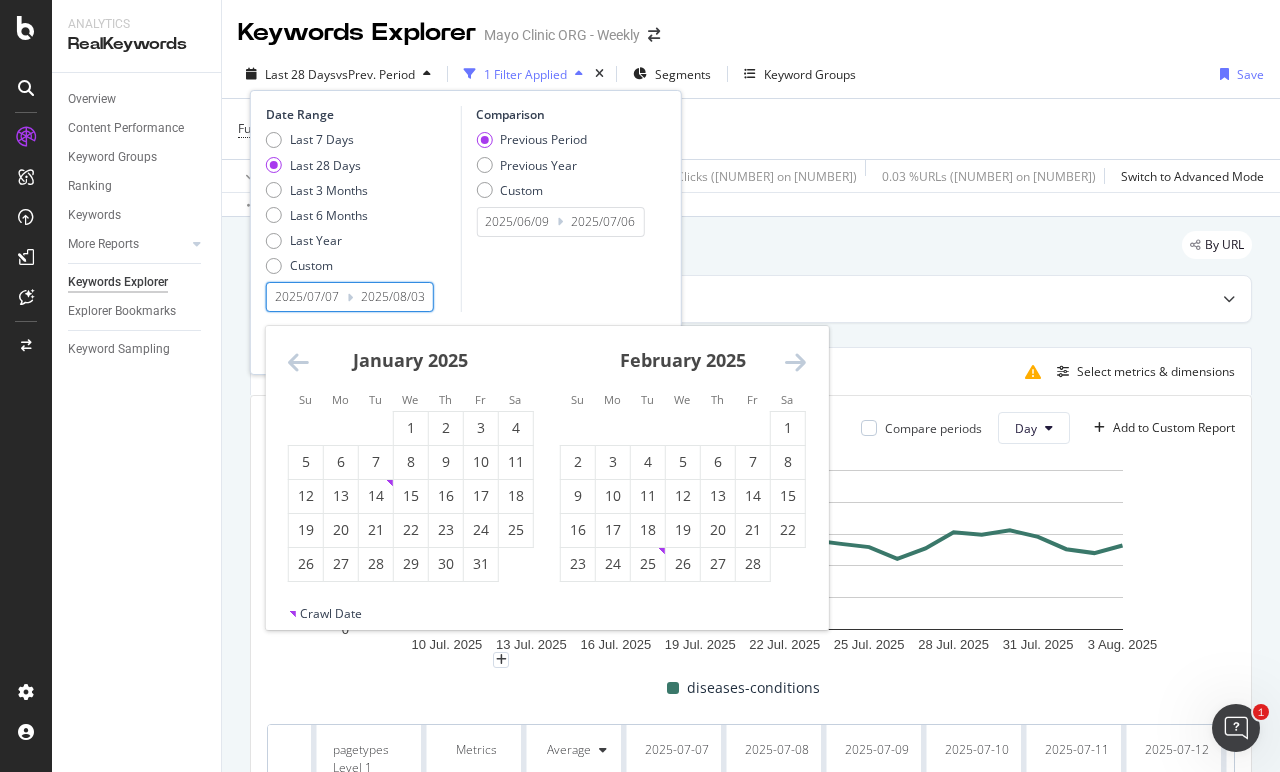 click at bounding box center (298, 362) 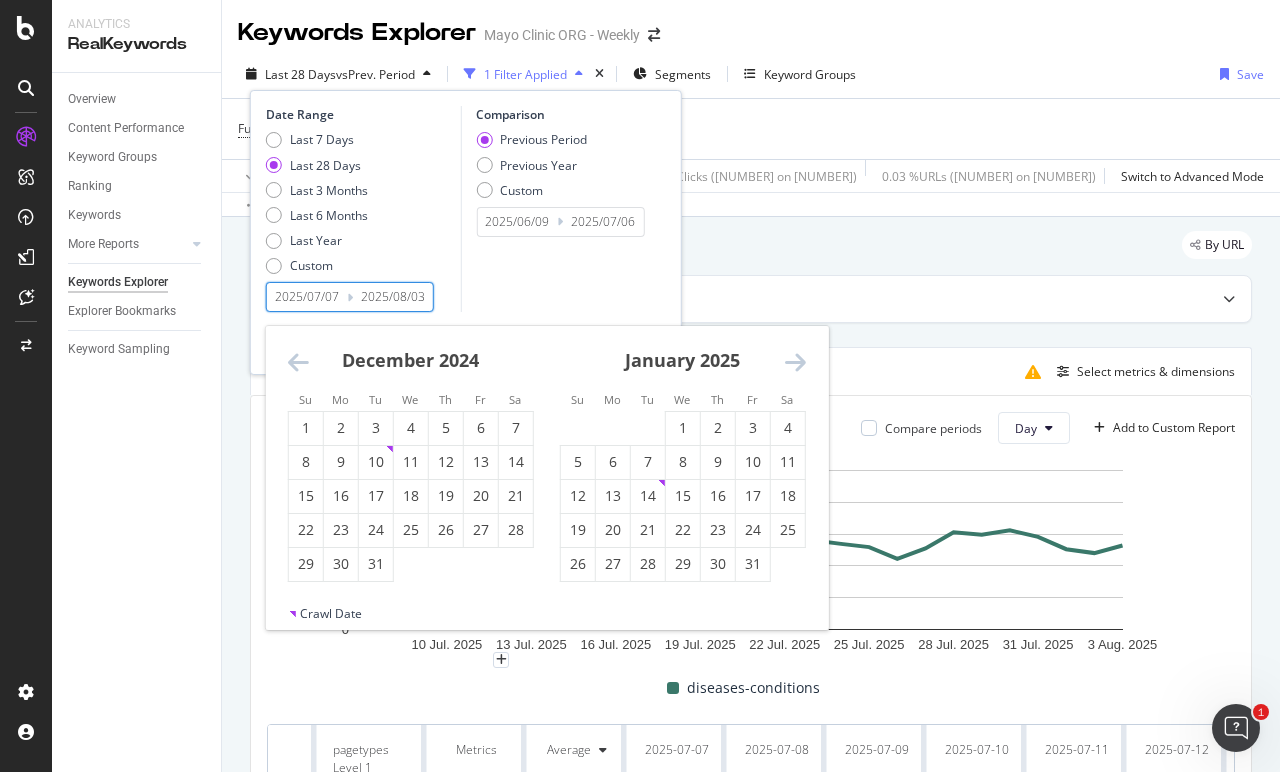 click at bounding box center [298, 362] 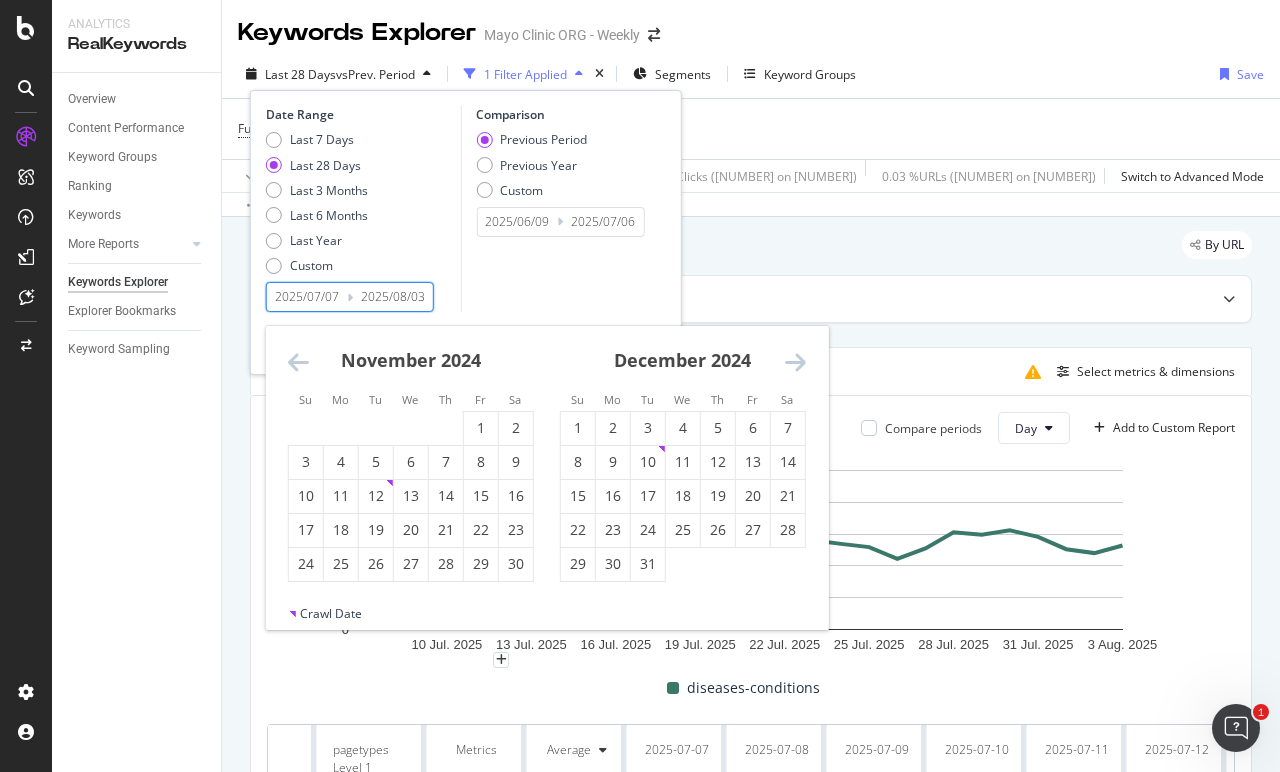 click at bounding box center (298, 362) 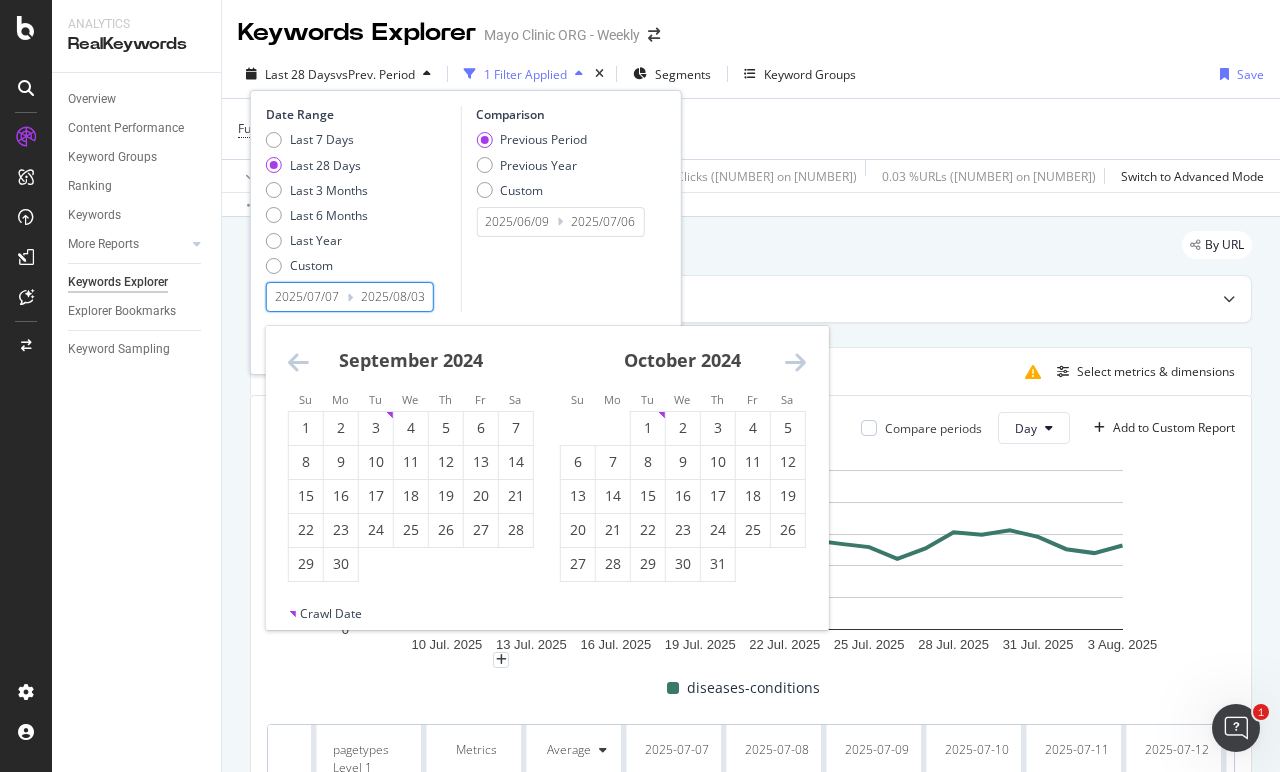click at bounding box center (298, 362) 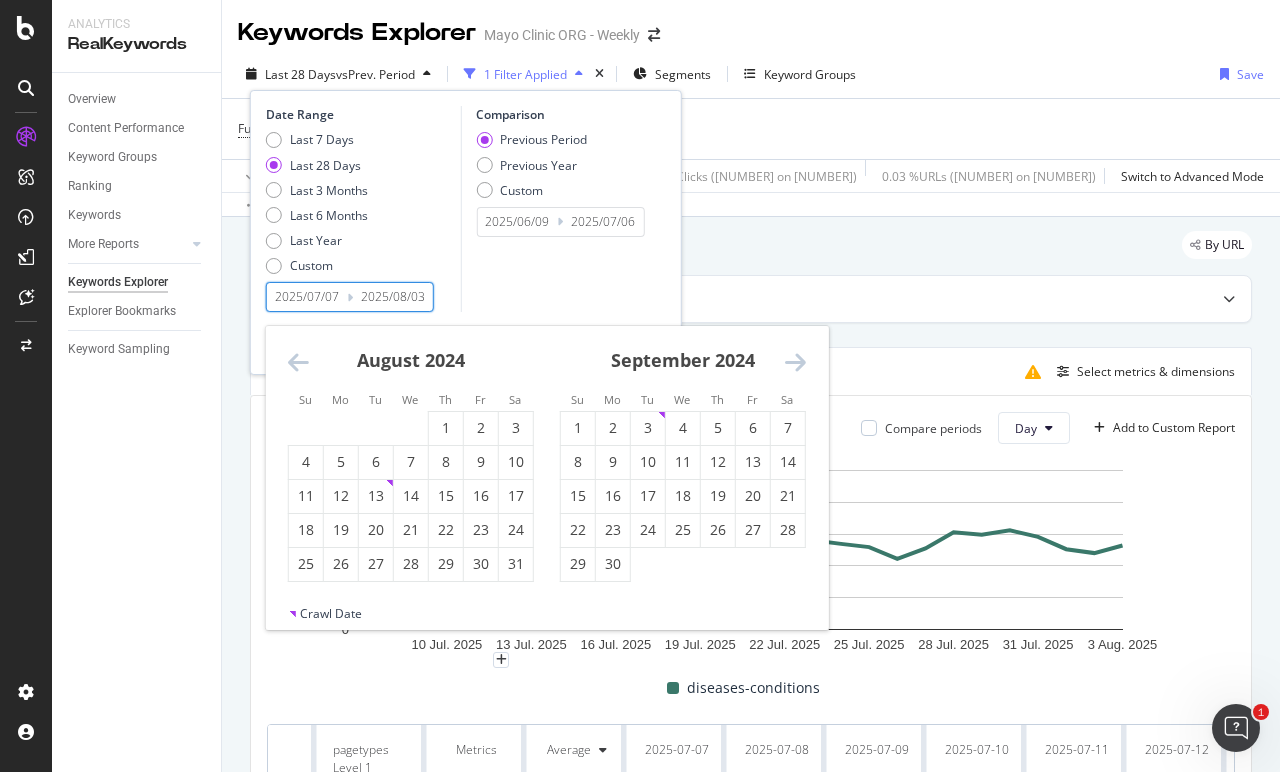 click at bounding box center (298, 362) 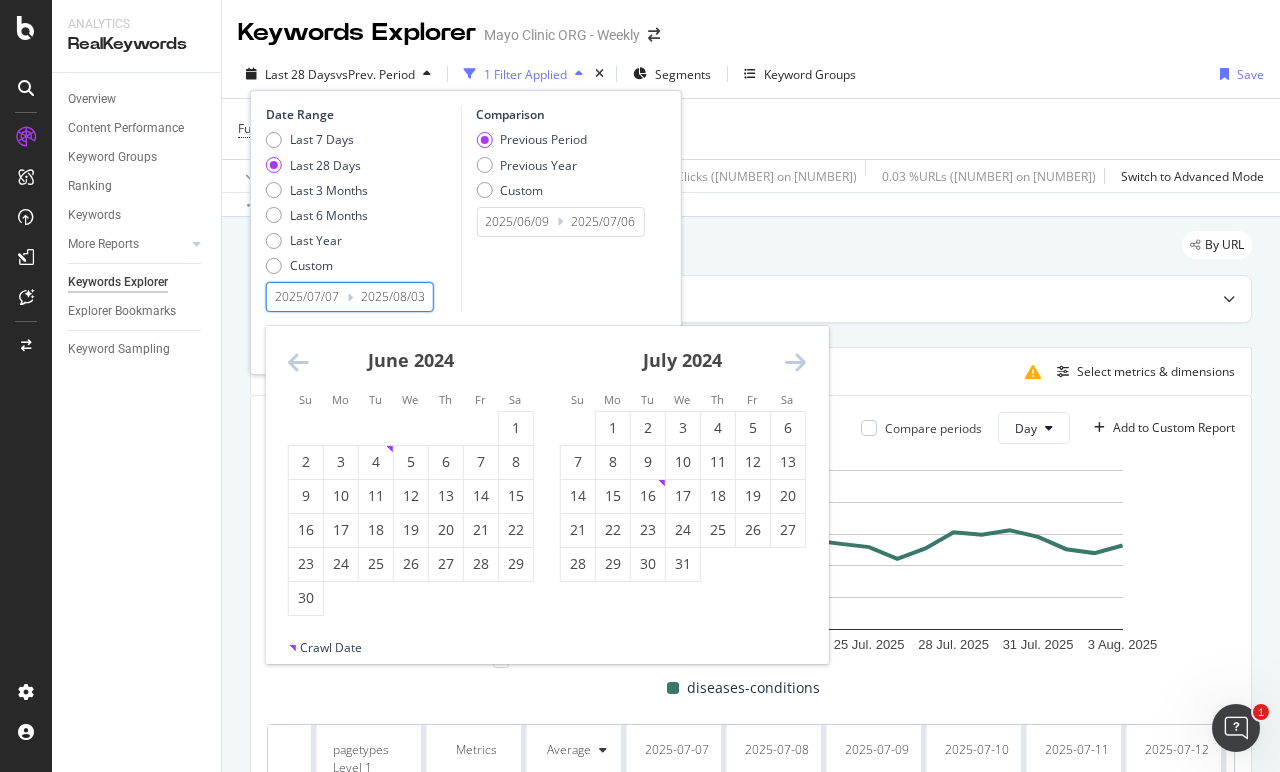 click at bounding box center [298, 362] 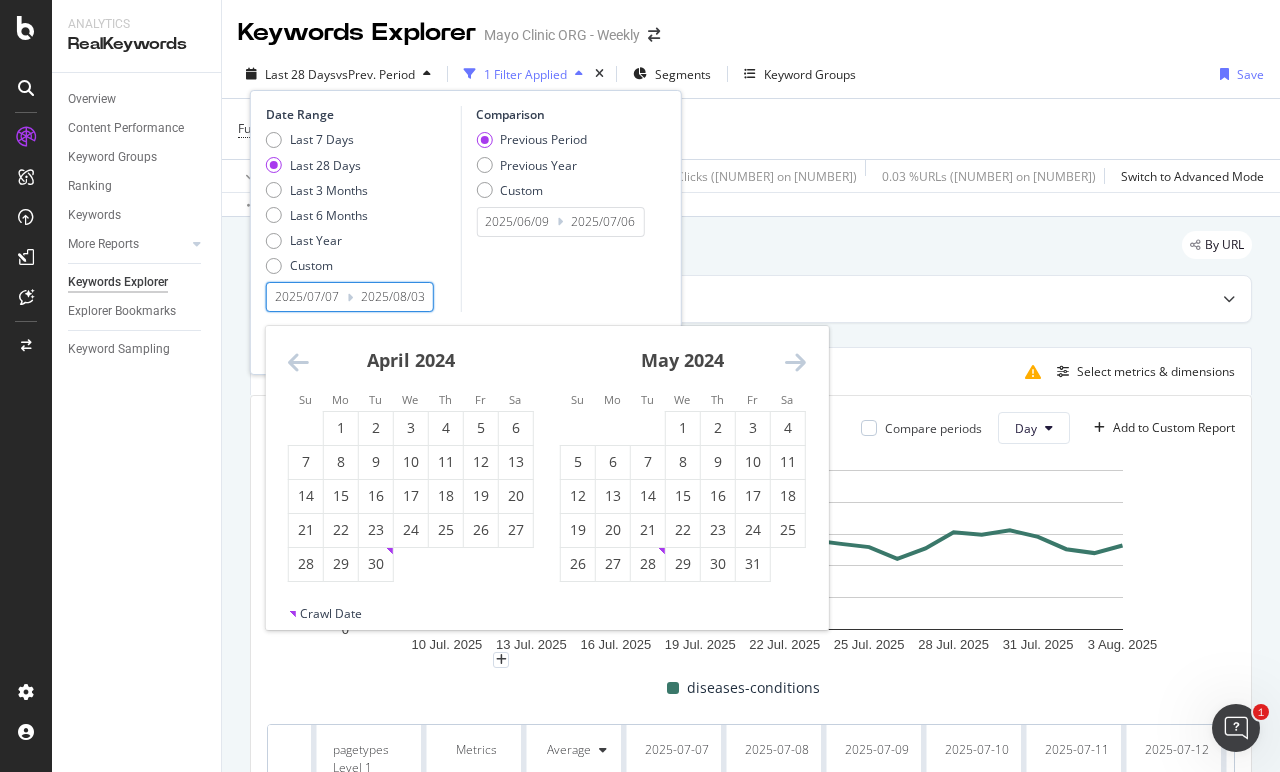 click at bounding box center [298, 362] 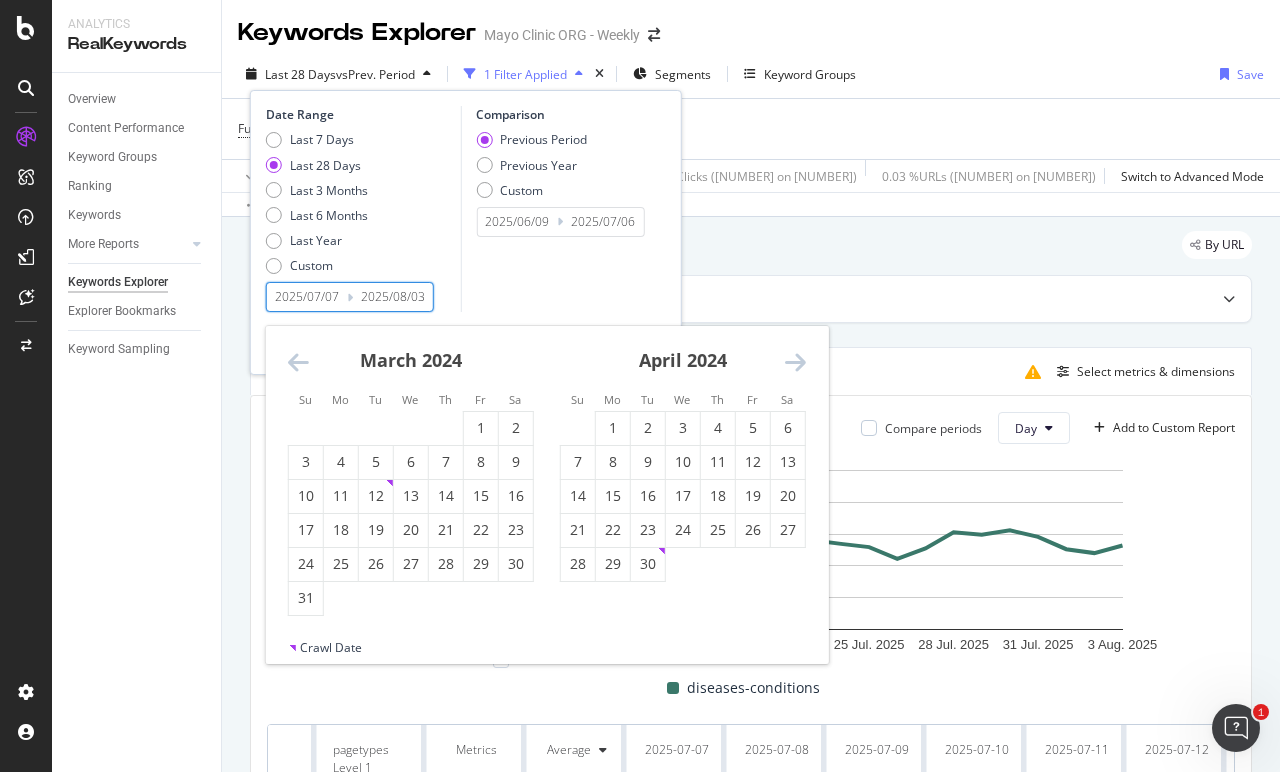 click at bounding box center [298, 362] 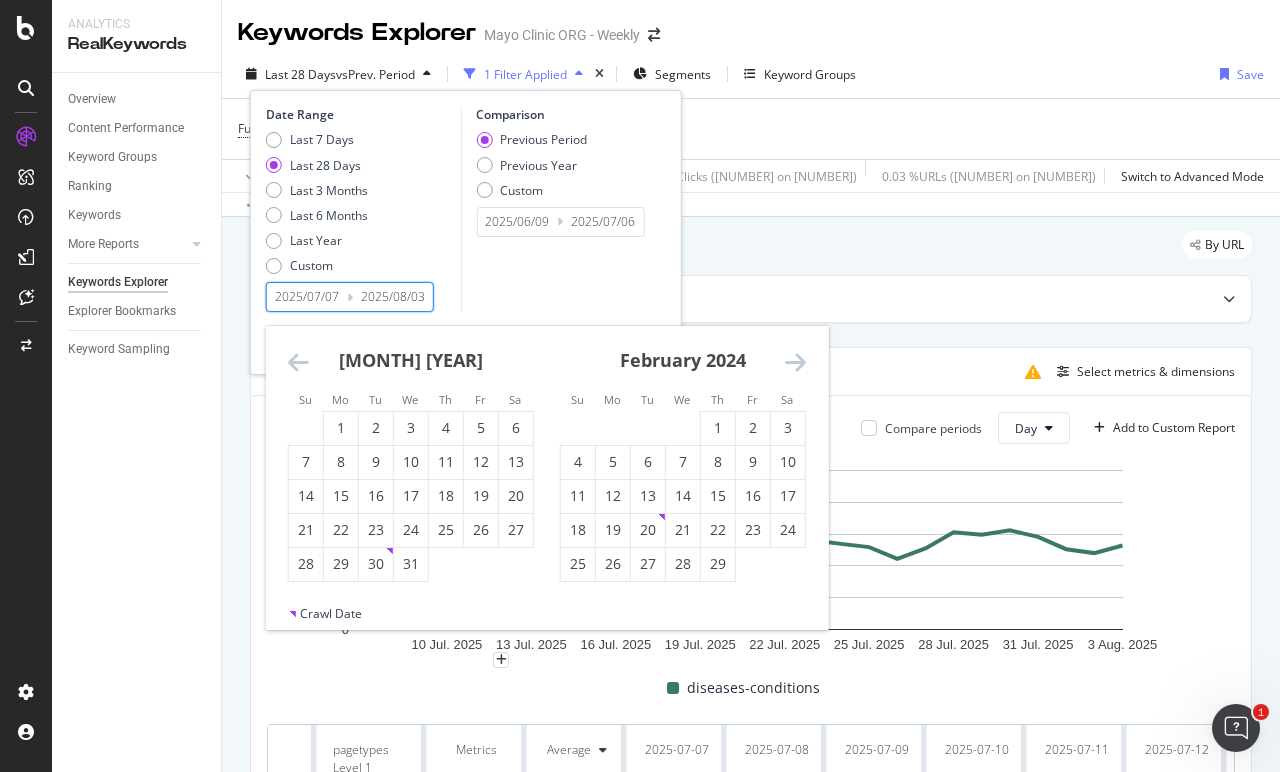 click at bounding box center (298, 362) 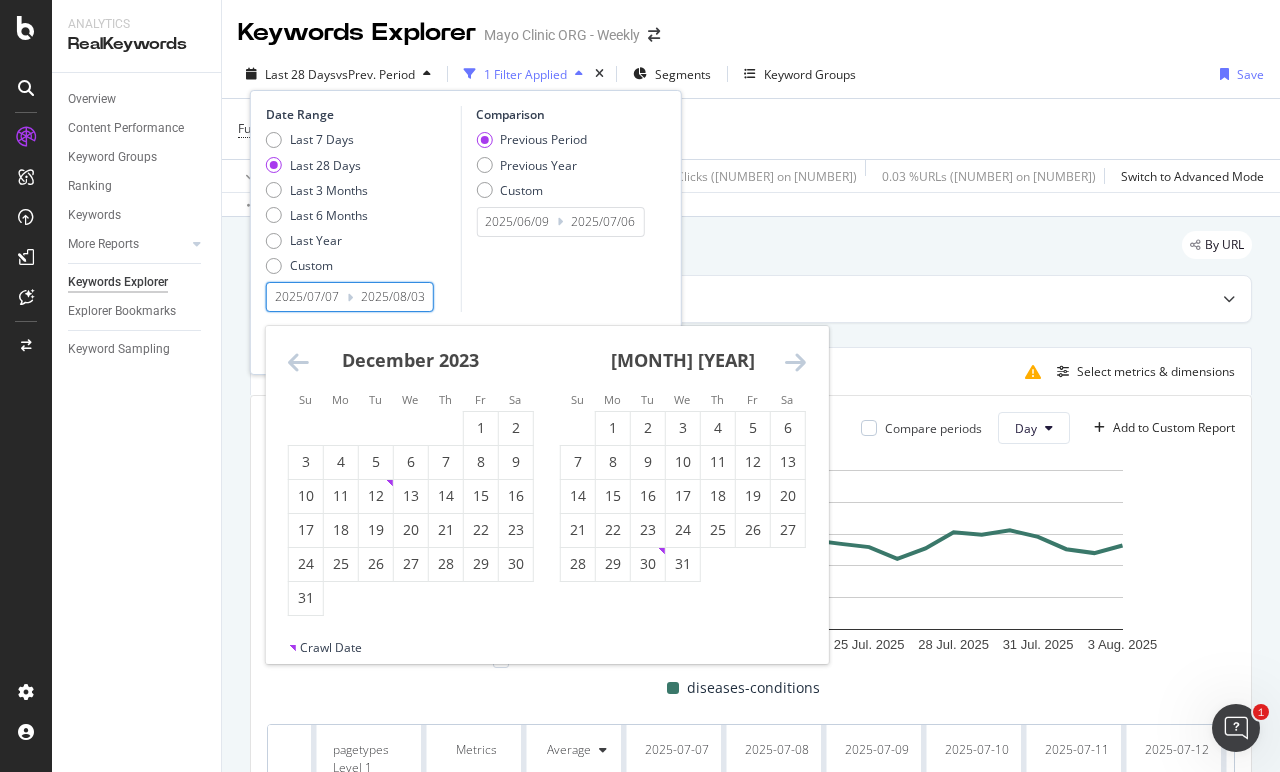 click at bounding box center (298, 362) 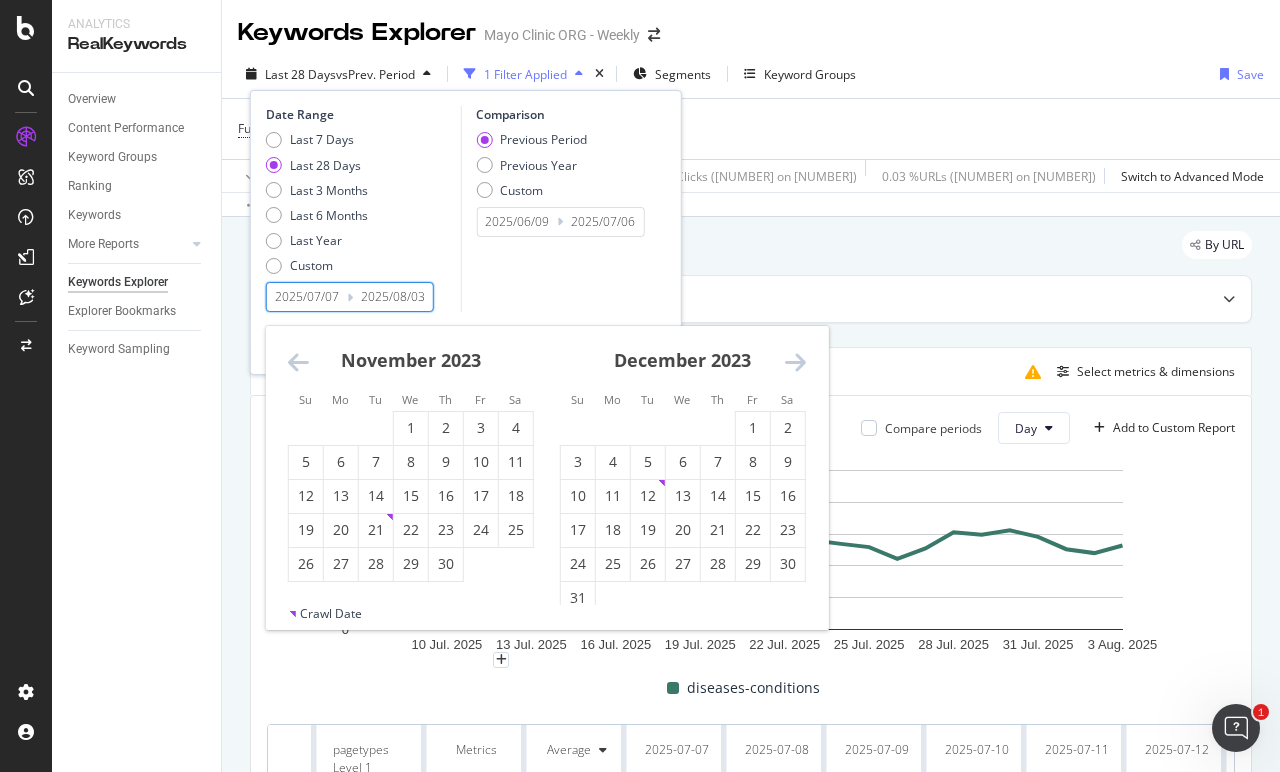click at bounding box center [298, 362] 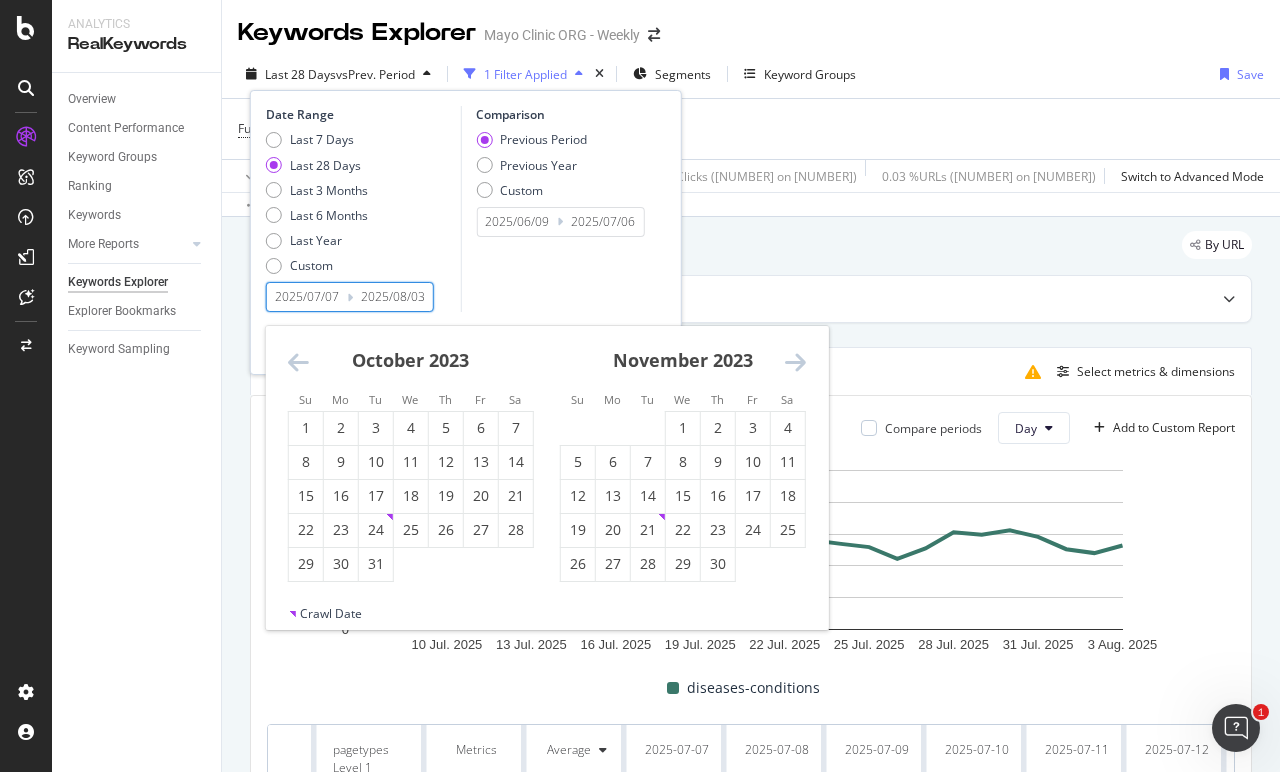 click at bounding box center (795, 362) 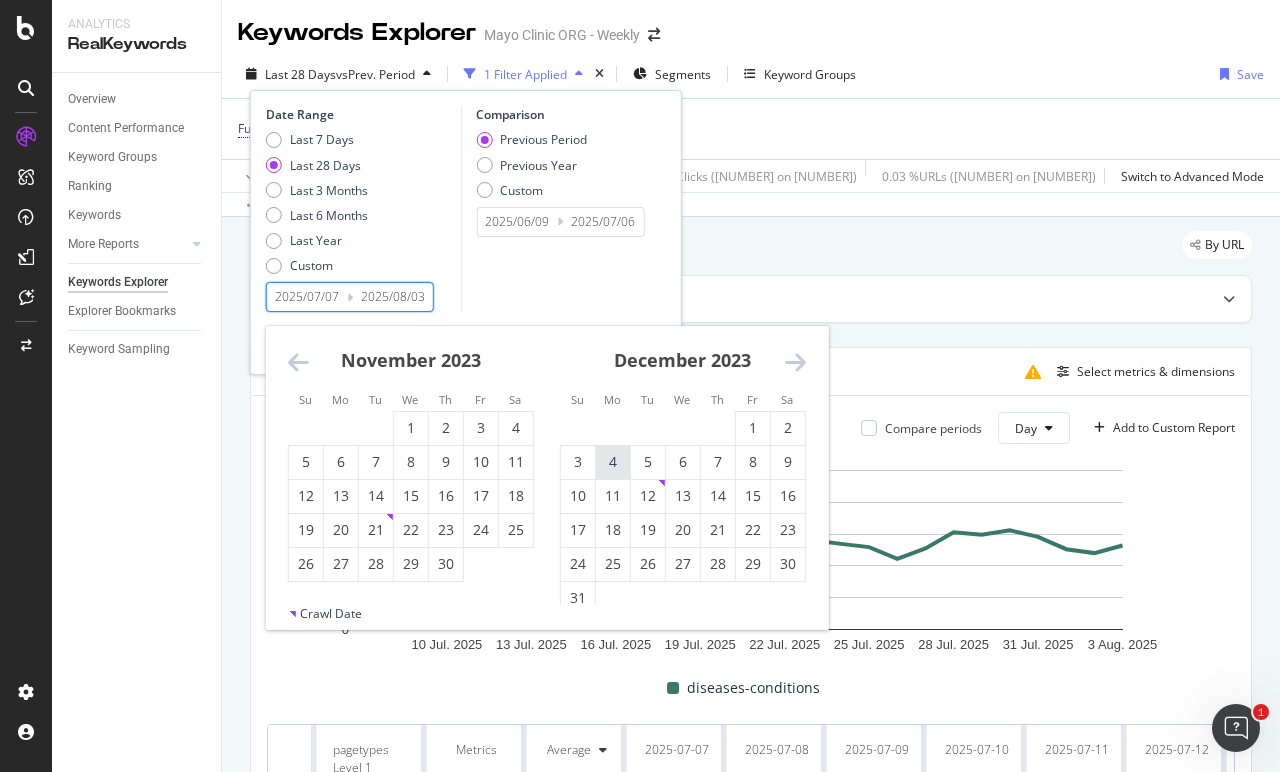 click on "4" at bounding box center (613, 462) 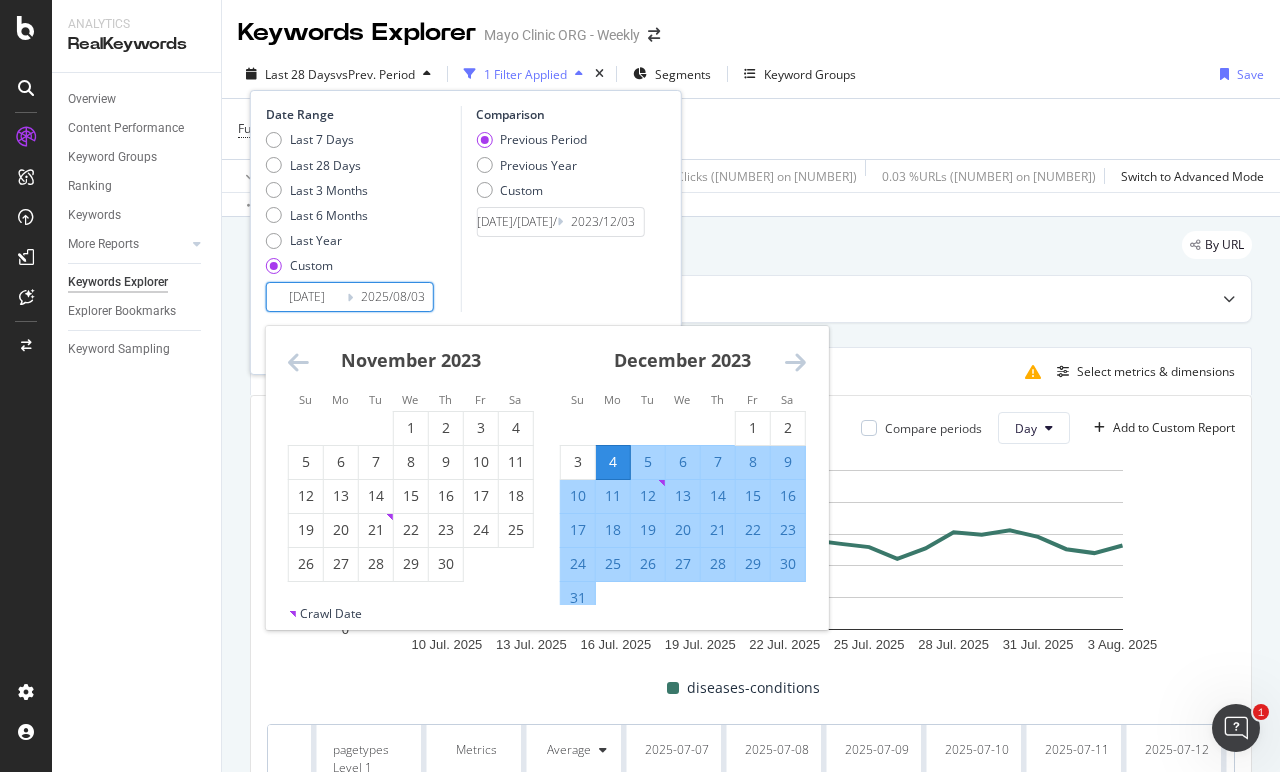 click on "Comparison Previous Period Previous Year Custom [DATE]/[DATE]/[DATE] Navigate forward to interact with the calendar and select a date. Press the question mark key to get the keyboard shortcuts for changing dates. [DATE]/[DATE]/[DATE] Navigate backward to interact with the calendar and select a date. Press the question mark key to get the keyboard shortcuts for changing dates." at bounding box center (555, 209) 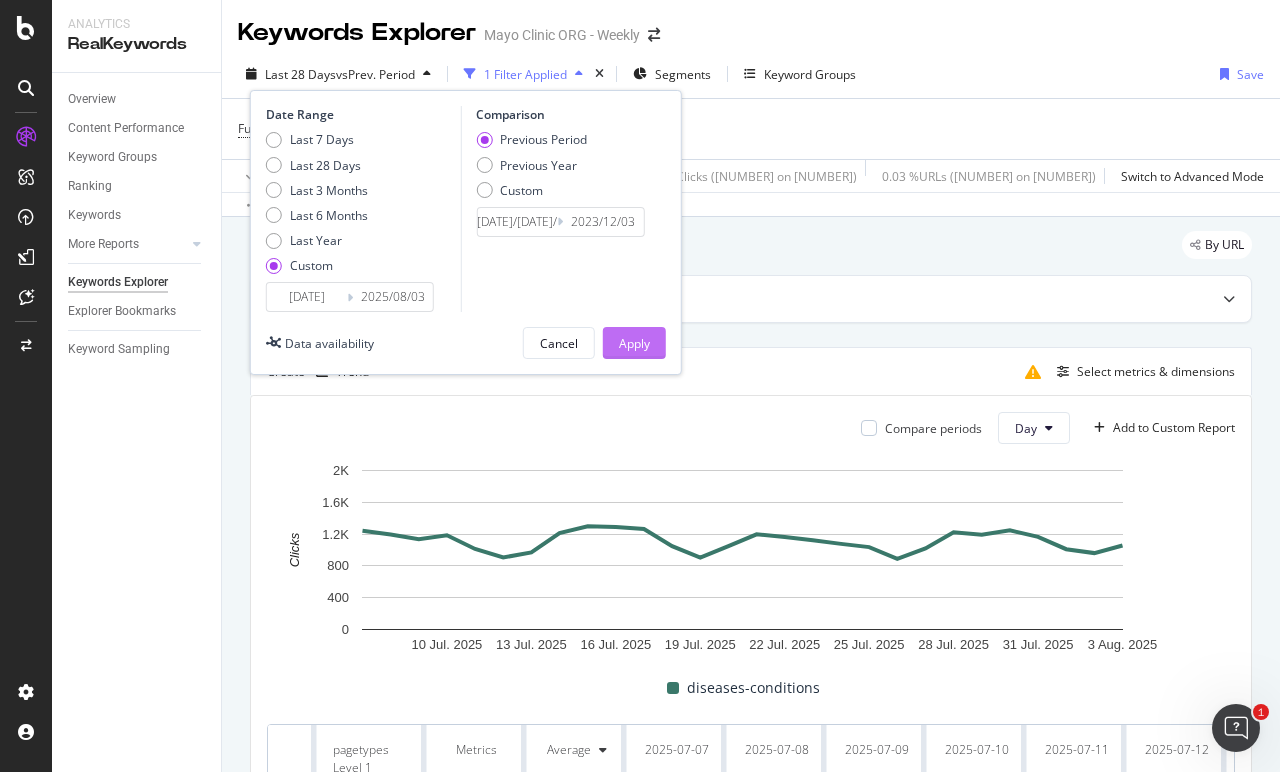 click on "Apply" at bounding box center [634, 343] 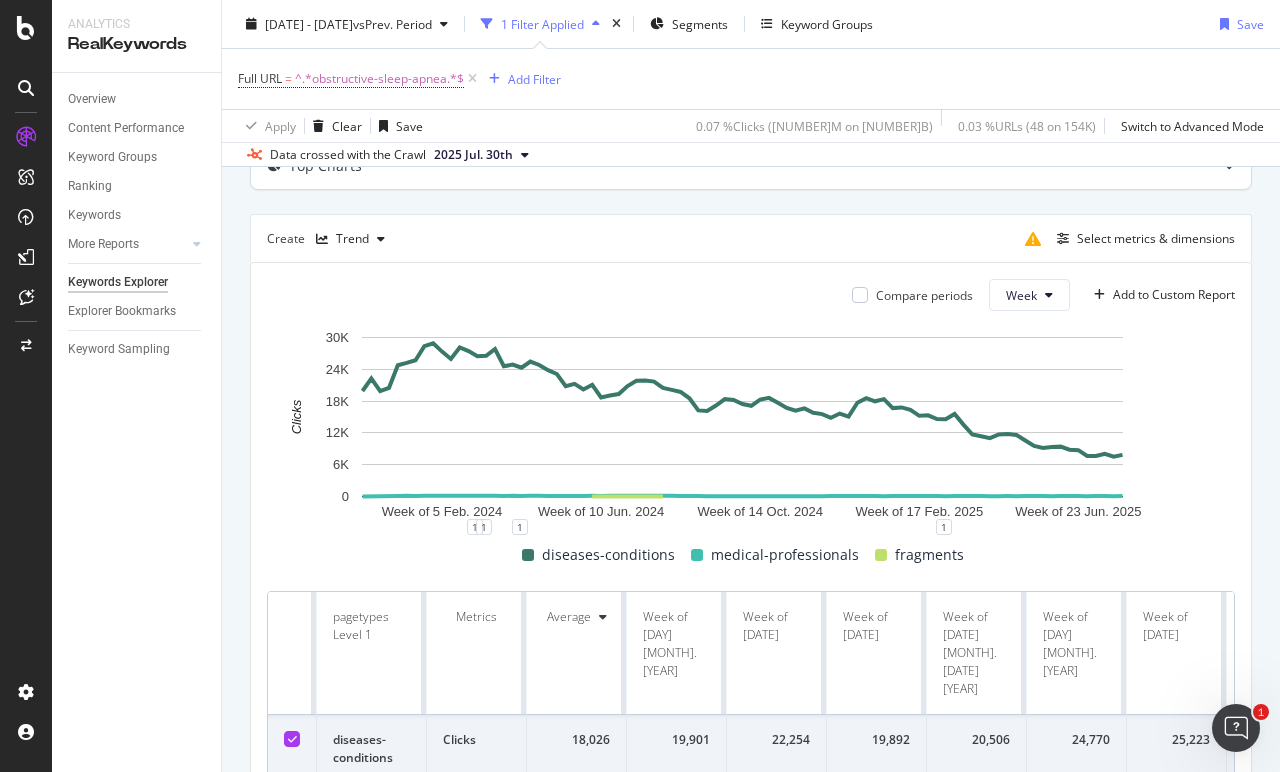 scroll, scrollTop: 134, scrollLeft: 0, axis: vertical 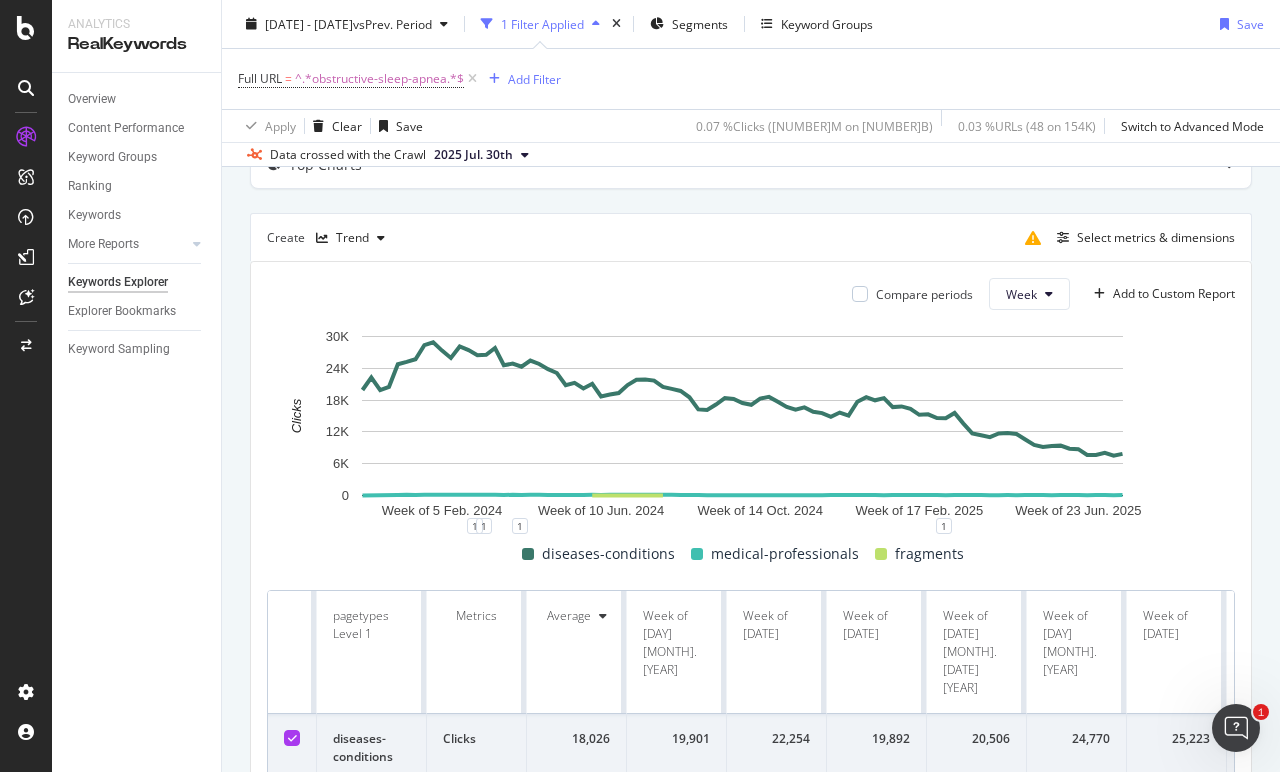 drag, startPoint x: 652, startPoint y: 247, endPoint x: 512, endPoint y: 216, distance: 143.39107 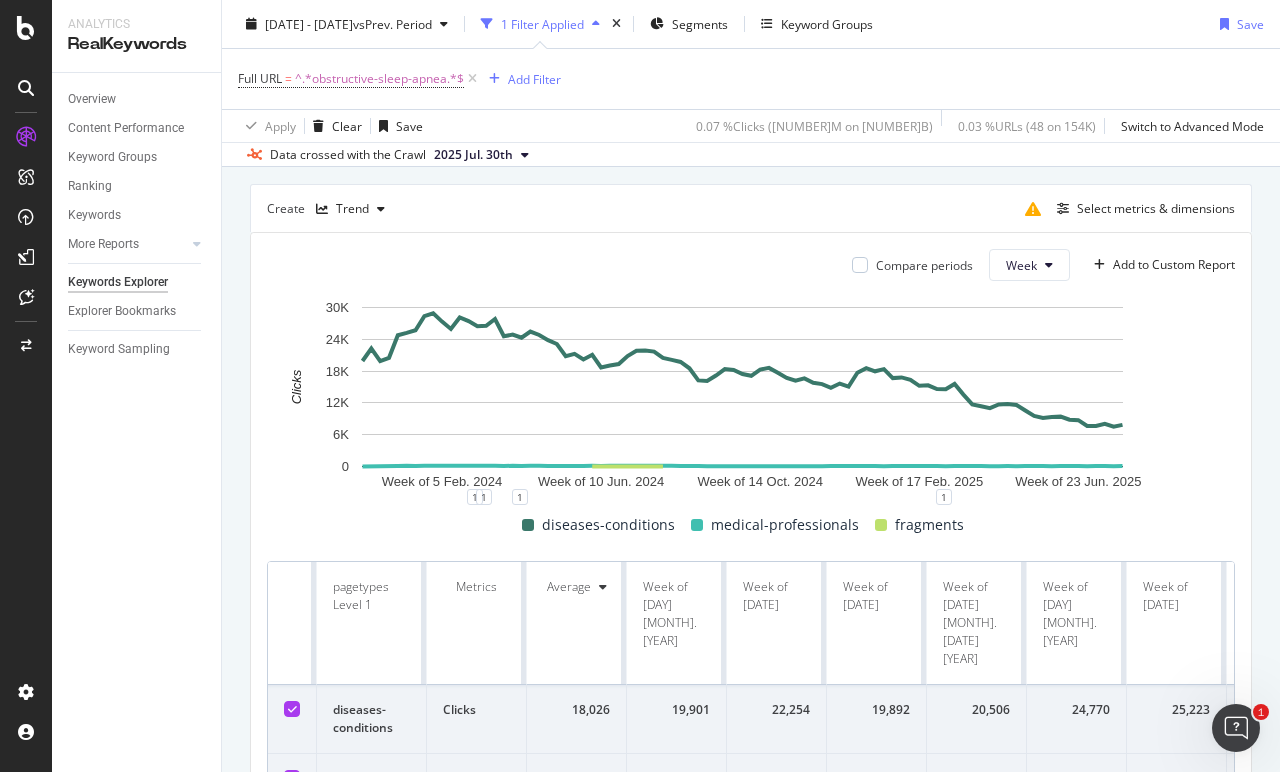 scroll, scrollTop: 0, scrollLeft: 0, axis: both 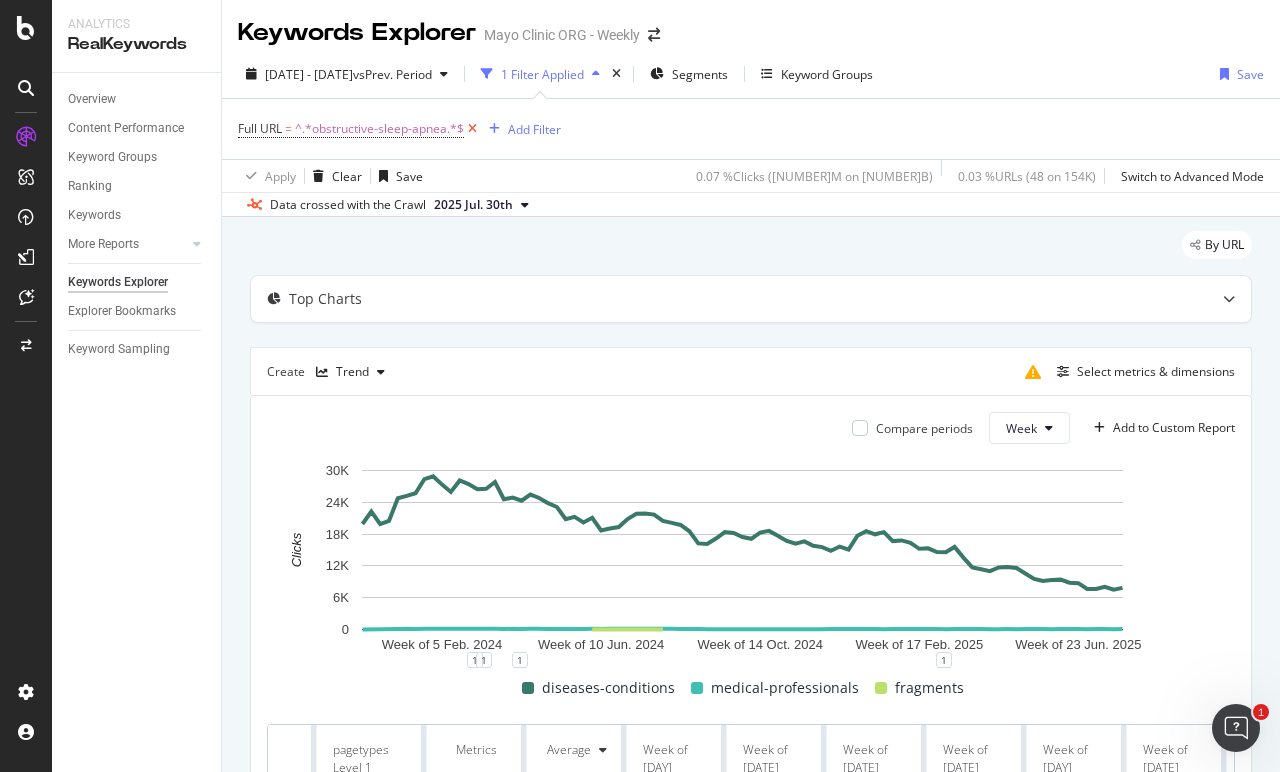 click at bounding box center (472, 129) 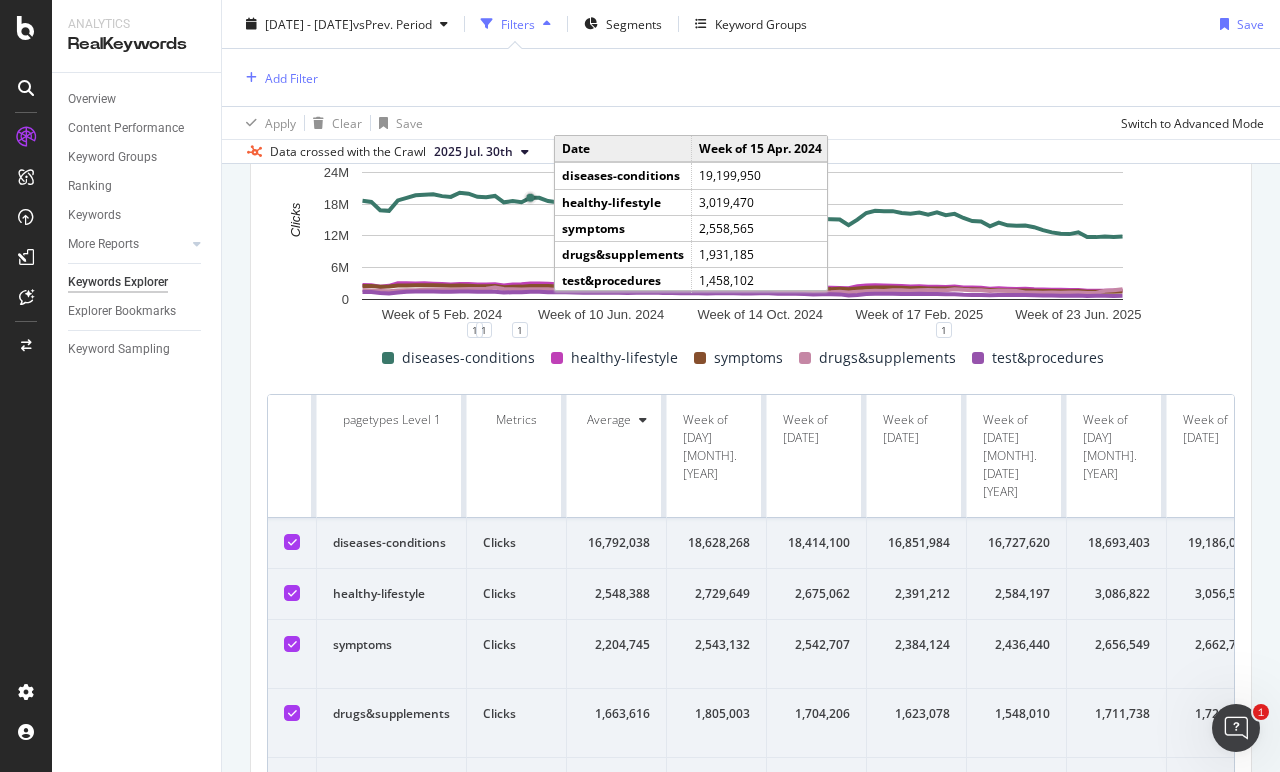 scroll, scrollTop: 328, scrollLeft: 0, axis: vertical 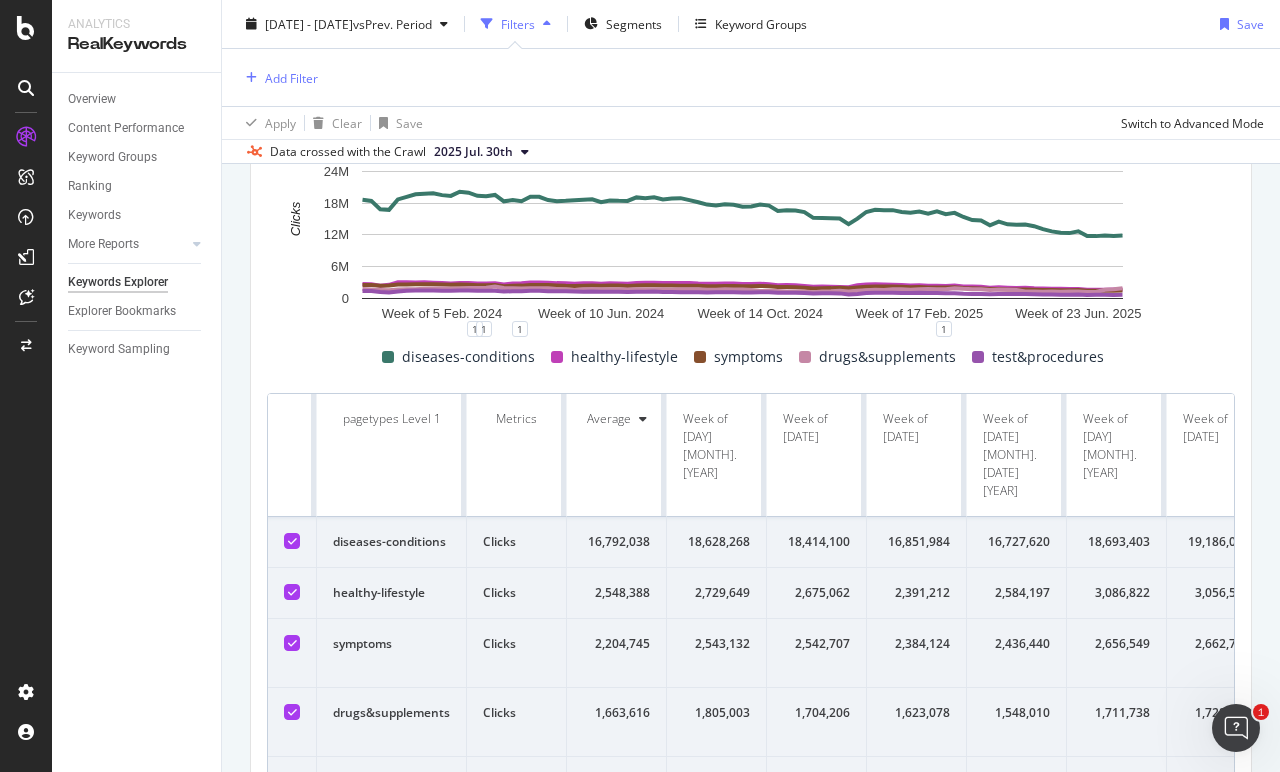 click at bounding box center (292, 541) 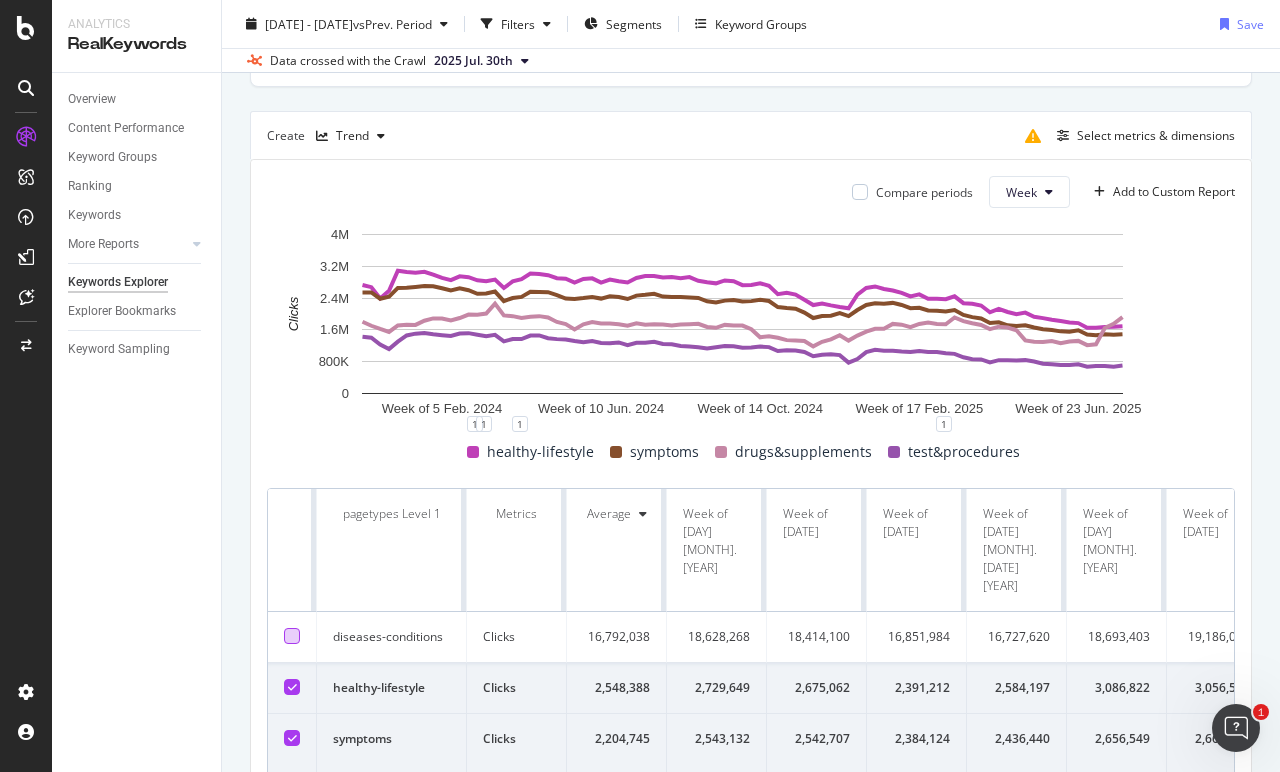 scroll, scrollTop: 143, scrollLeft: 0, axis: vertical 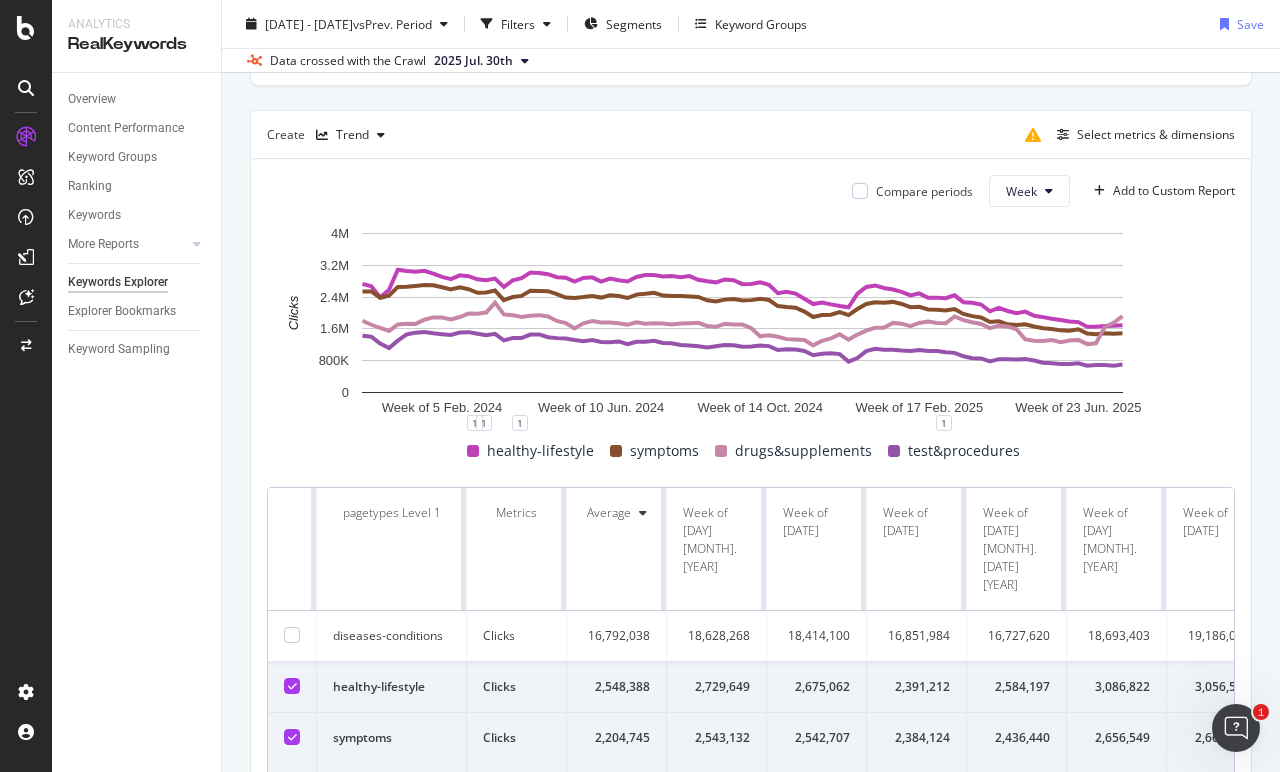 click at bounding box center (292, 686) 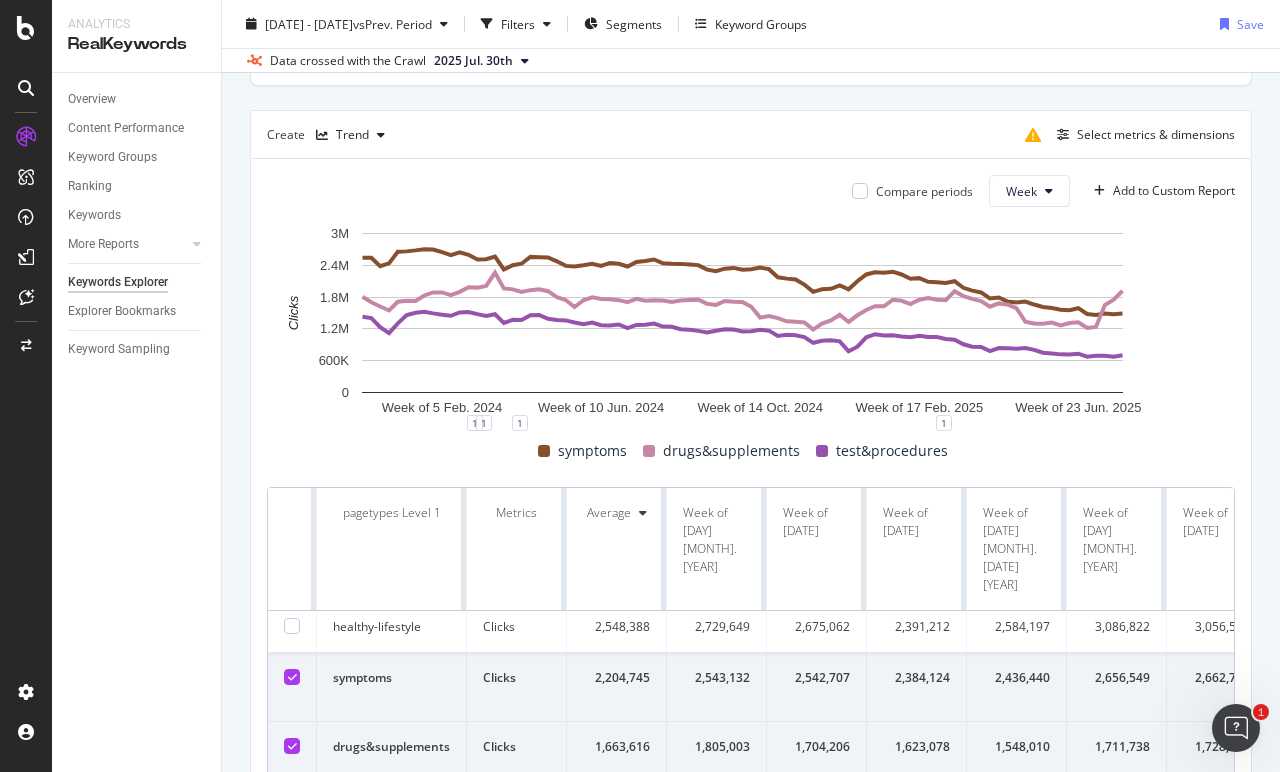 scroll, scrollTop: 61, scrollLeft: 0, axis: vertical 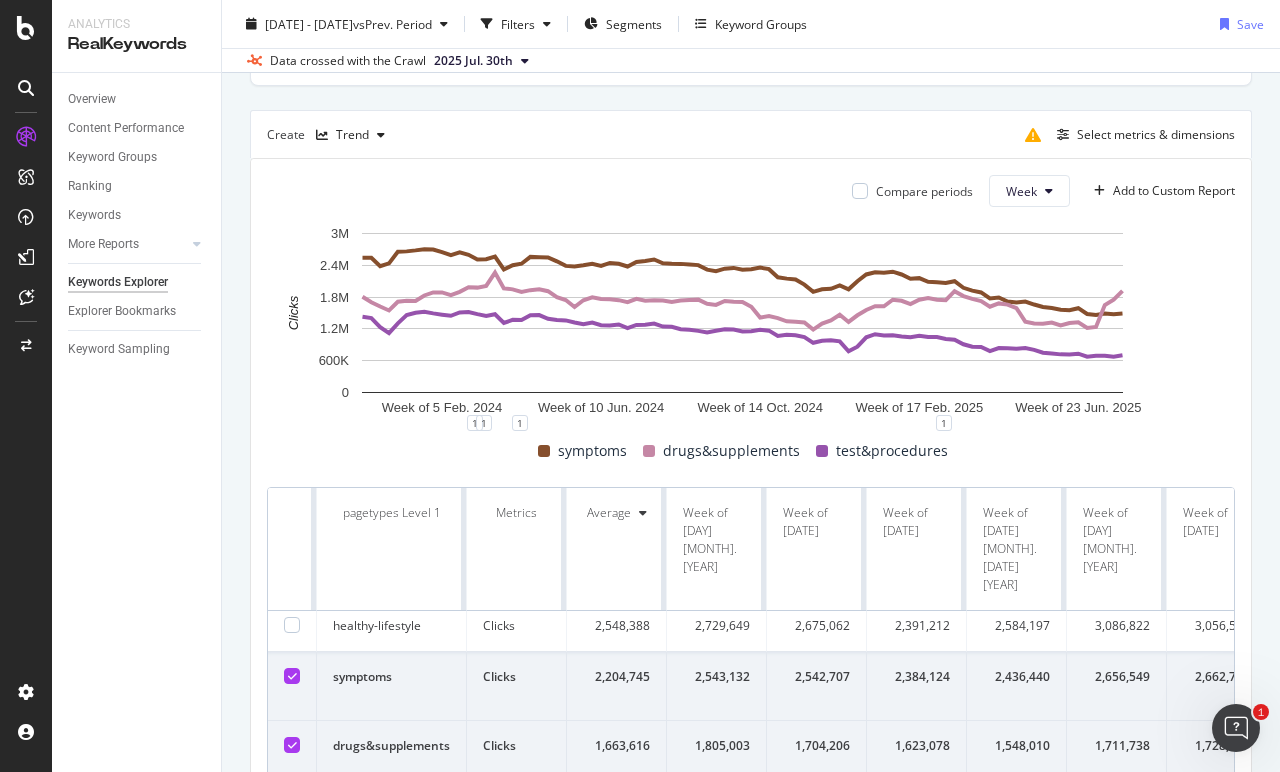 click at bounding box center [292, 676] 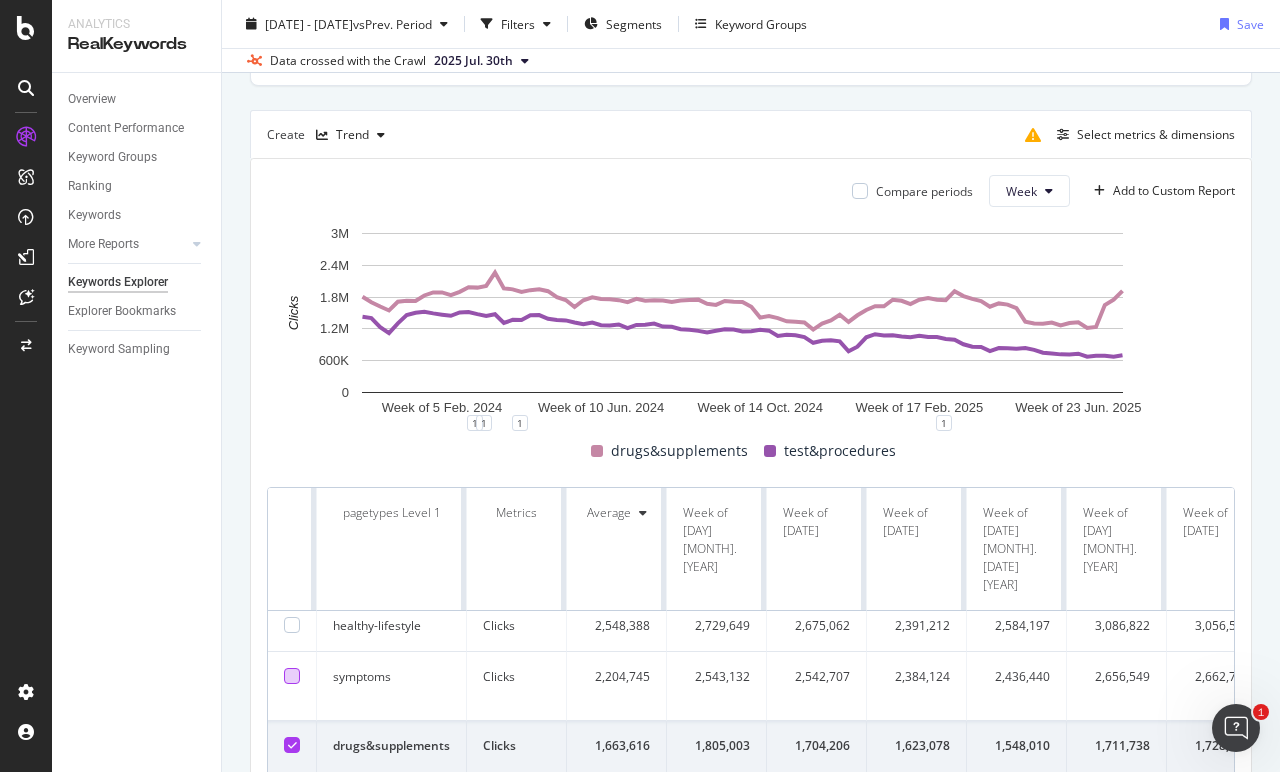 click at bounding box center [292, 814] 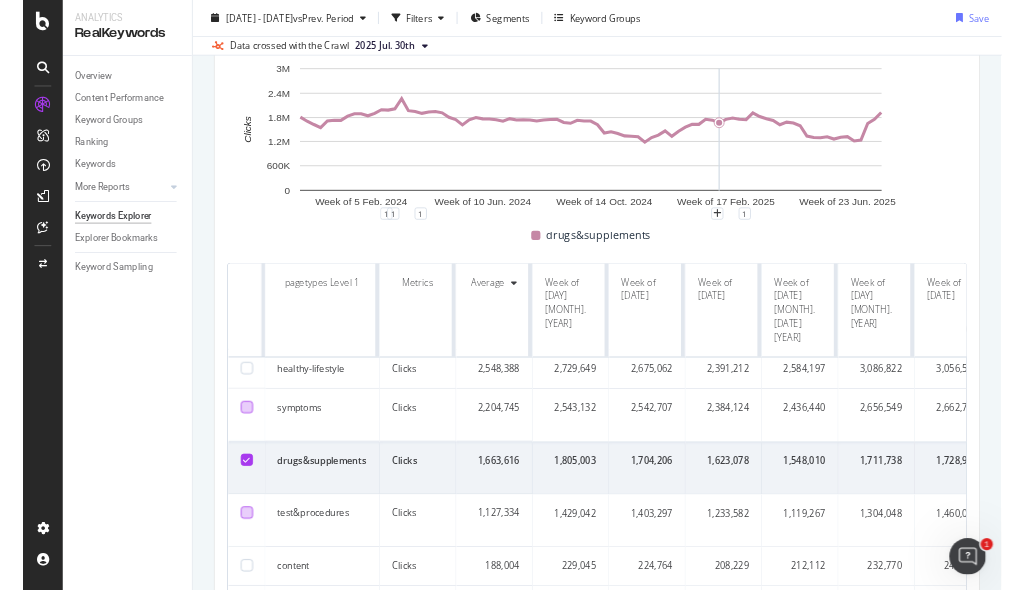 scroll, scrollTop: 287, scrollLeft: 0, axis: vertical 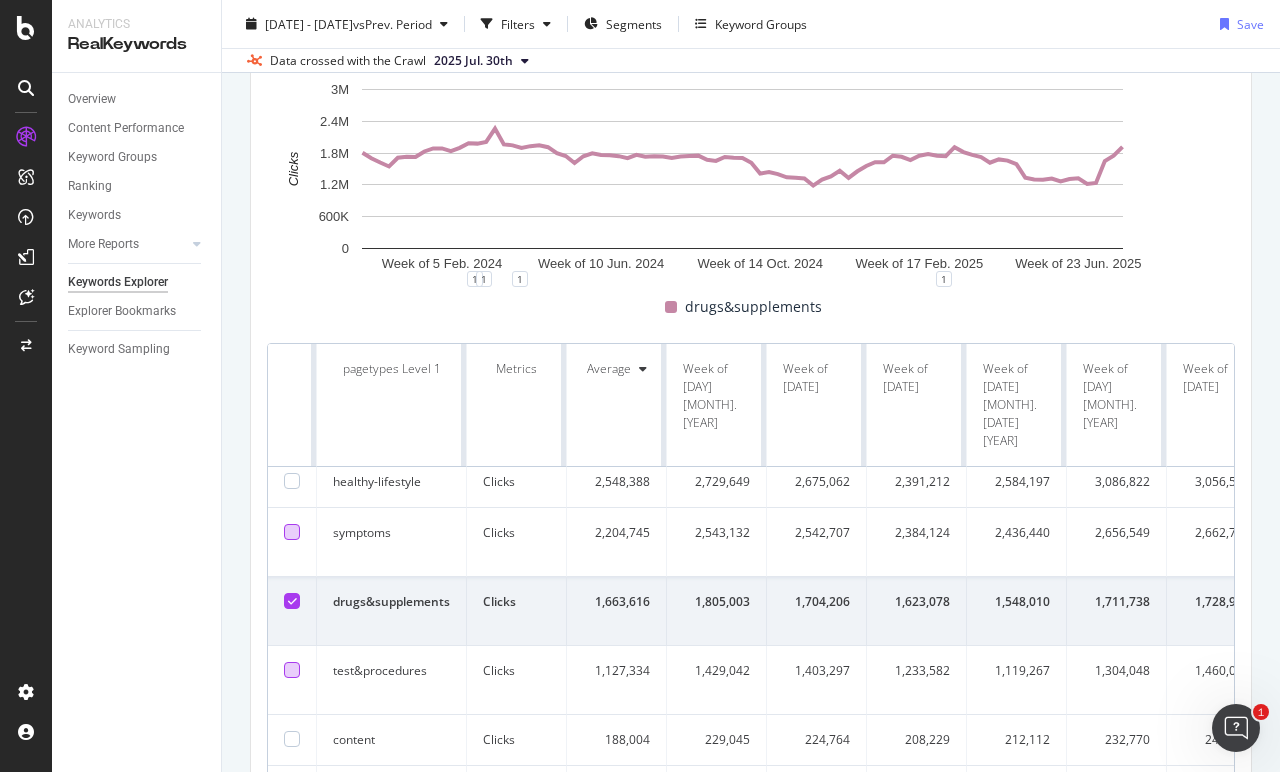 click at bounding box center (292, 611) 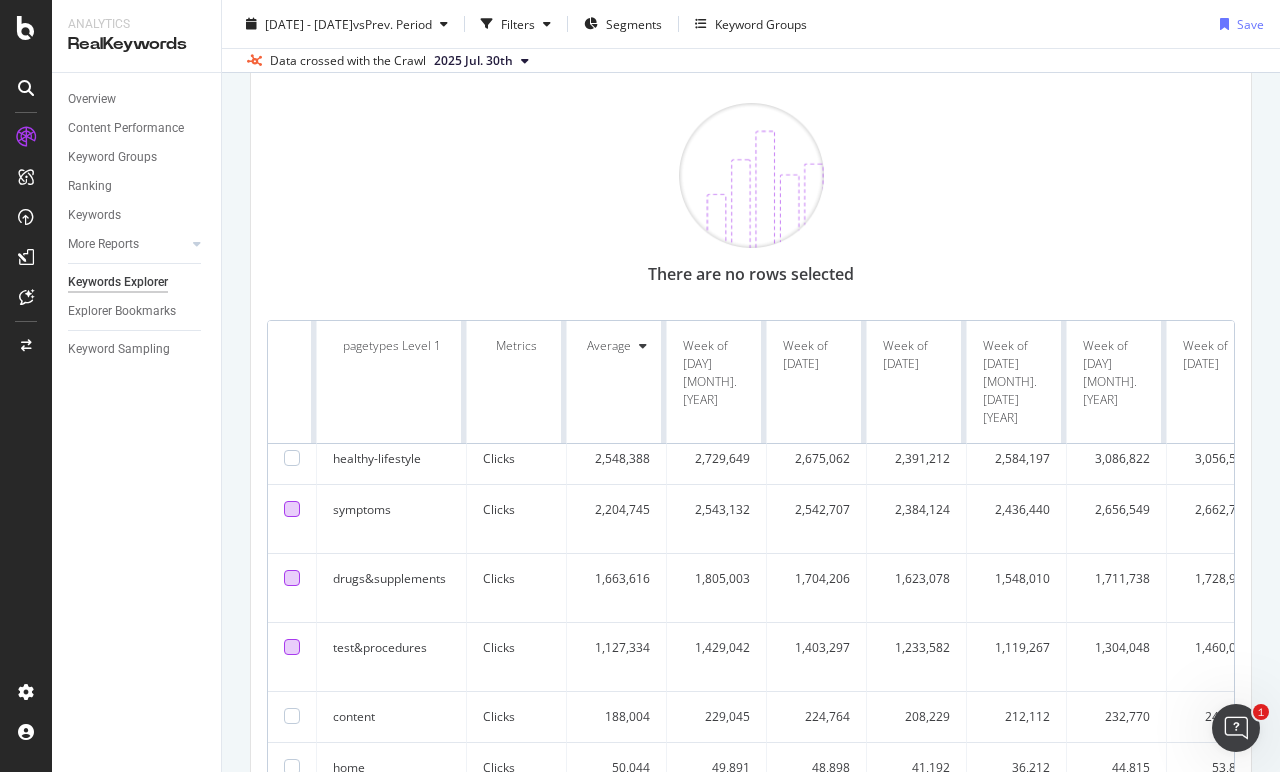 click at bounding box center (292, 647) 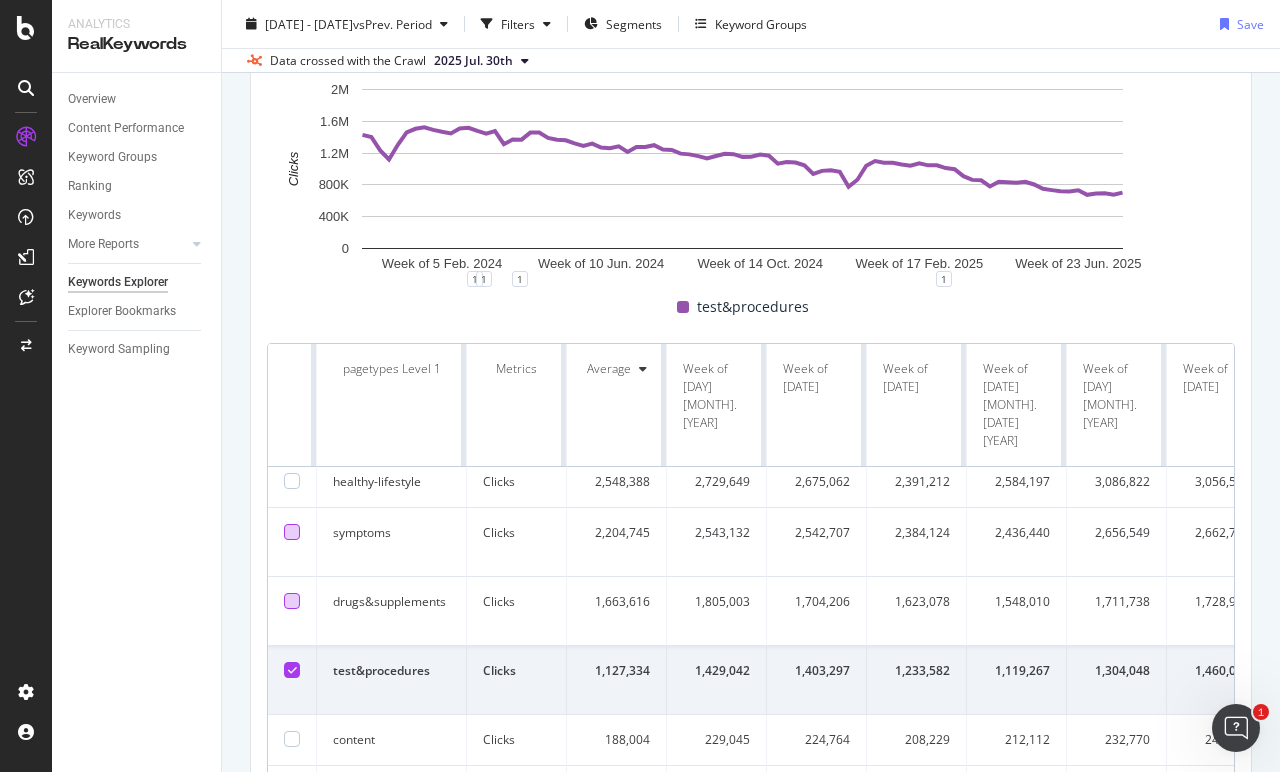click at bounding box center (292, 611) 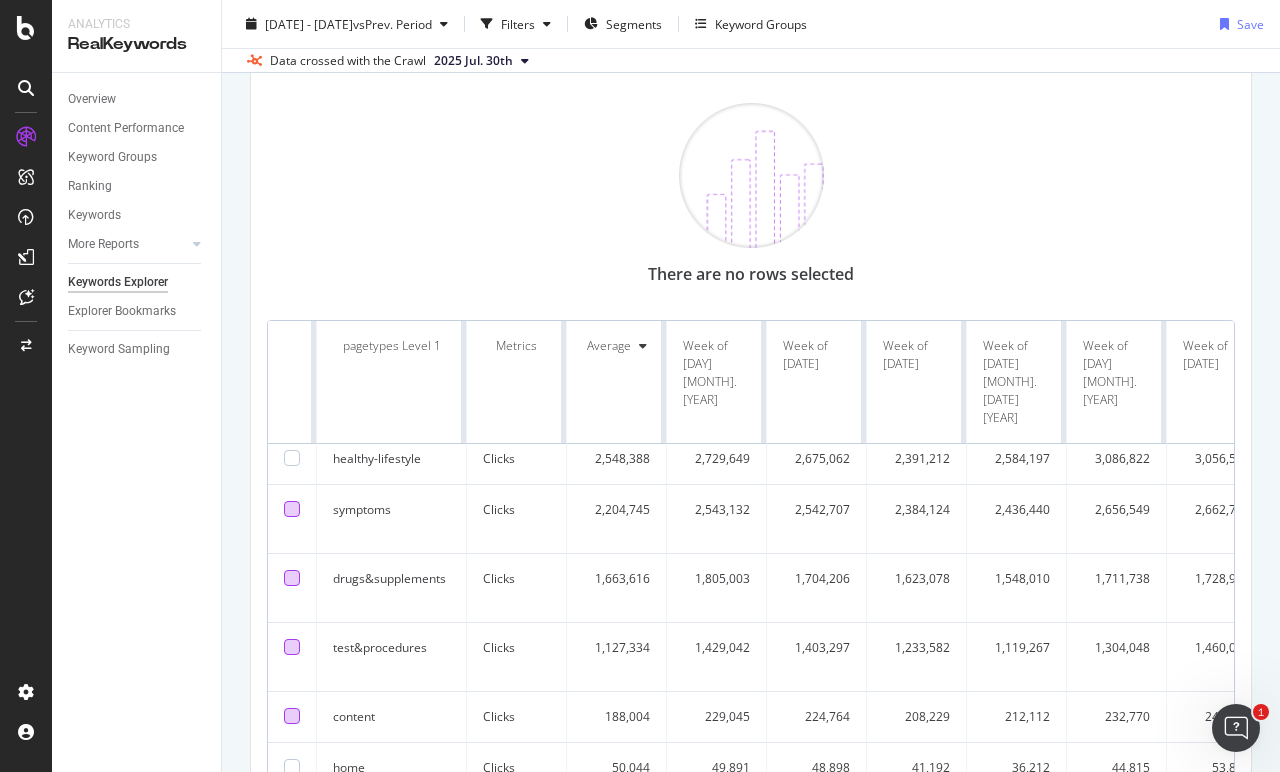 click at bounding box center [292, 716] 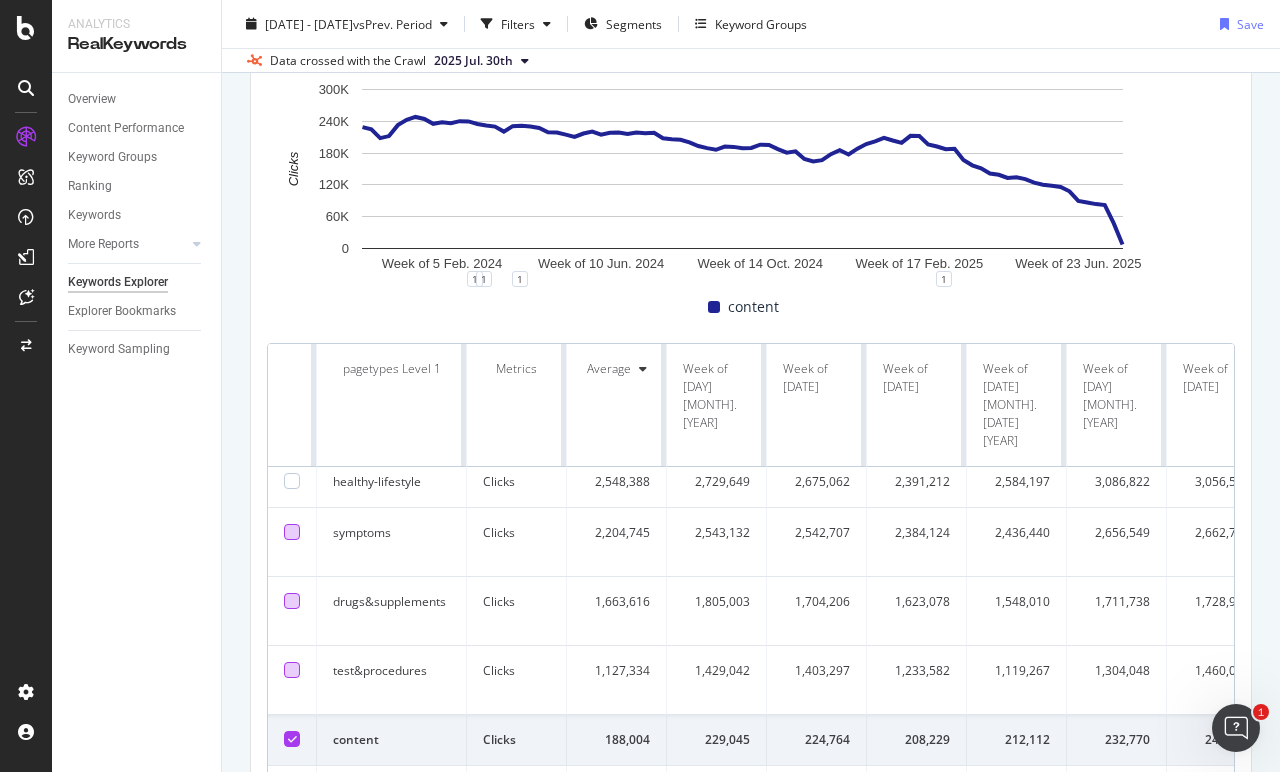 click at bounding box center [292, 680] 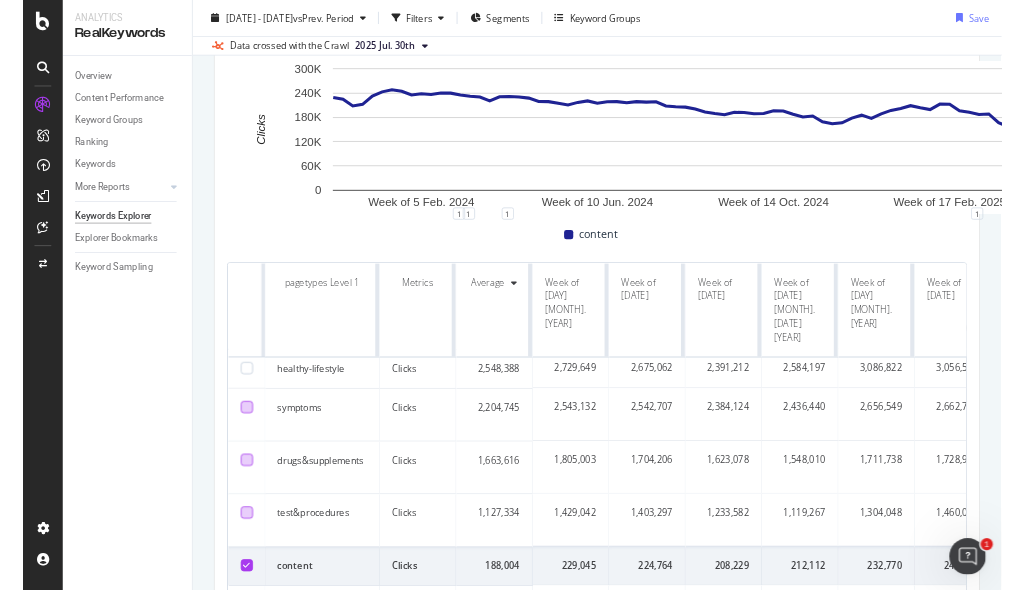 scroll, scrollTop: 287, scrollLeft: 0, axis: vertical 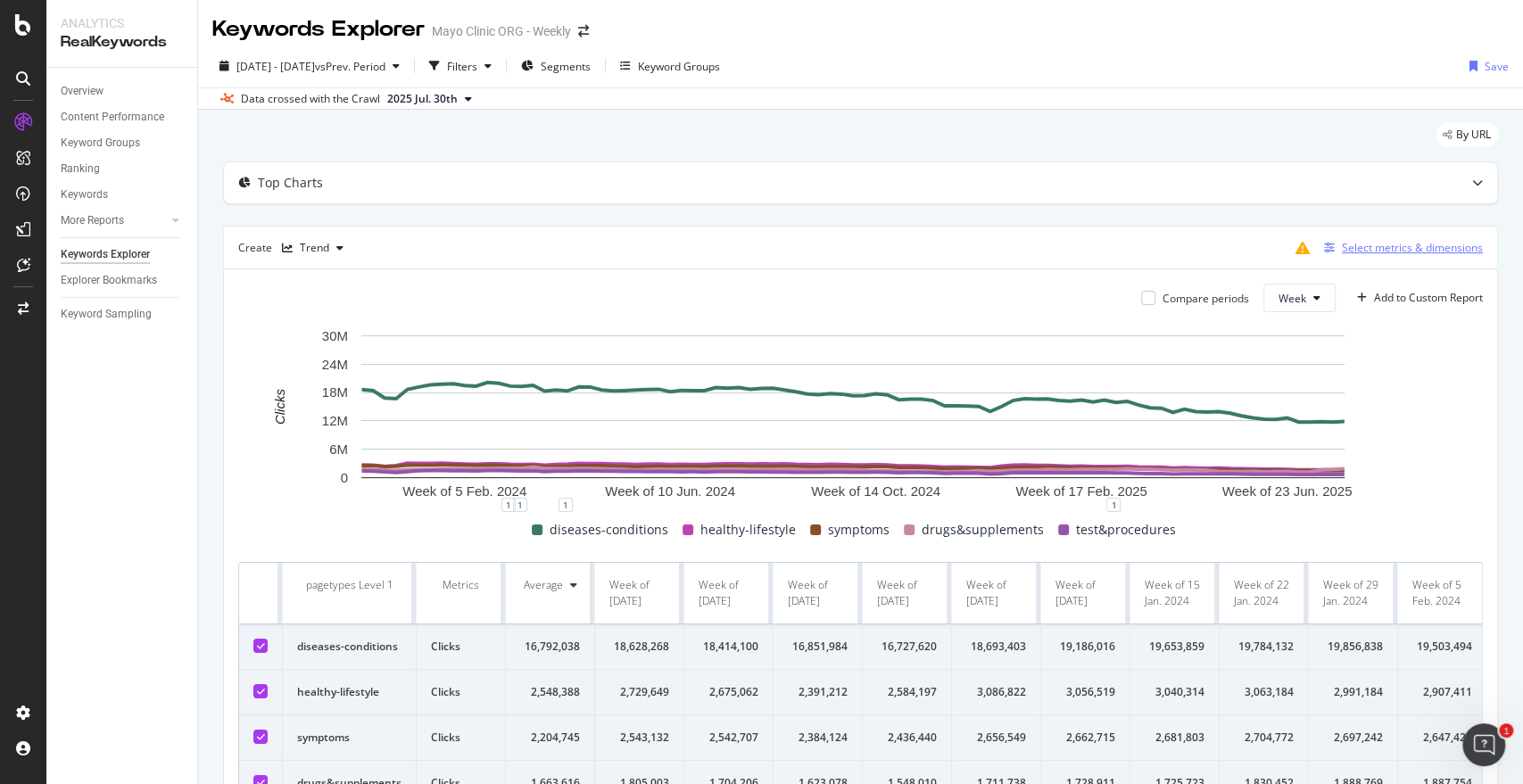 click on "Select metrics & dimensions" at bounding box center [1412, 247] 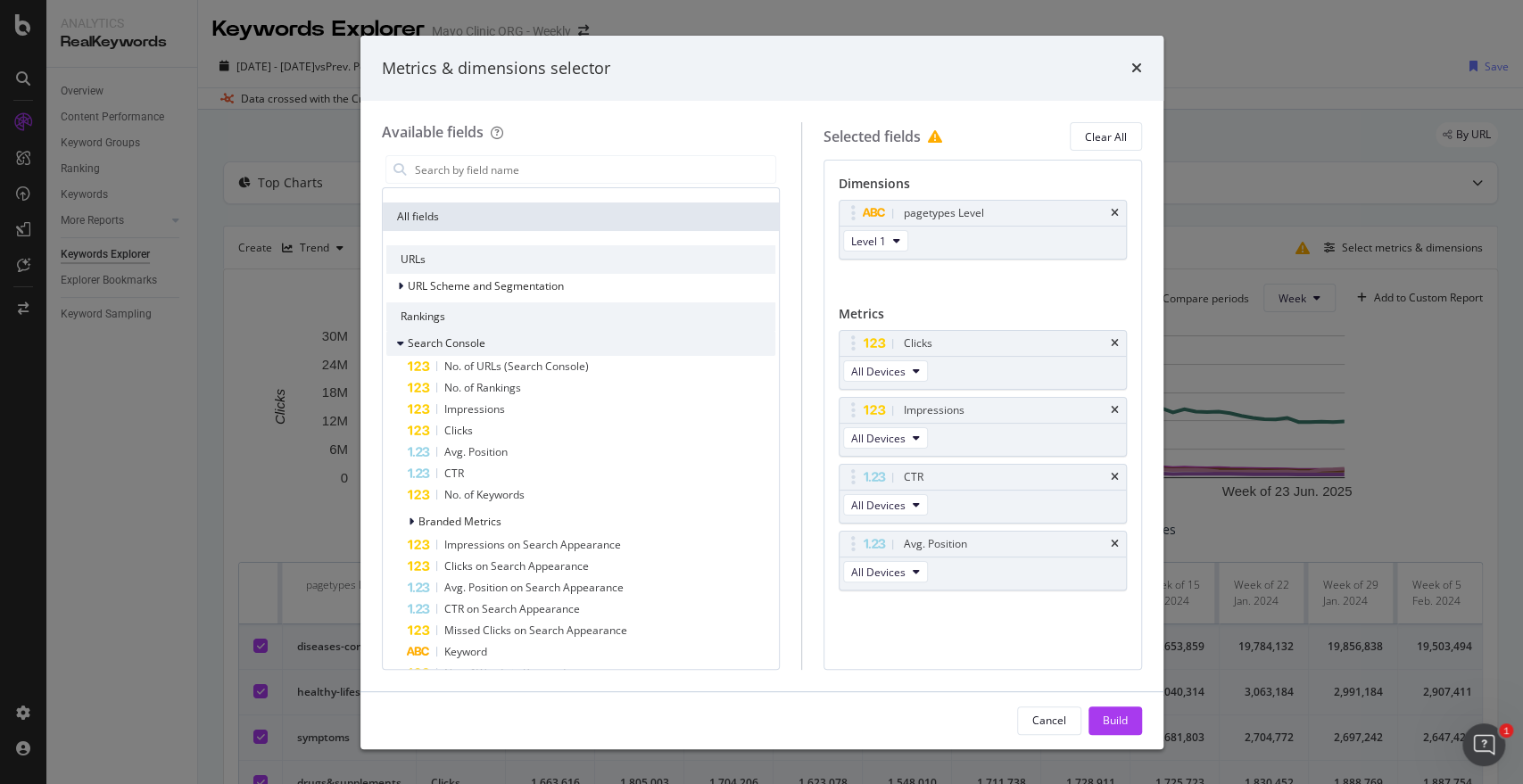 scroll, scrollTop: 0, scrollLeft: 0, axis: both 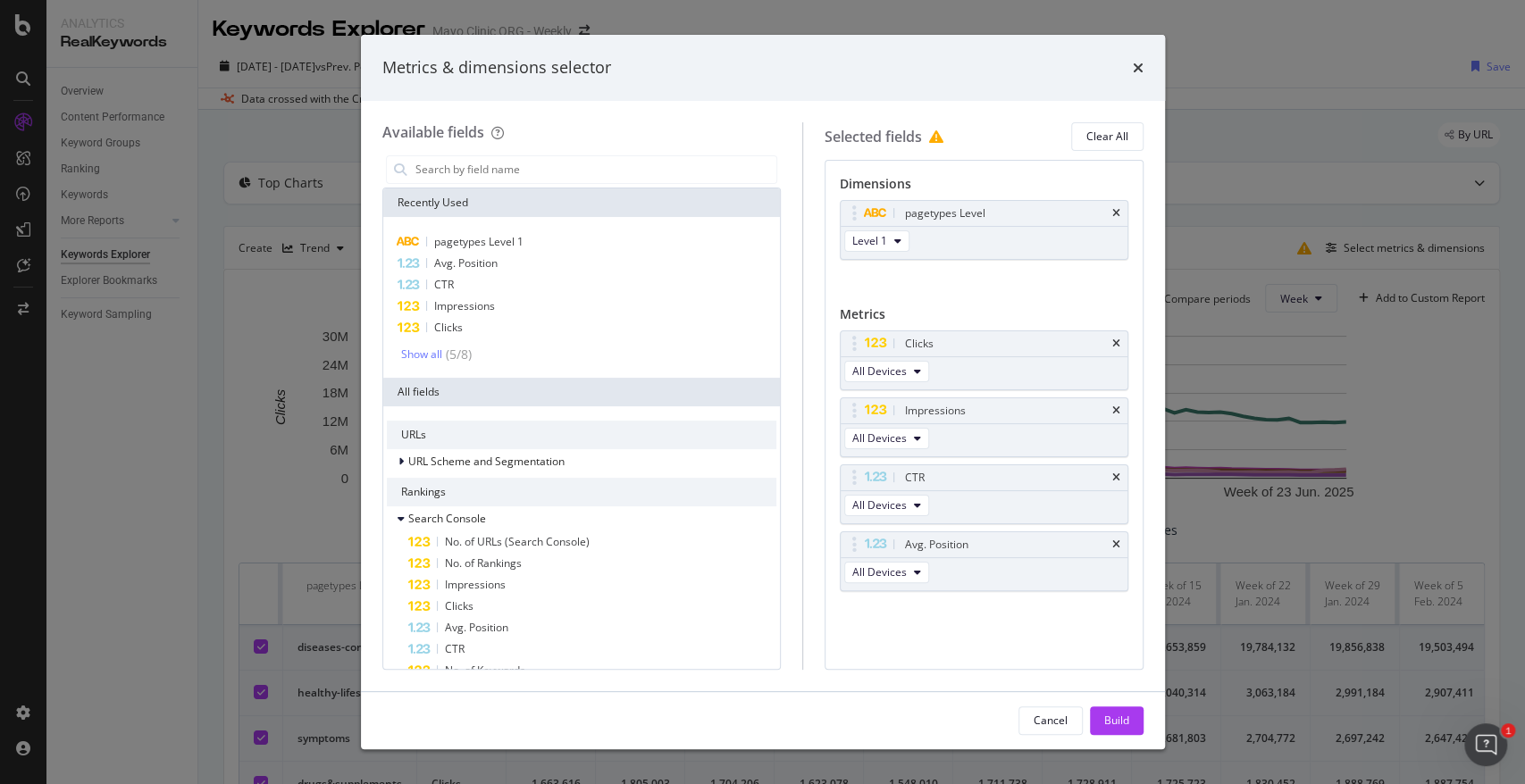 click on "Show all ( 5 / 8 )" at bounding box center [589, 354] 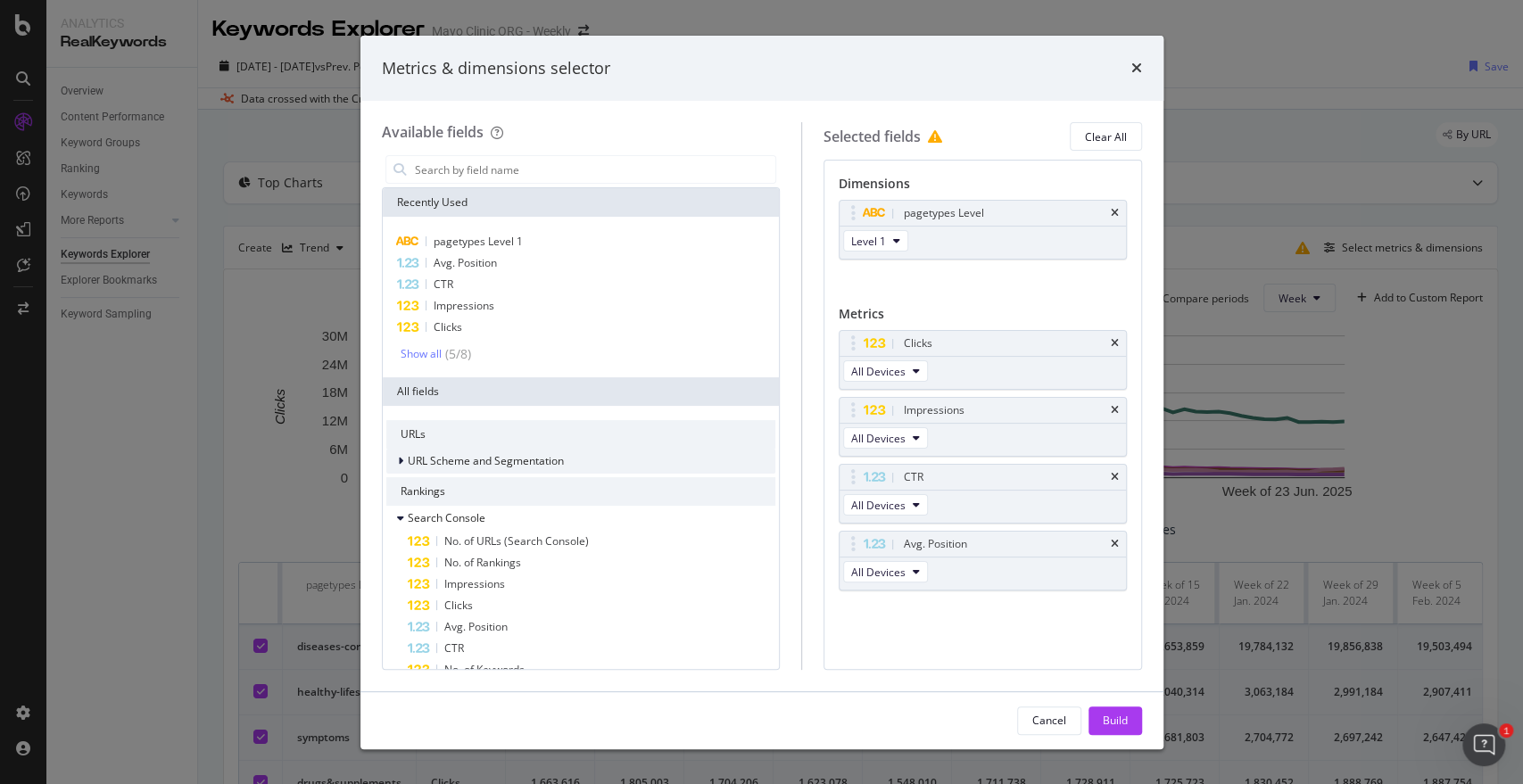 click on "URL Scheme and Segmentation" at bounding box center (581, 461) 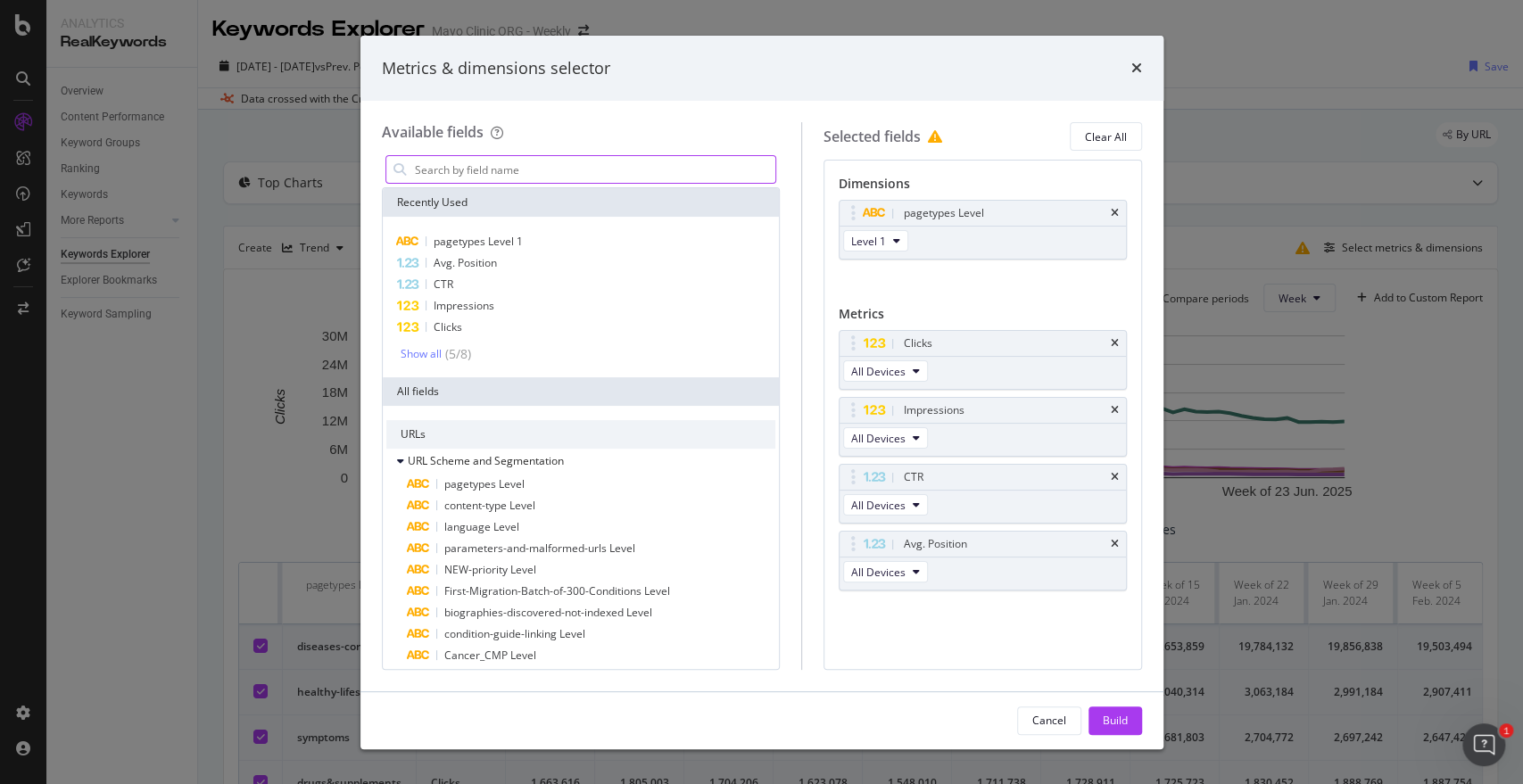 click at bounding box center (594, 169) 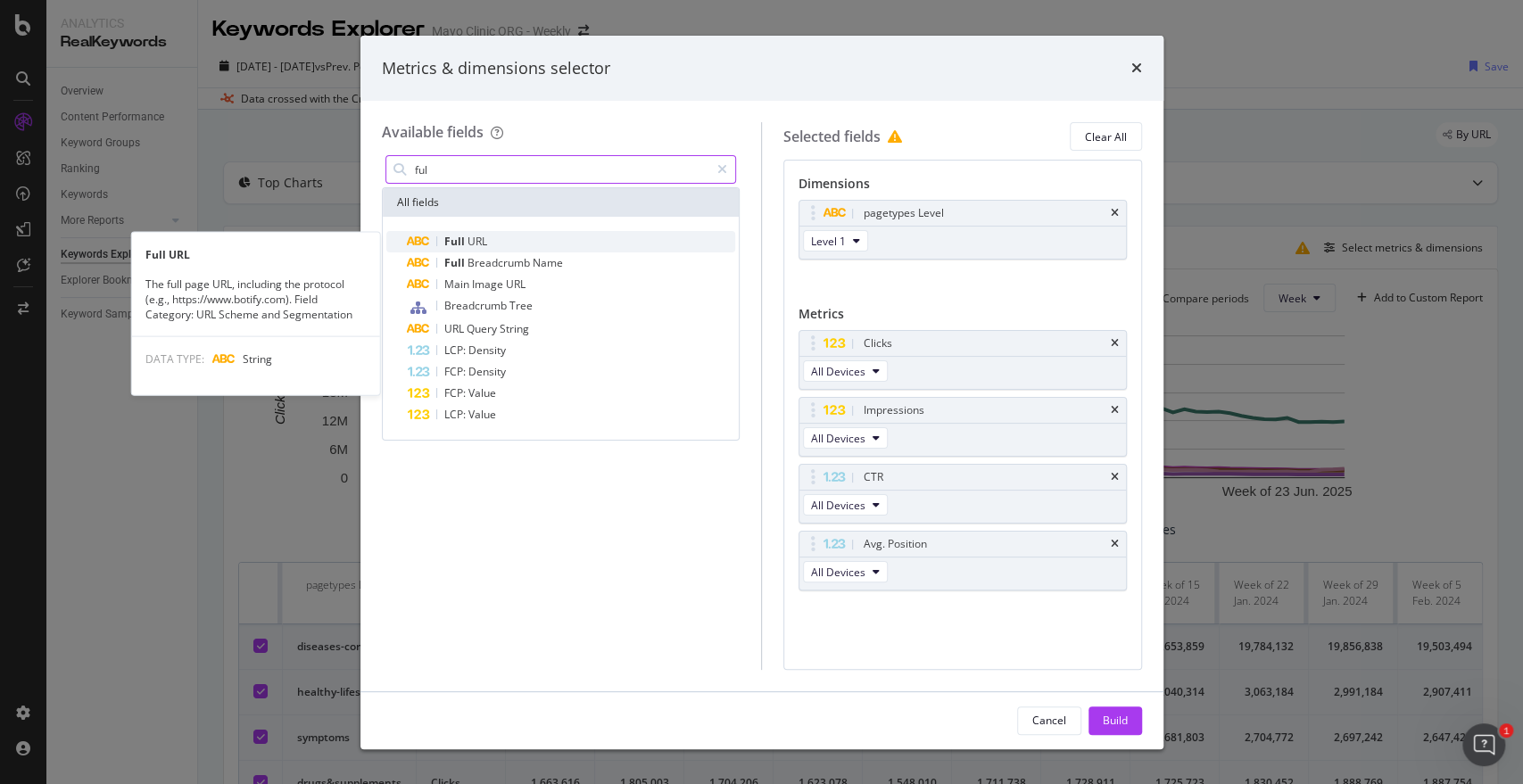 type on "ful" 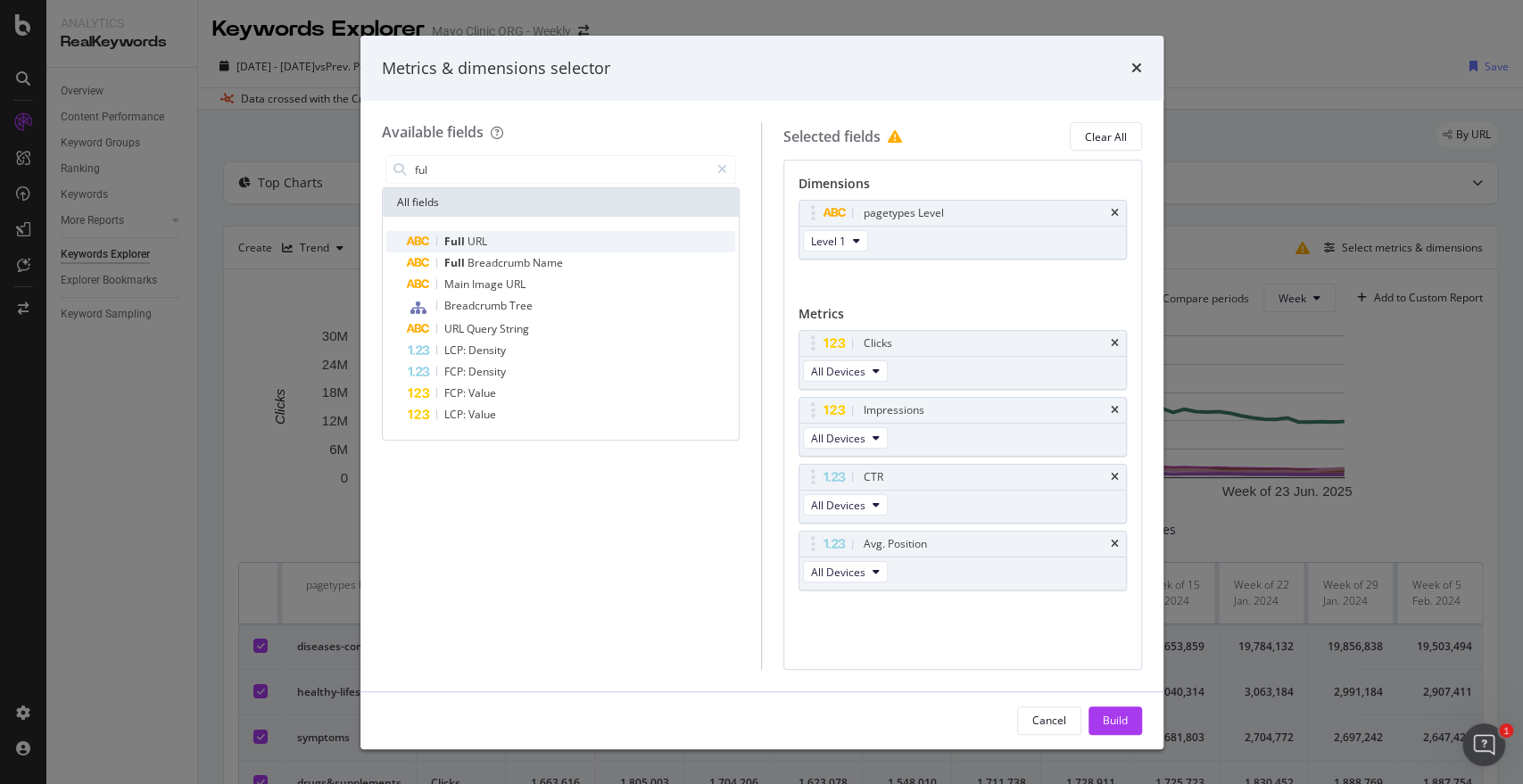 click on "Full   URL" at bounding box center [572, 242] 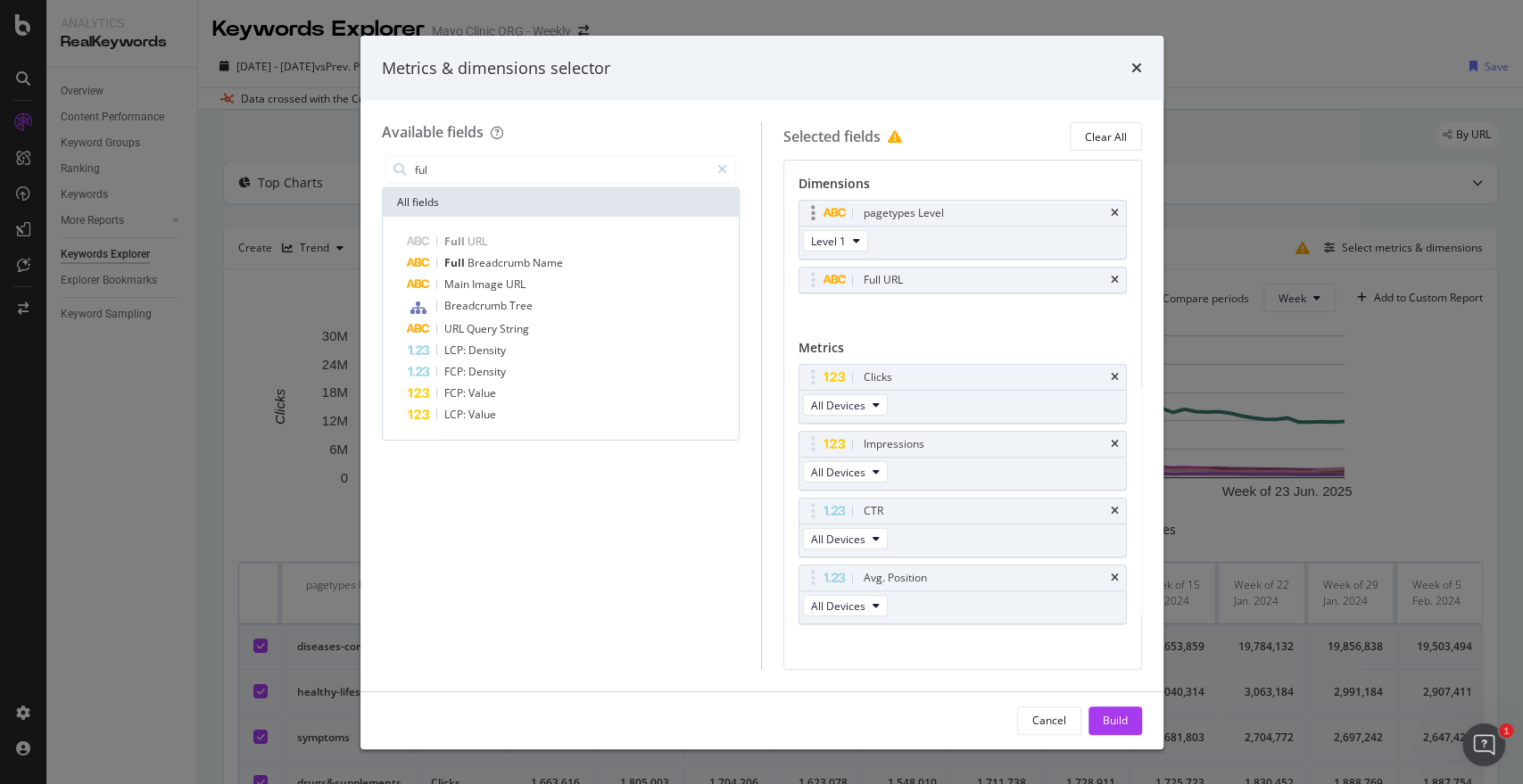 click on "pagetypes Level" at bounding box center (963, 213) 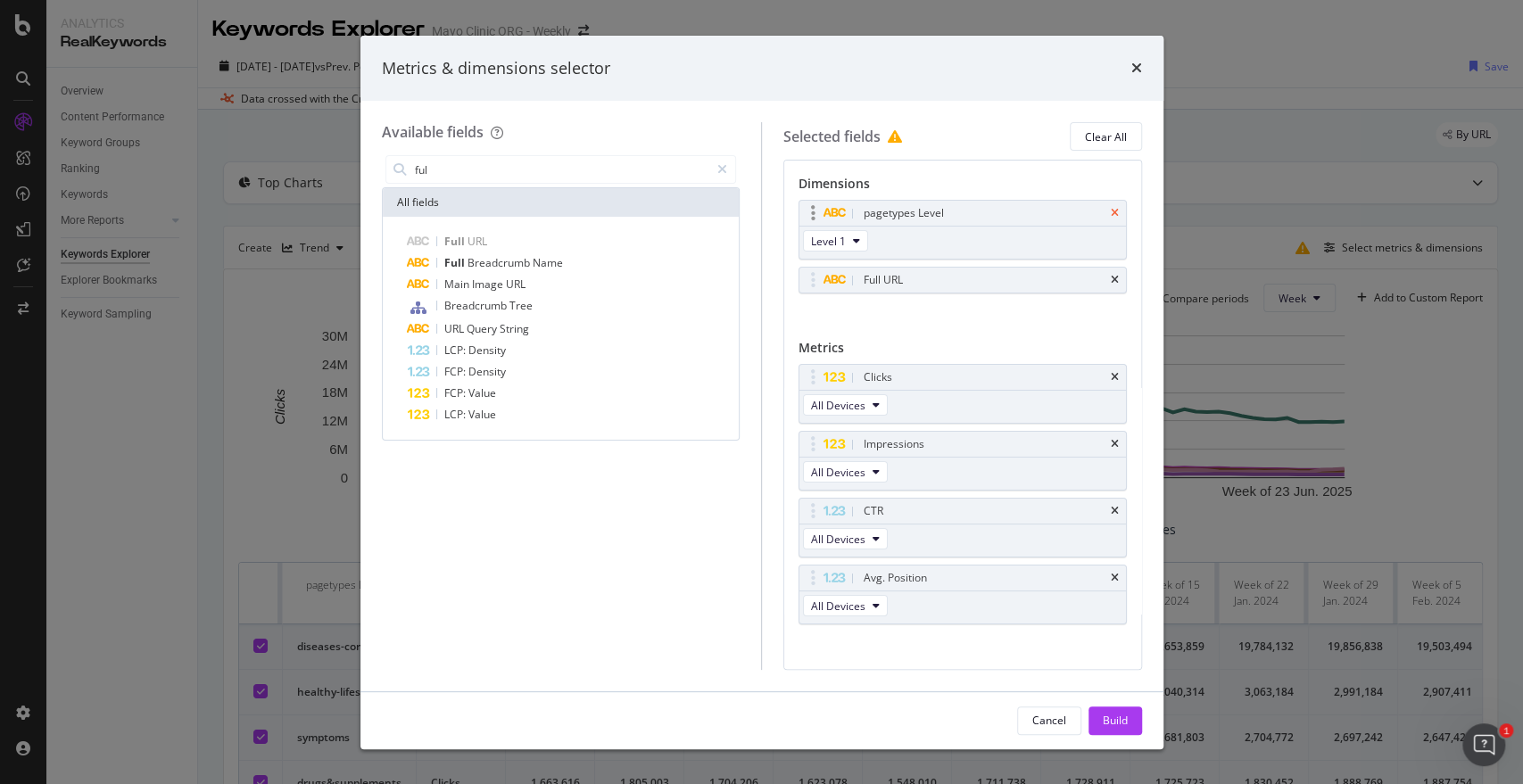 click at bounding box center [1114, 213] 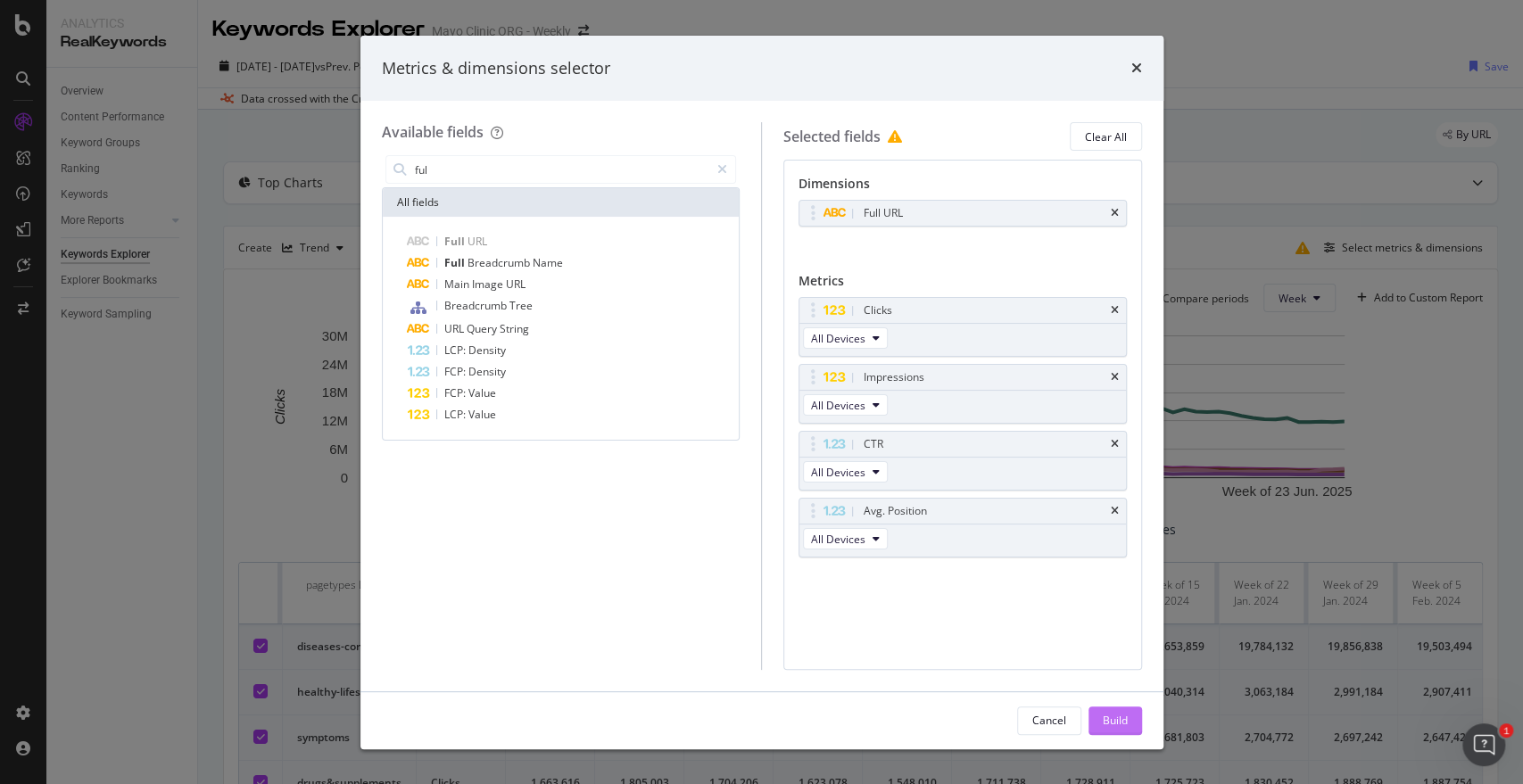 click on "Build" at bounding box center (1115, 720) 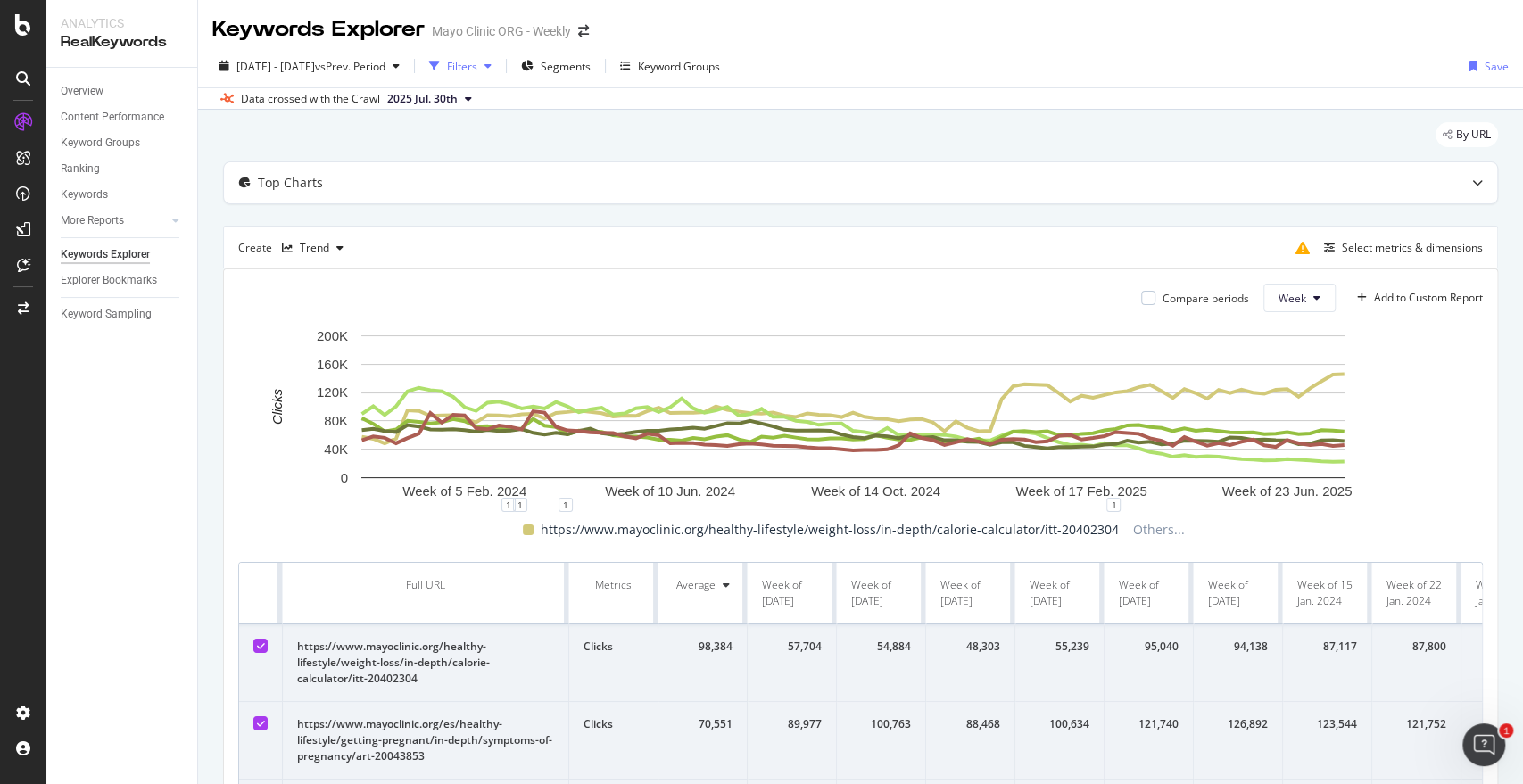 click on "Filters" at bounding box center (462, 66) 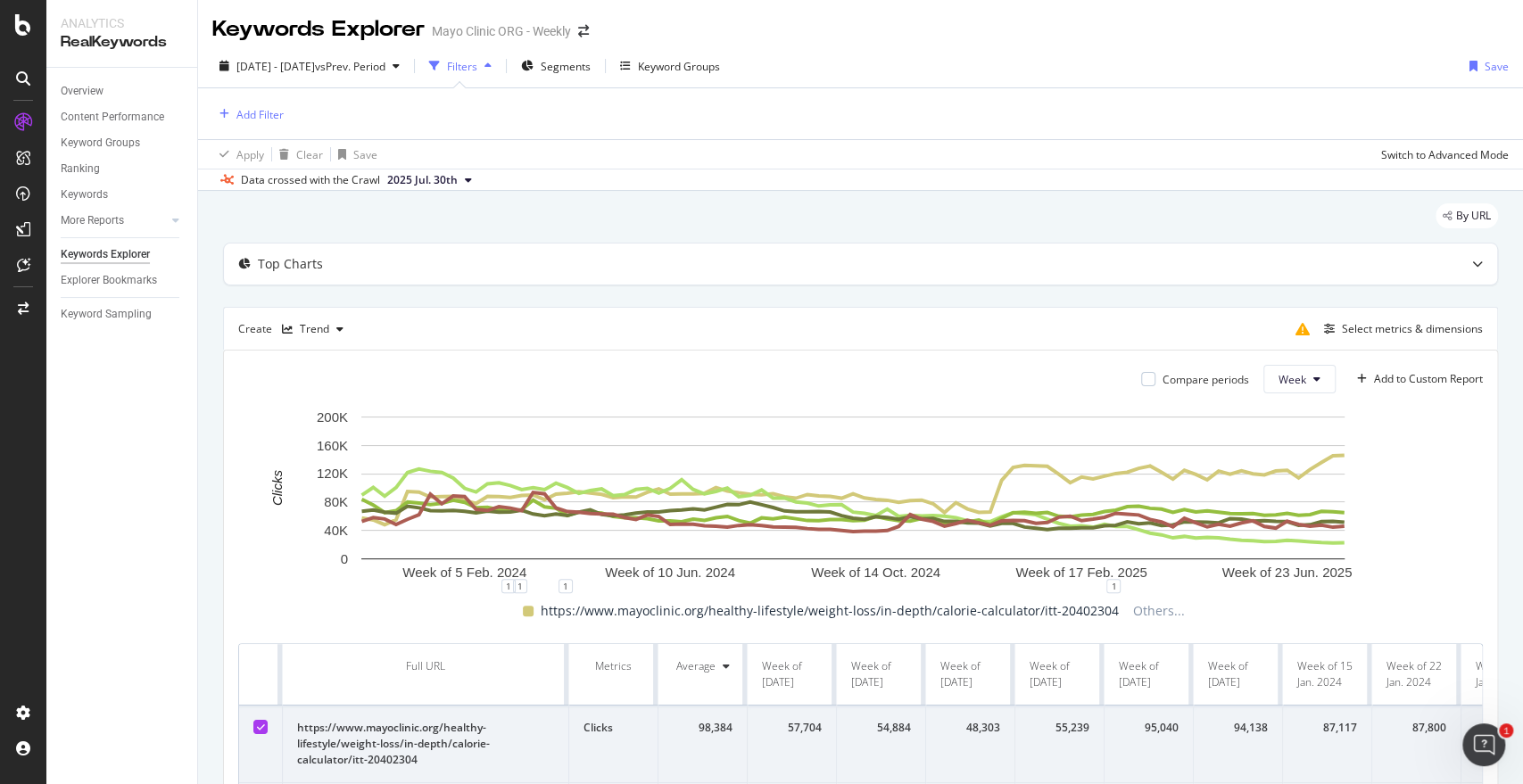 click on "Add Filter" at bounding box center [860, 113] 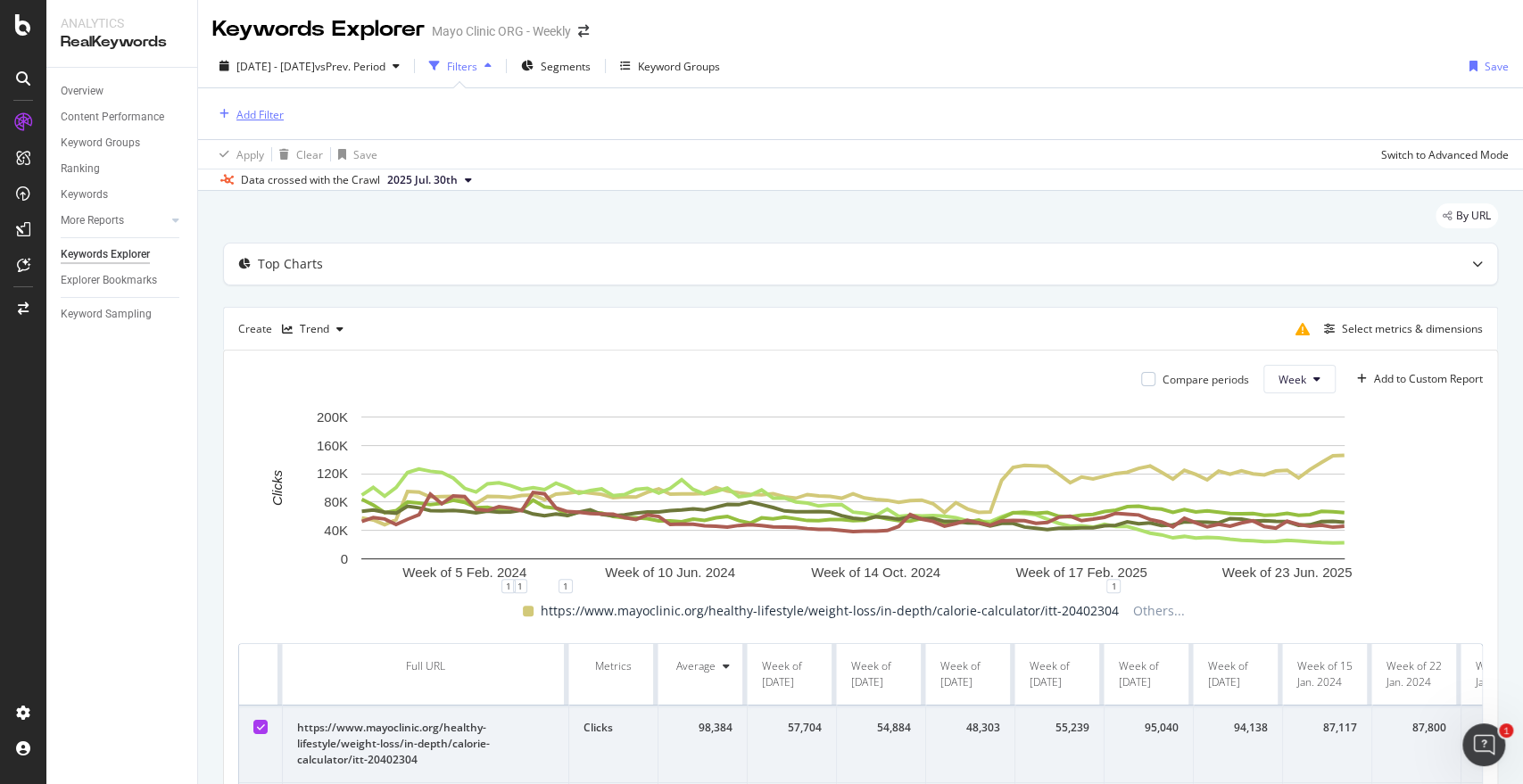 click on "Compare periods Week Add to Custom Report Week of 5 Feb. 2024 Week of 10 Jun. 2024 Week of 14 Oct. 2024 Week of 17 Feb. 2025 Week of 23 Jun. 2025 0 40K 80K 120K 160K 200K Clicks Date https://www.mayoclinic.org/healthy-lifestyle/weight-loss/in-depth/calorie-calculator/itt-20402304 https://www.mayoclinic.org/es/healthy-lifestyle/getting-pregnant/in-depth/symptoms-of-pregnancy/art-20043853 https://www.mayoclinic.org/diseases-conditions/high-blood-pressure/in-depth/high-blood-pressure/art-20046974 https://www.mayoclinic.org/diseases-conditions/urinary-tract-infection/symptoms-causes/syc-20353447 https://www.mayoclinic.org/diseases-conditions/colon-cancer/symptoms-causes/syc-20353669 Week of 4 Dec. 2023 57,704 89,977 84,146 67,224 52,836 Week of 11 Dec. 2023 54,884 100,763 76,056 69,044 58,302 Week of 18 Dec. 2023 48,303 88,468 65,205 65,872 56,290 Week of 25 Dec. 2023 55,239 100,634 67,956 64,488 48,631 Week of 1 Jan. 2024 95,040 121,740 80,180 74,353 55,825 Week of 8 Jan. 2024 94,138 126,892 78,740 72,033 62,156" at bounding box center (860, 816) 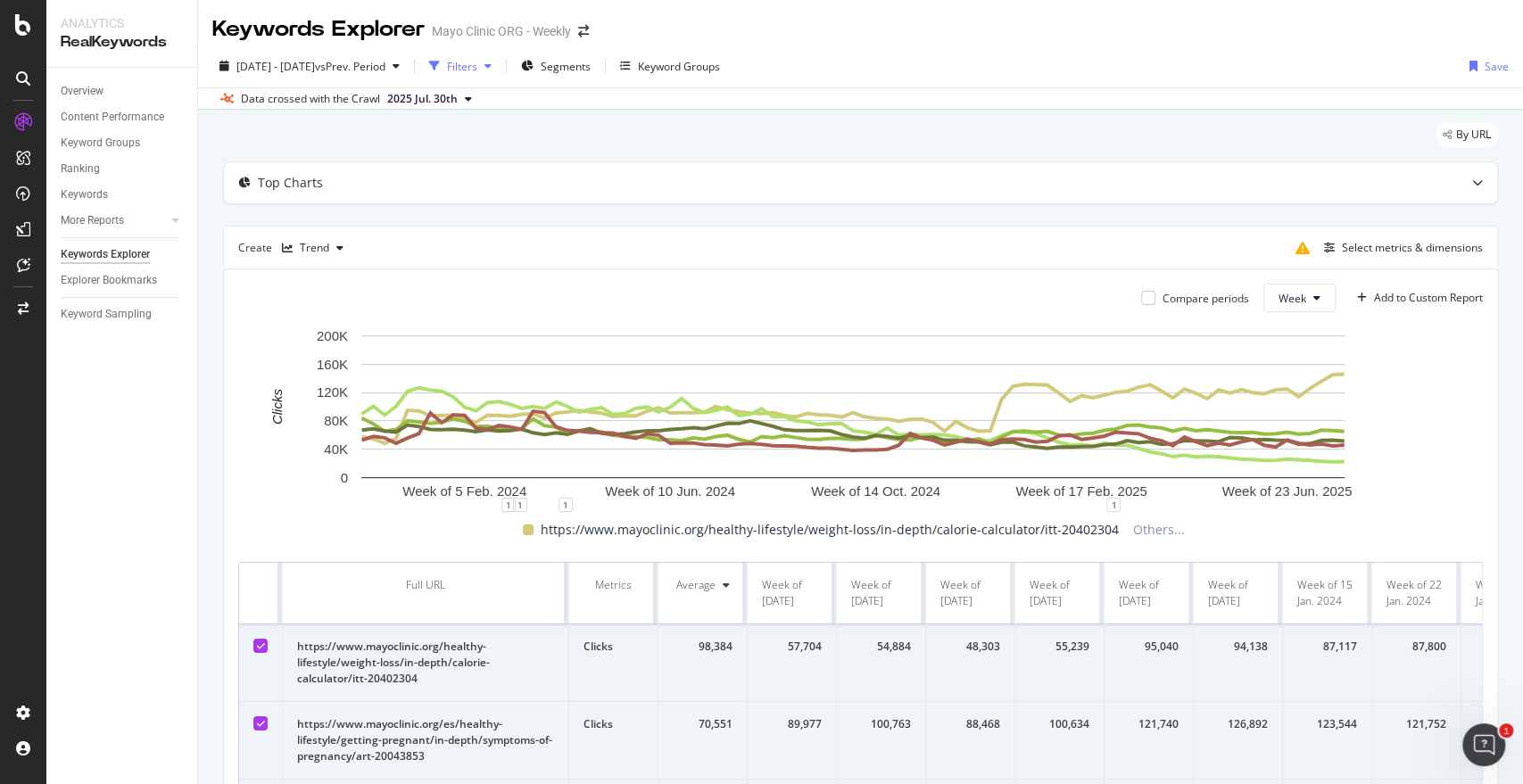 click on "Filters" at bounding box center [460, 66] 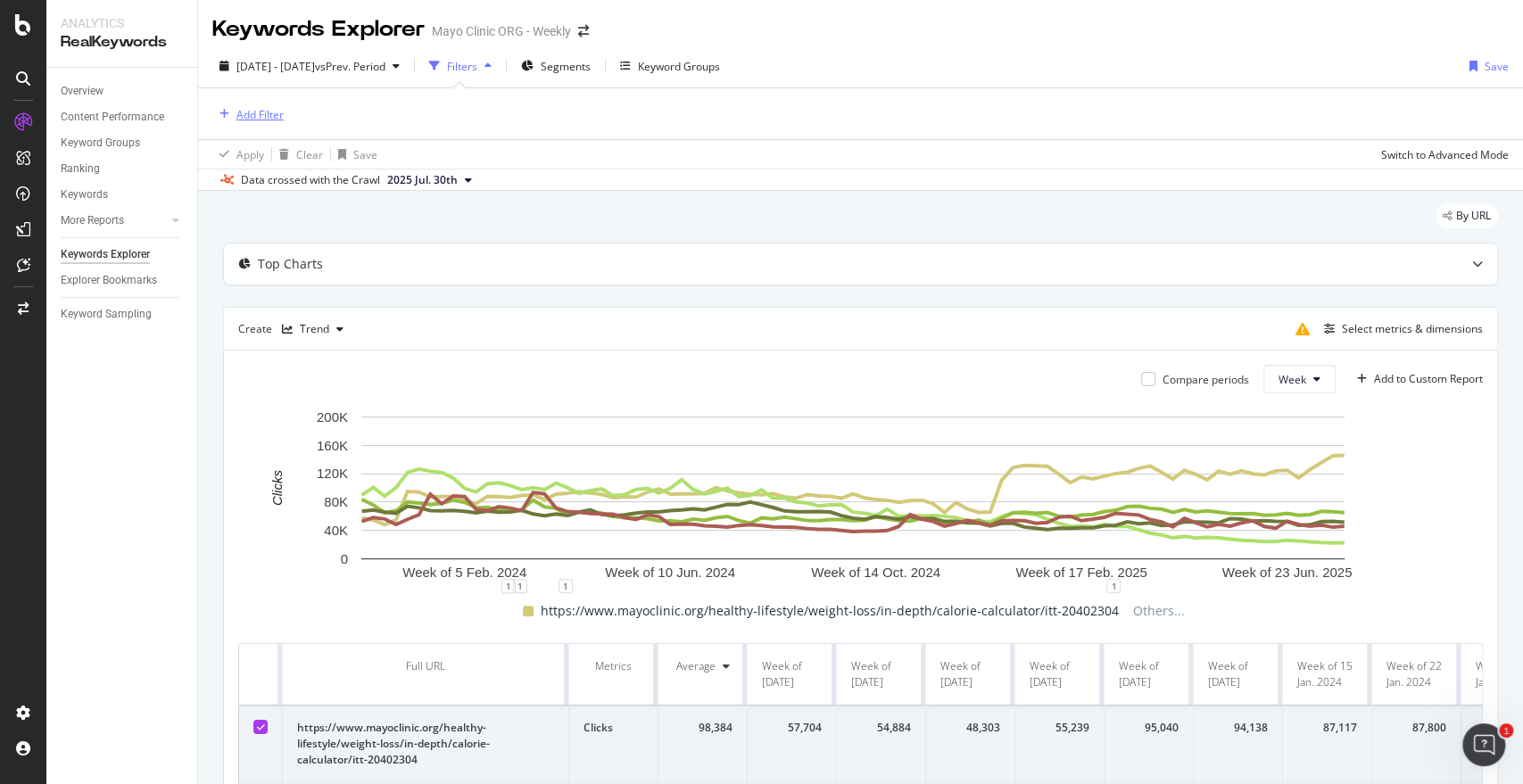 click on "Add Filter" at bounding box center (260, 114) 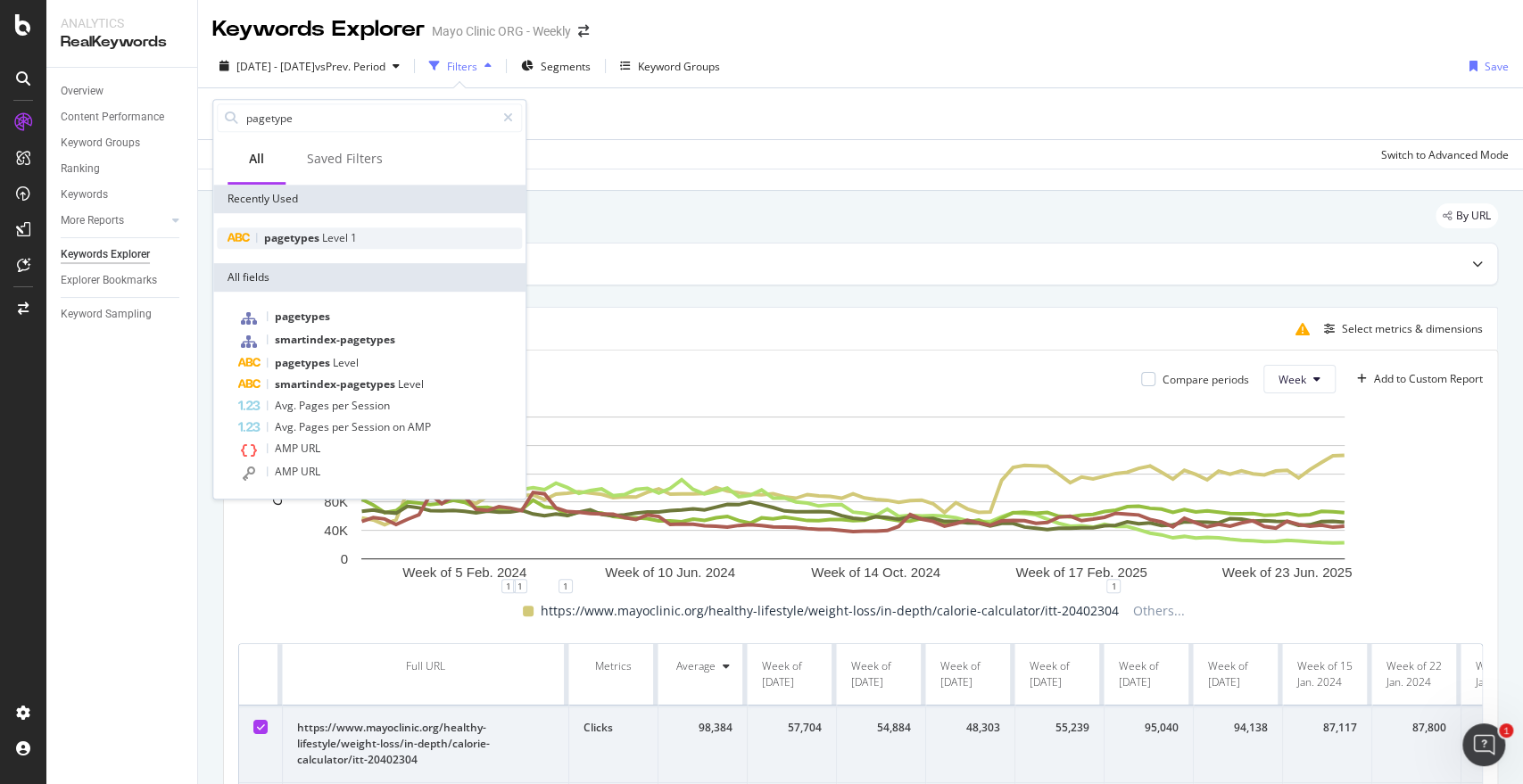 type on "pagetype" 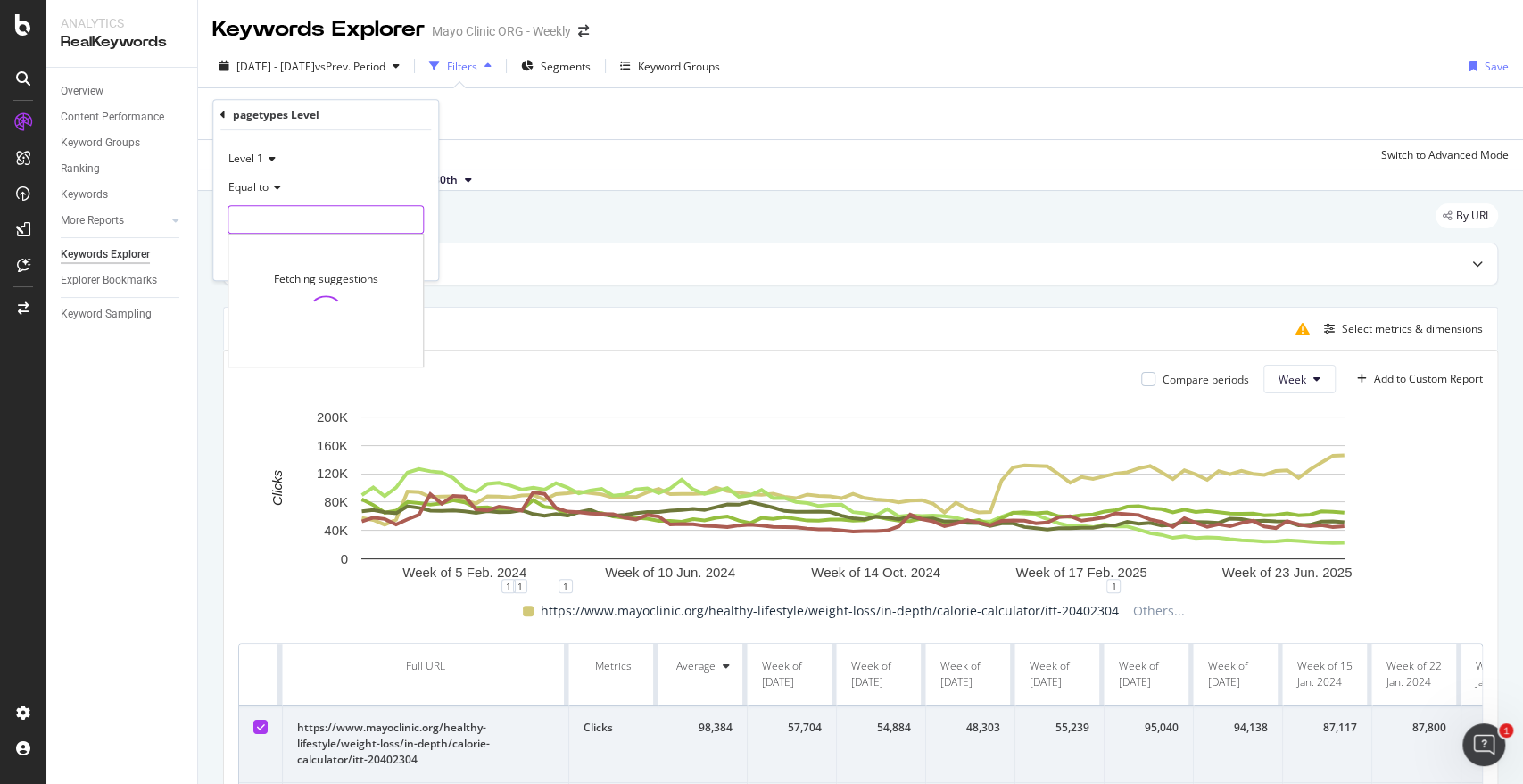 click at bounding box center [326, 219] 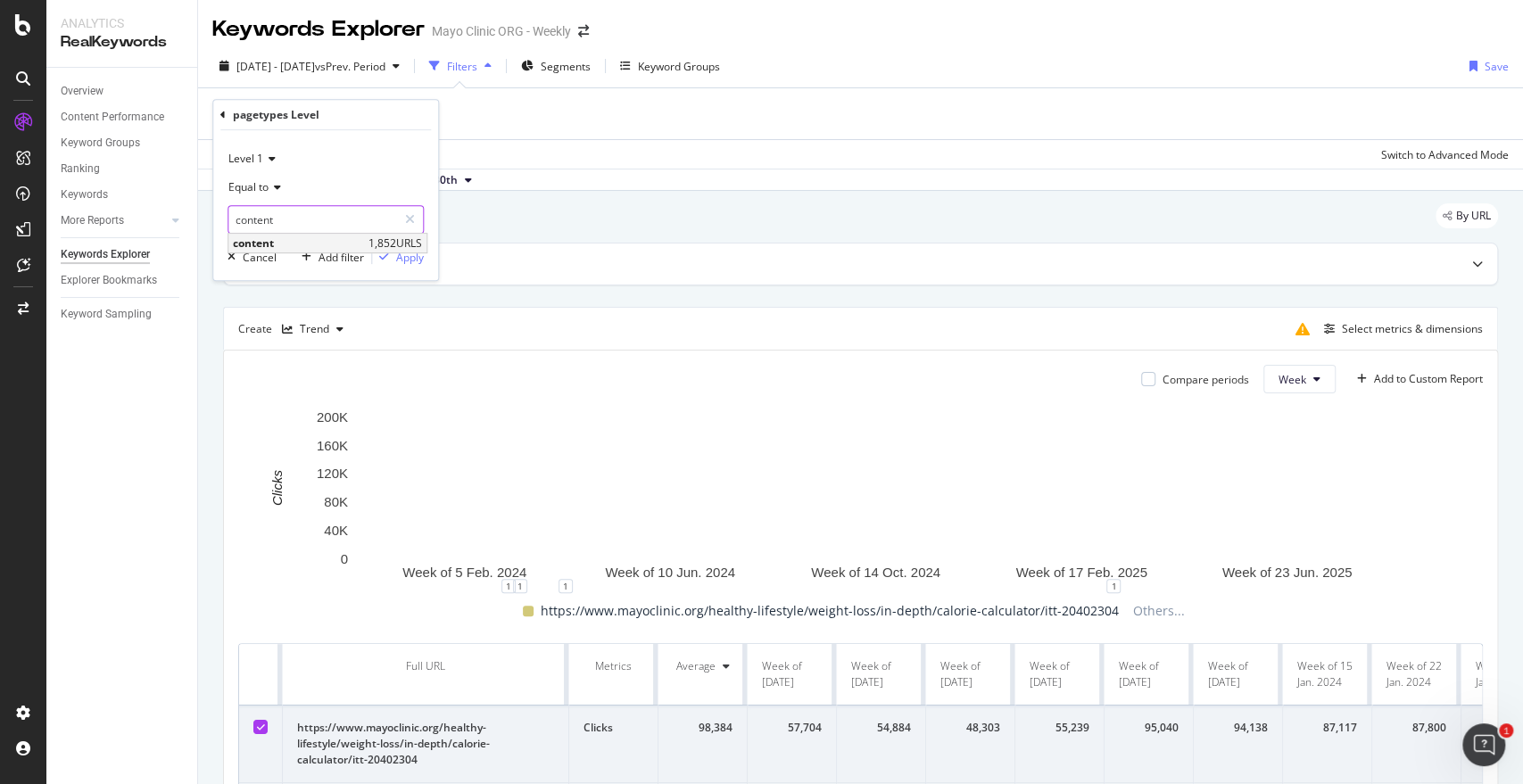 type on "content" 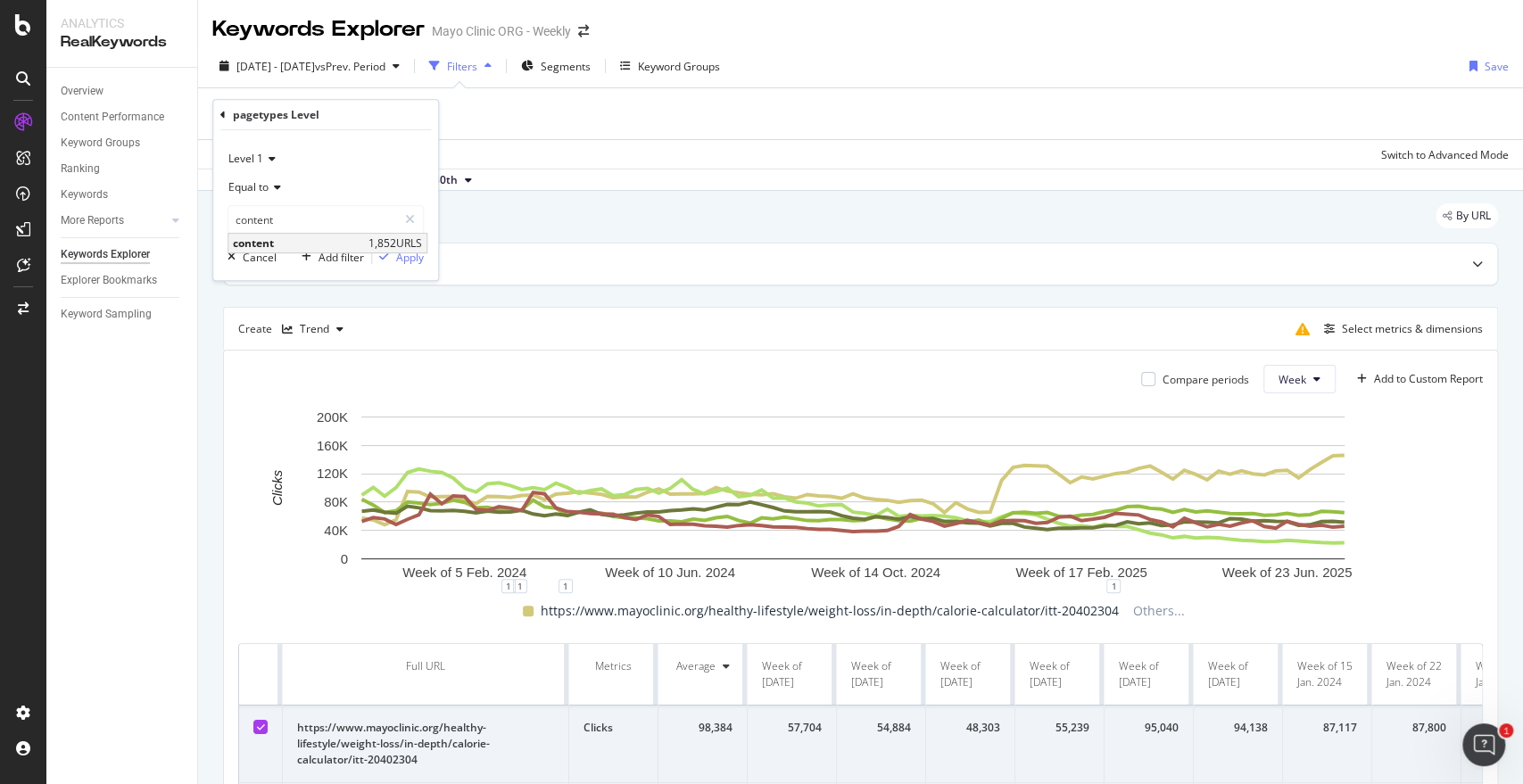 click on "content" at bounding box center [298, 243] 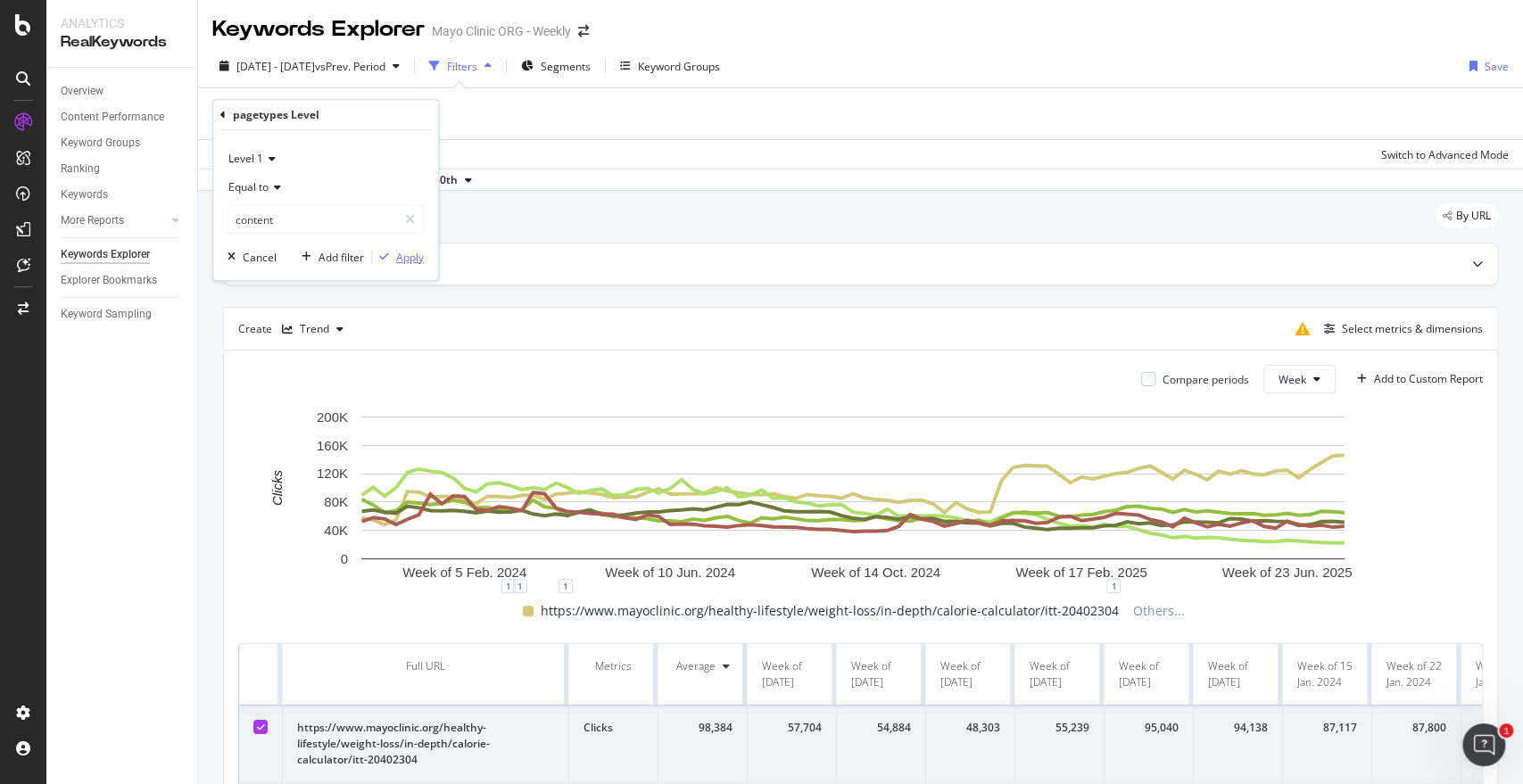 click on "Apply" at bounding box center (410, 257) 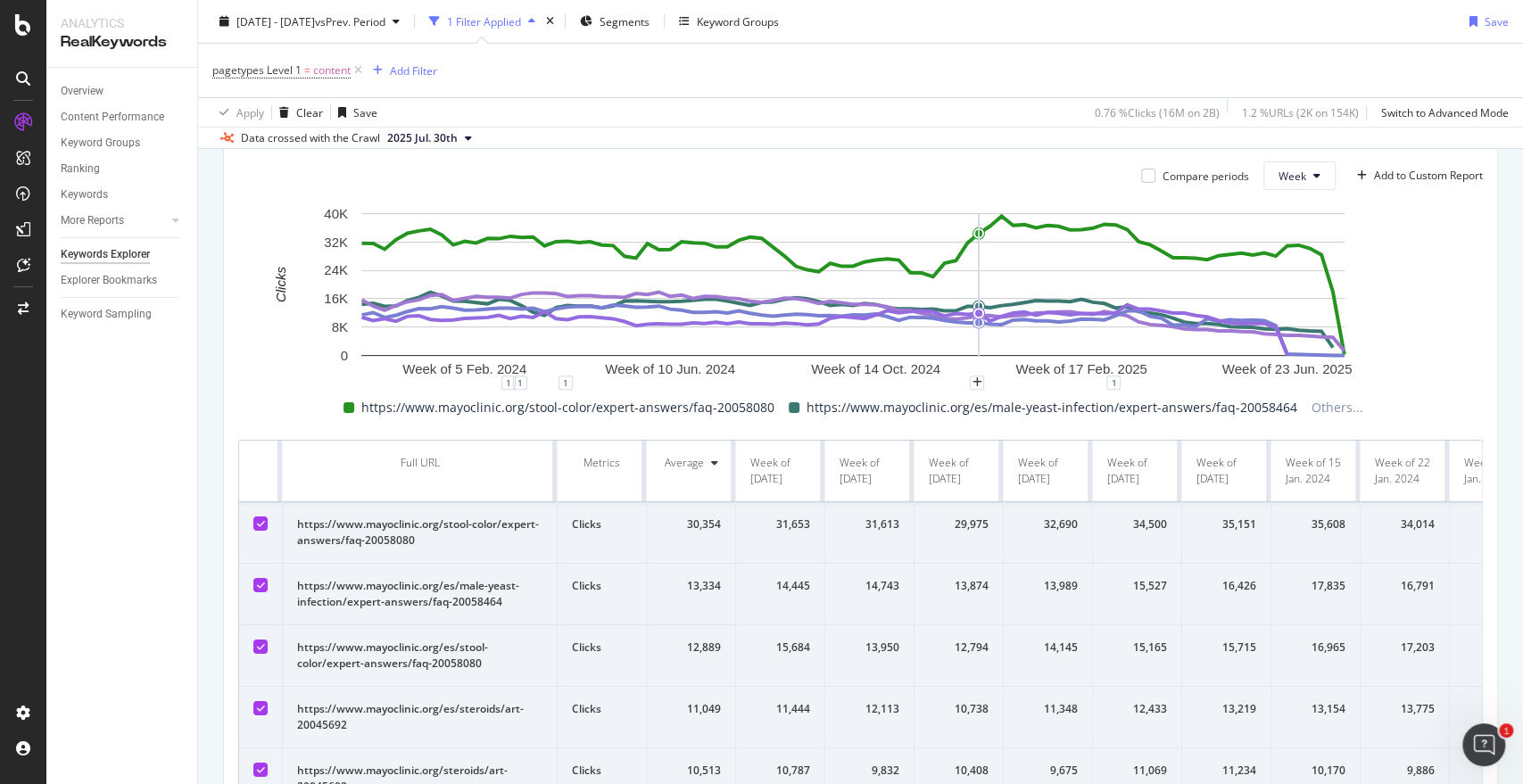 scroll, scrollTop: 214, scrollLeft: 0, axis: vertical 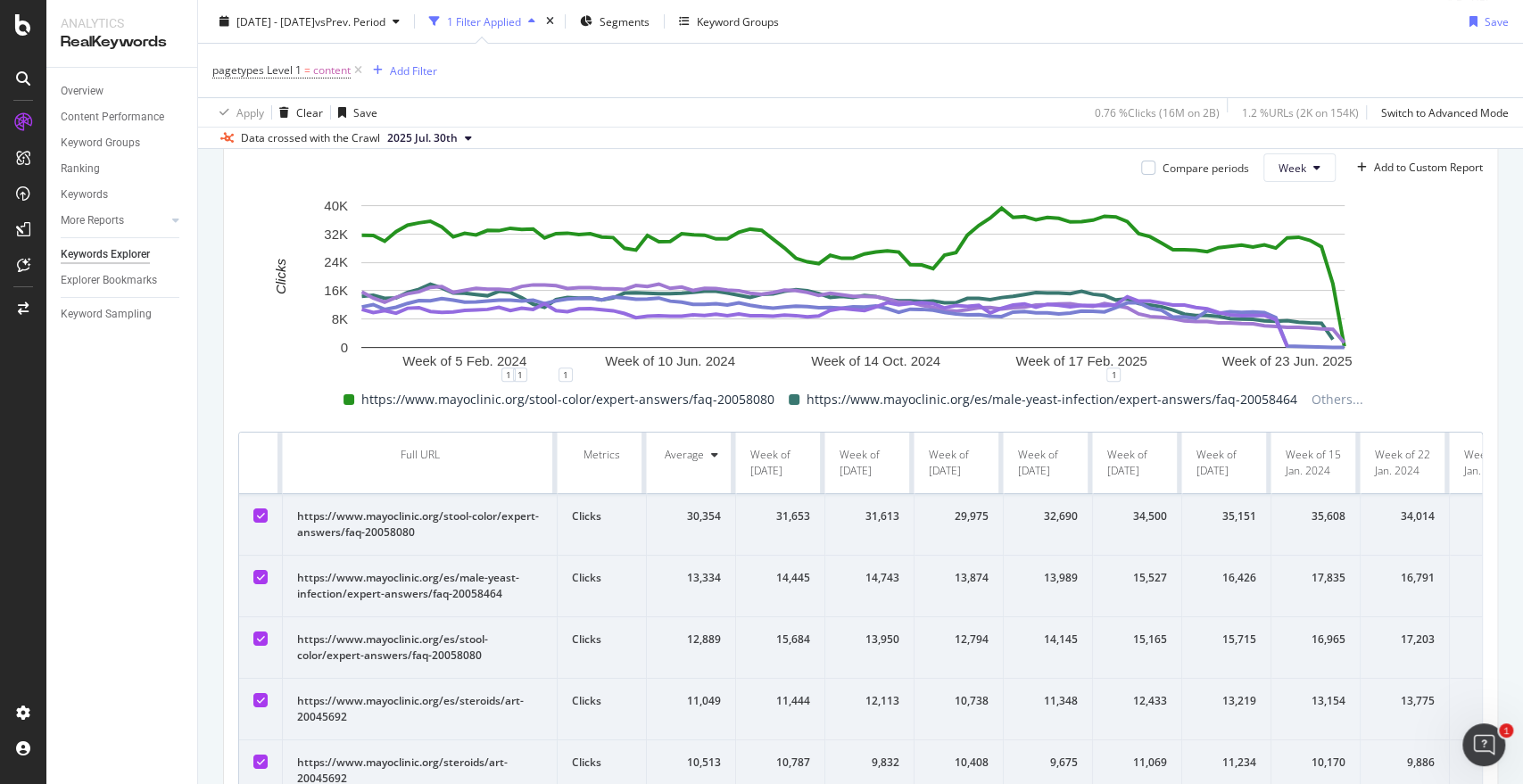 click at bounding box center [261, 516] 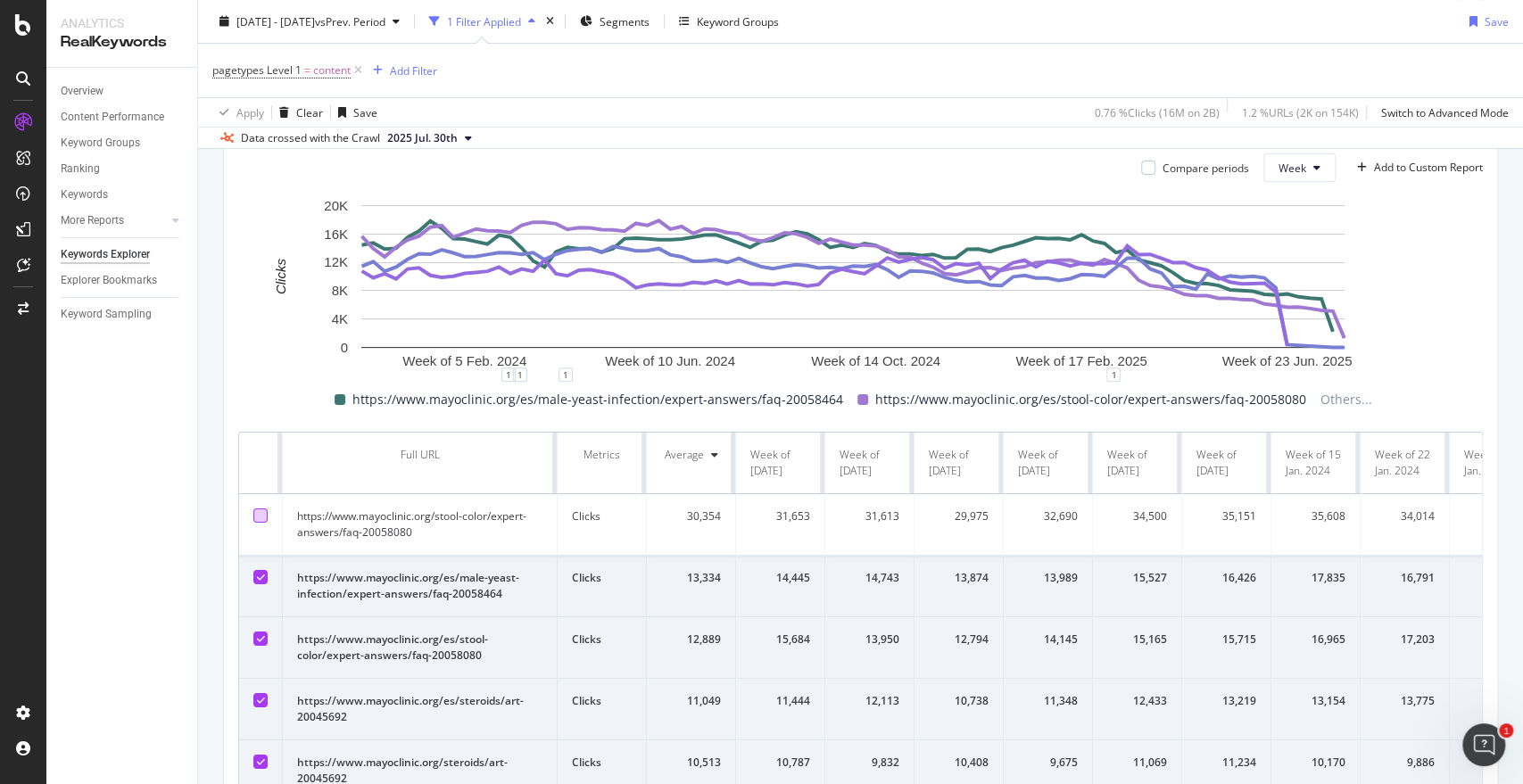click on "https://www.mayoclinic.org/es/male-yeast-infection/expert-answers/faq-20058464" at bounding box center [420, 586] 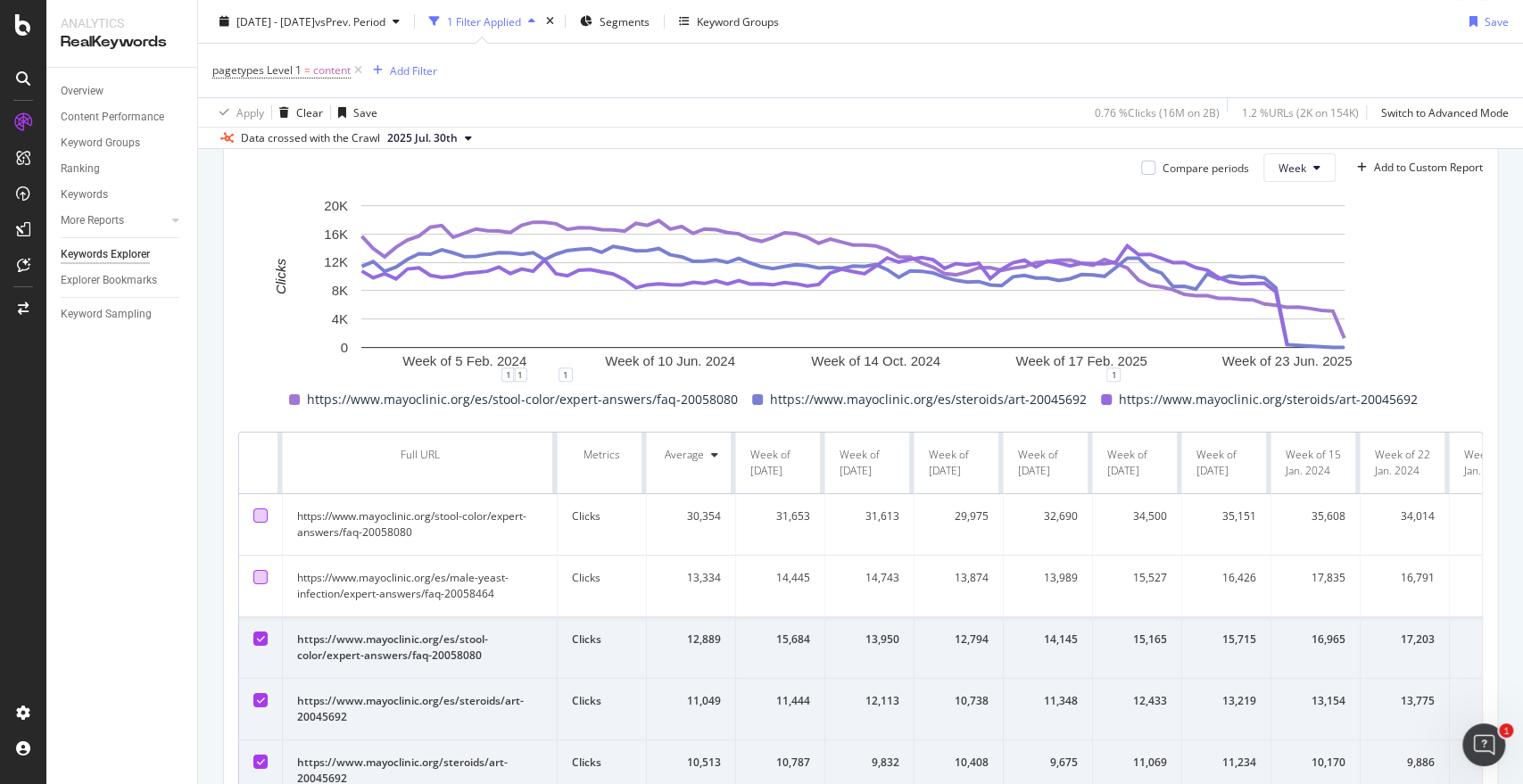 click at bounding box center [261, 577] 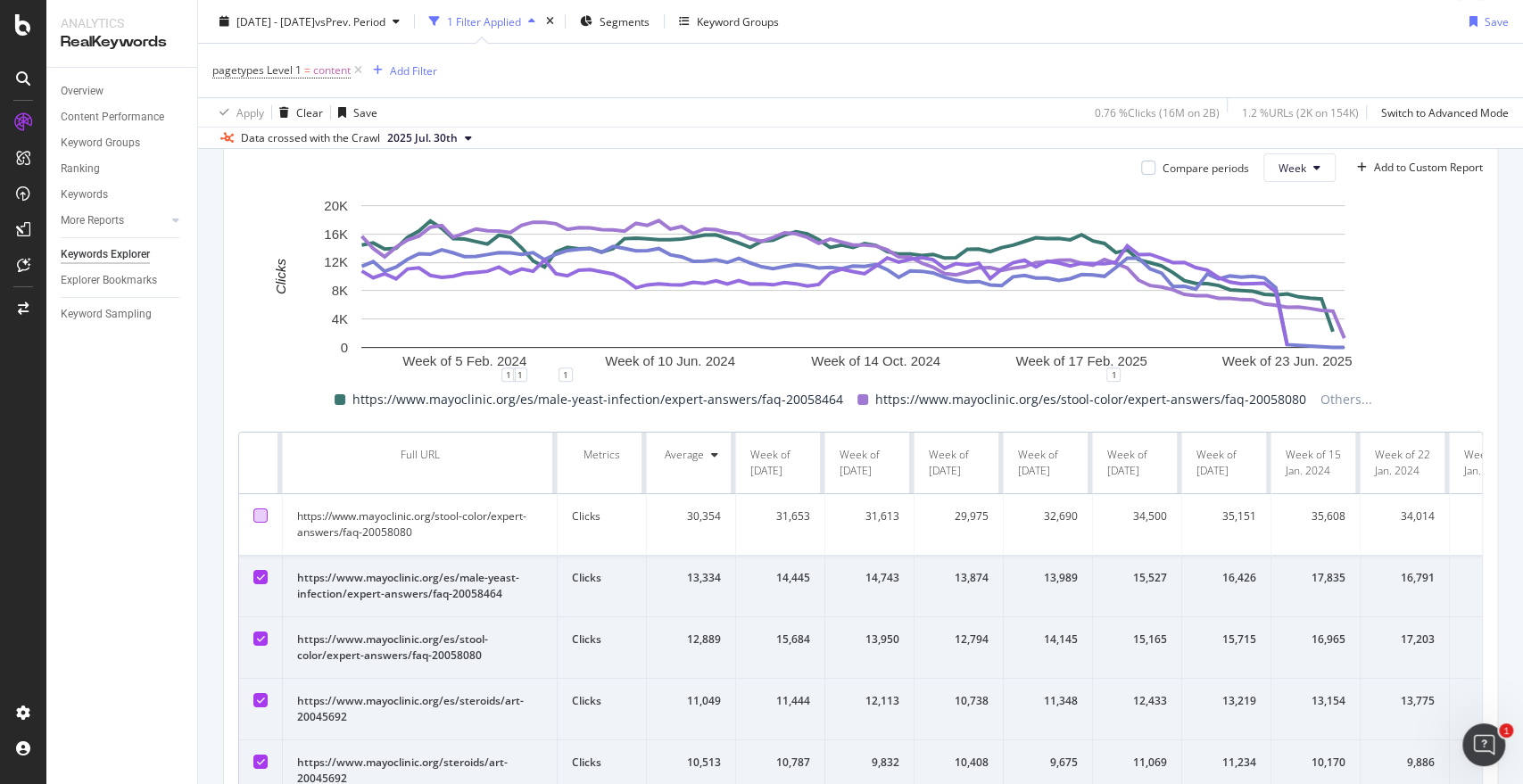 click at bounding box center (261, 577) 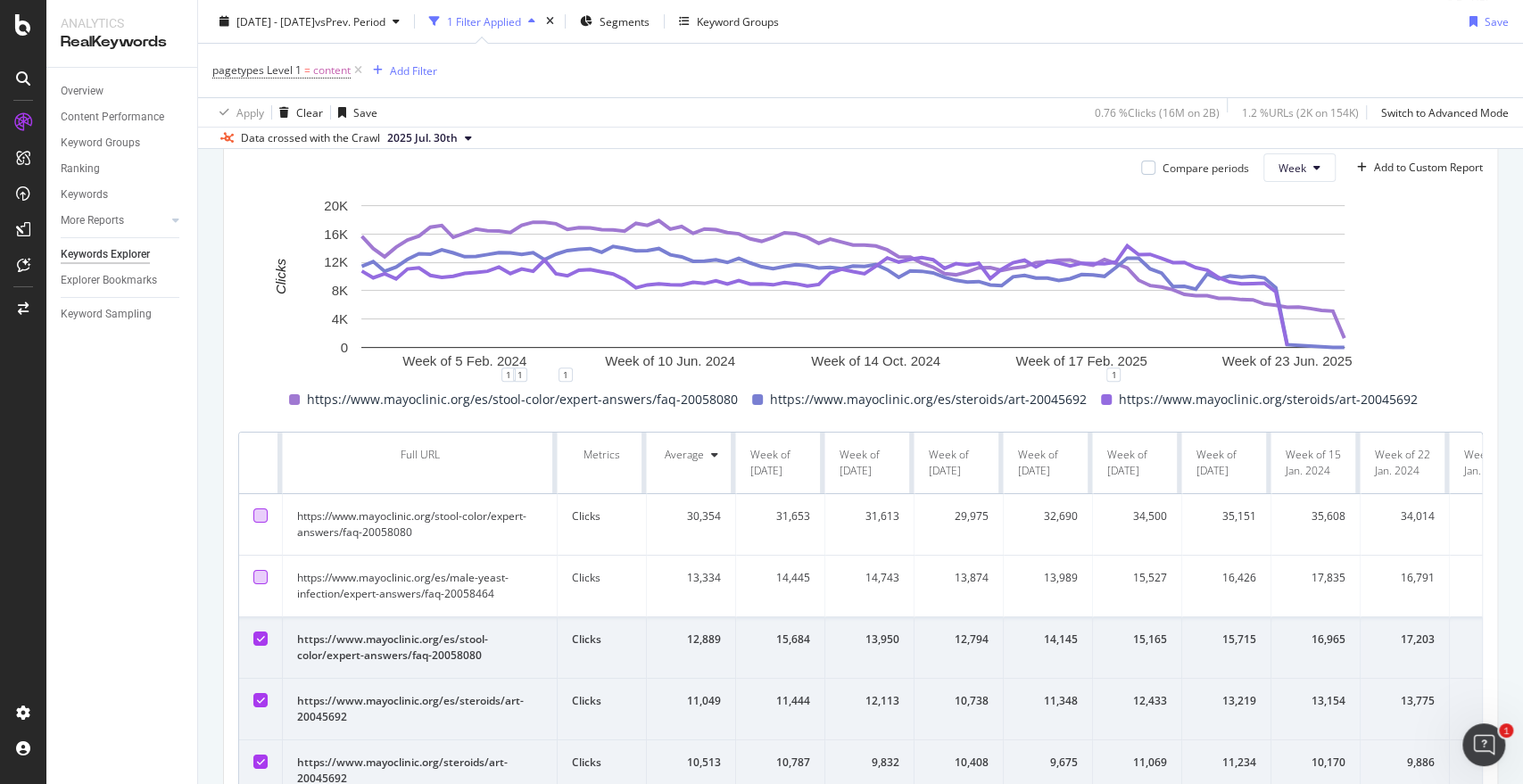 click at bounding box center [261, 648] 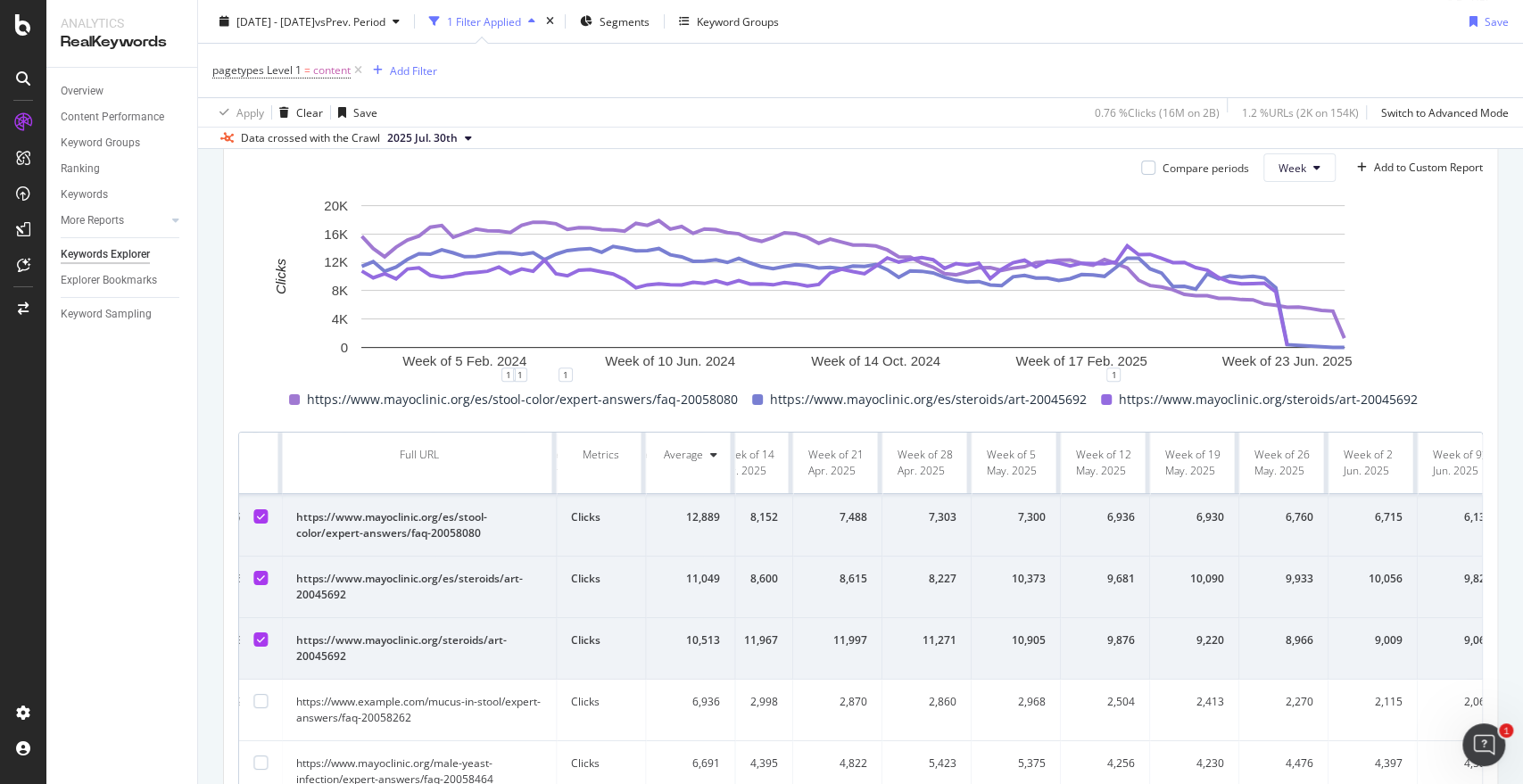scroll, scrollTop: 122, scrollLeft: 6470, axis: both 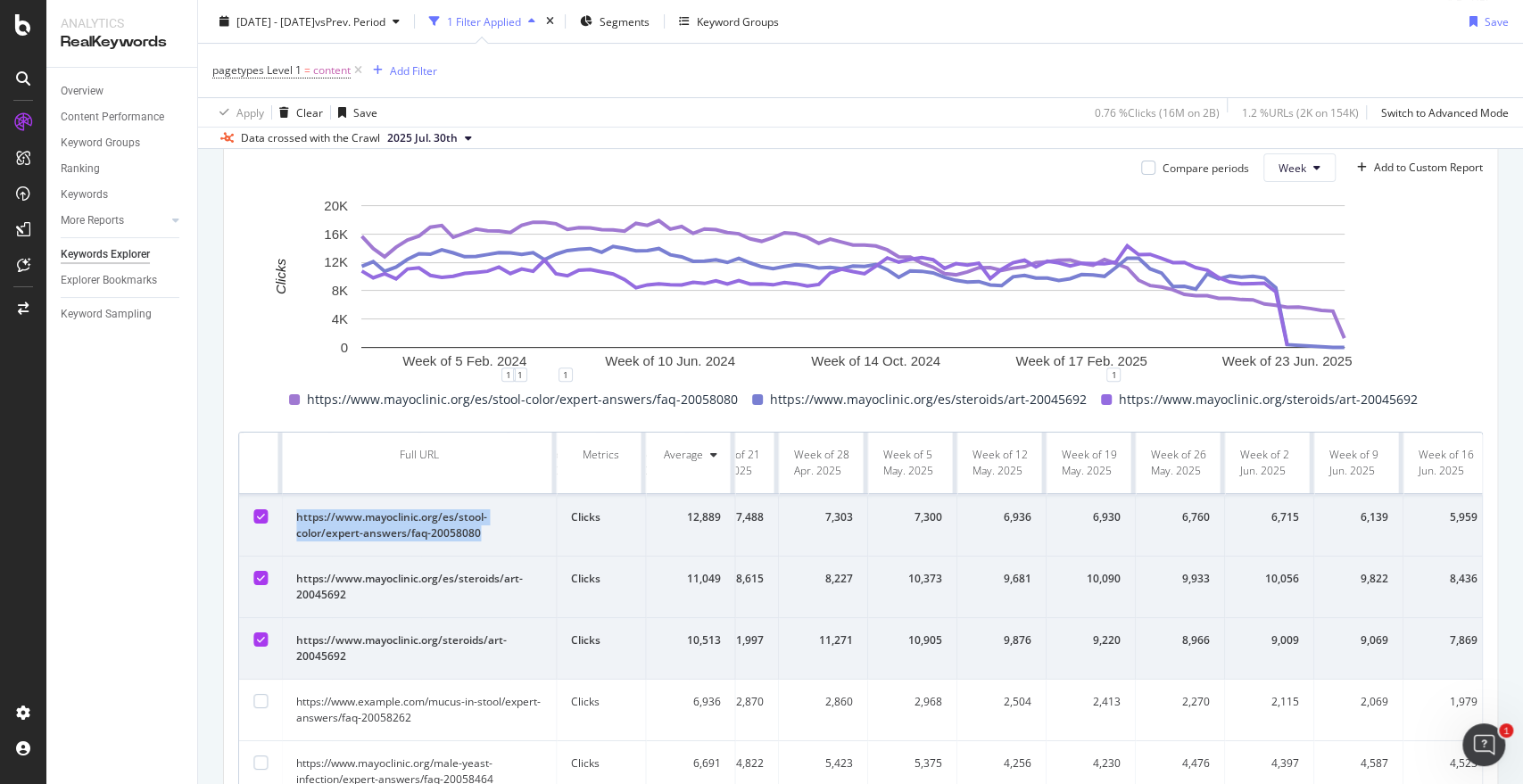 drag, startPoint x: 507, startPoint y: 539, endPoint x: 294, endPoint y: 520, distance: 213.84574 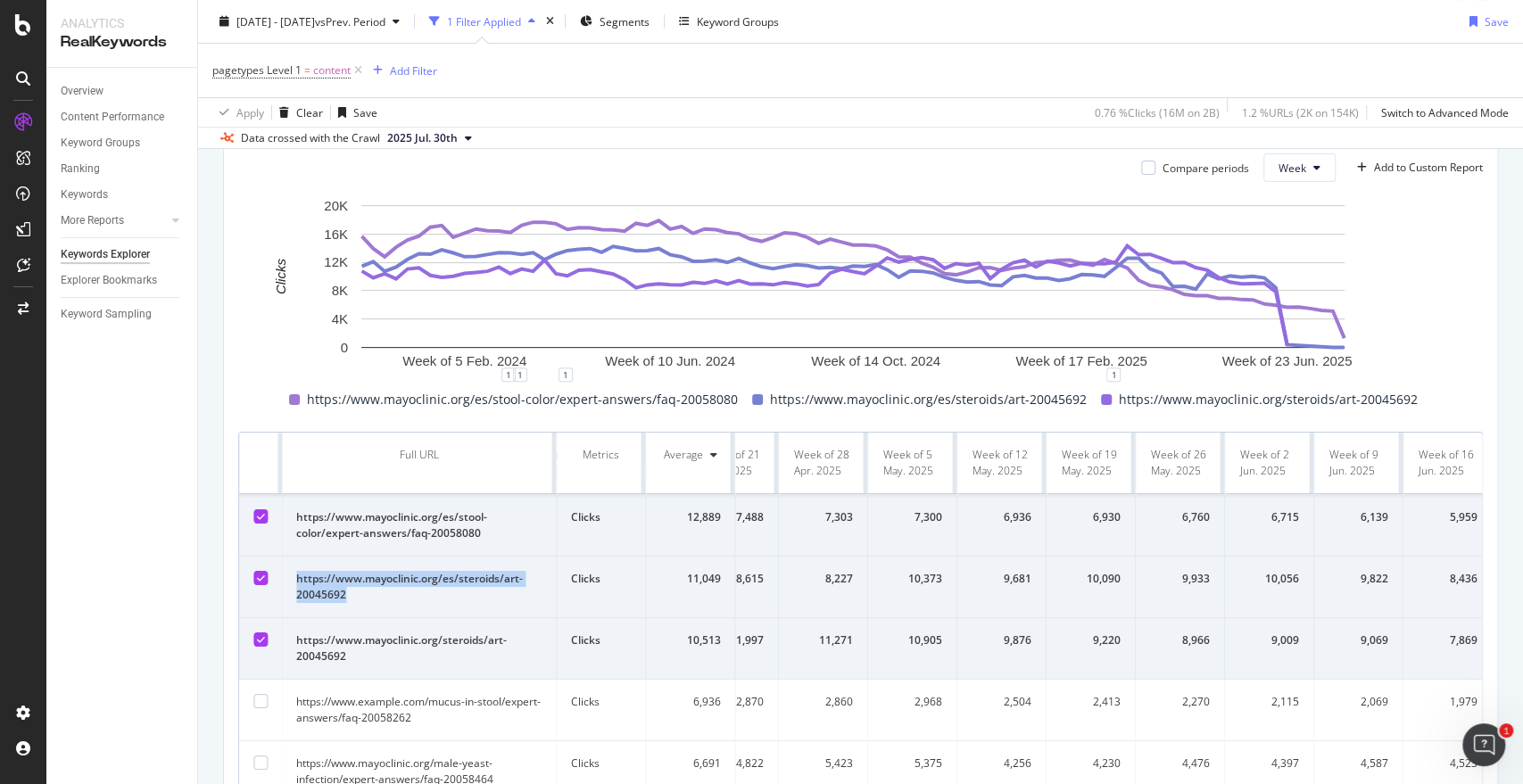 drag, startPoint x: 397, startPoint y: 596, endPoint x: 293, endPoint y: 581, distance: 105.07616 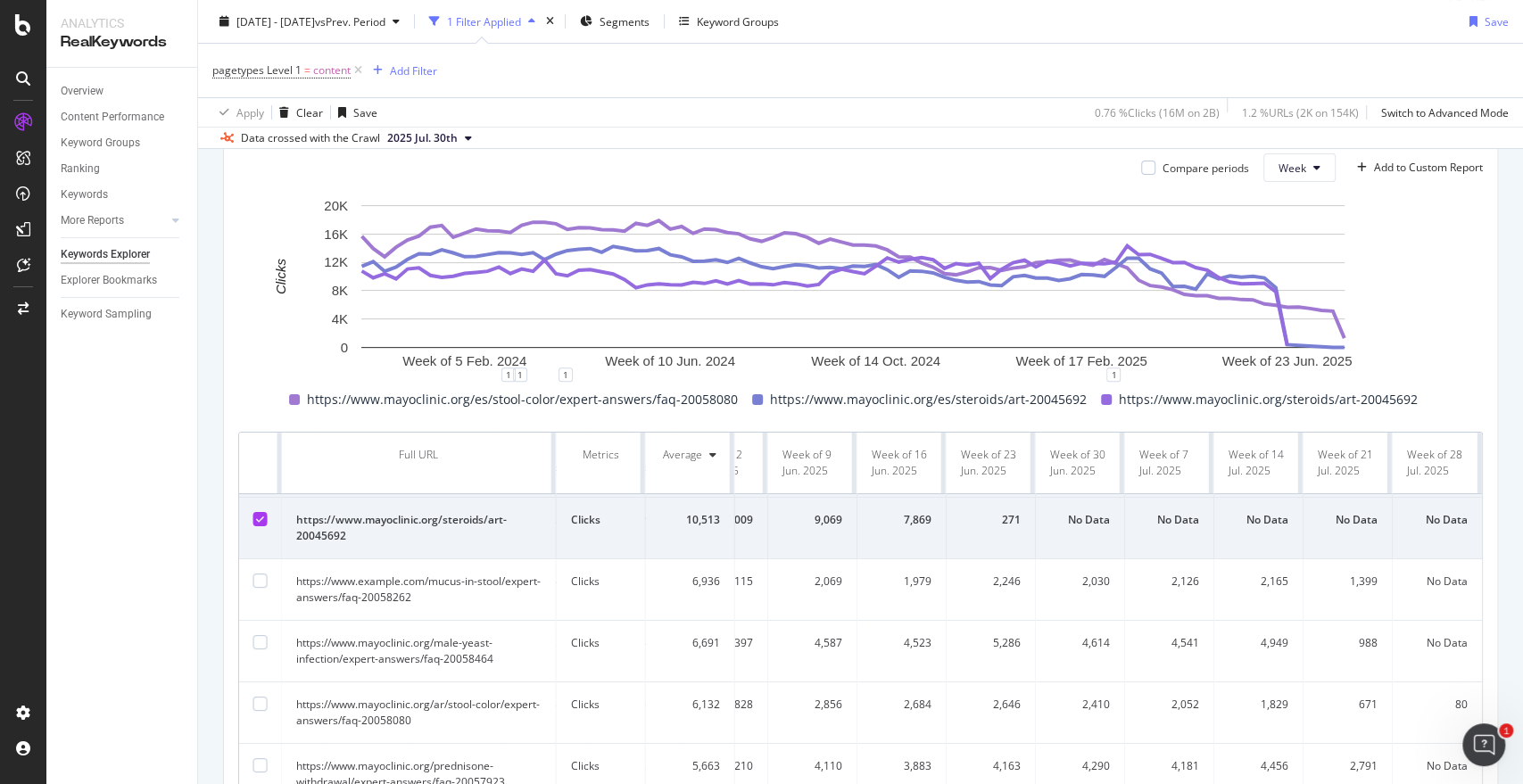 scroll, scrollTop: 243, scrollLeft: 6909, axis: both 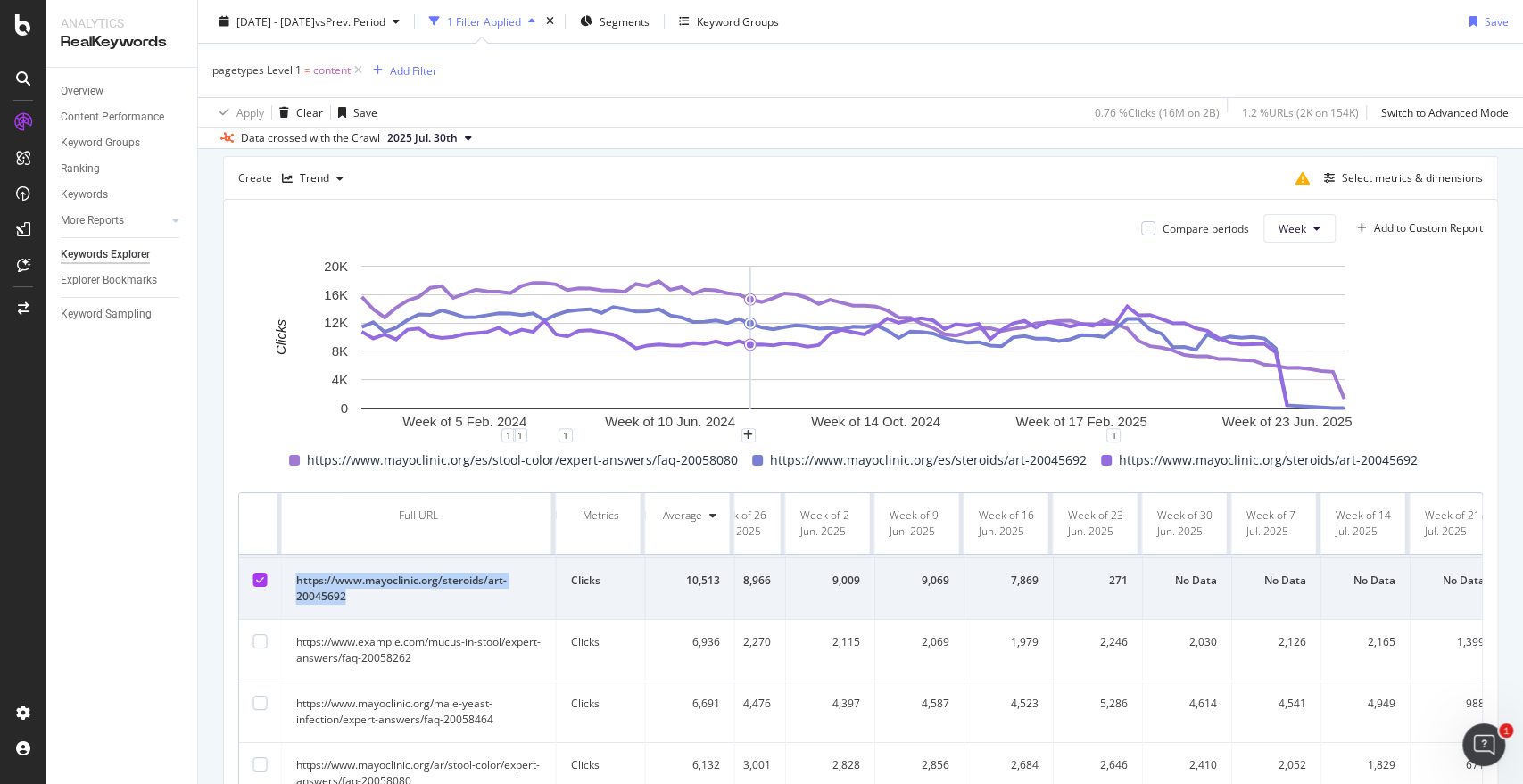 drag, startPoint x: 391, startPoint y: 589, endPoint x: 292, endPoint y: 582, distance: 99.24717 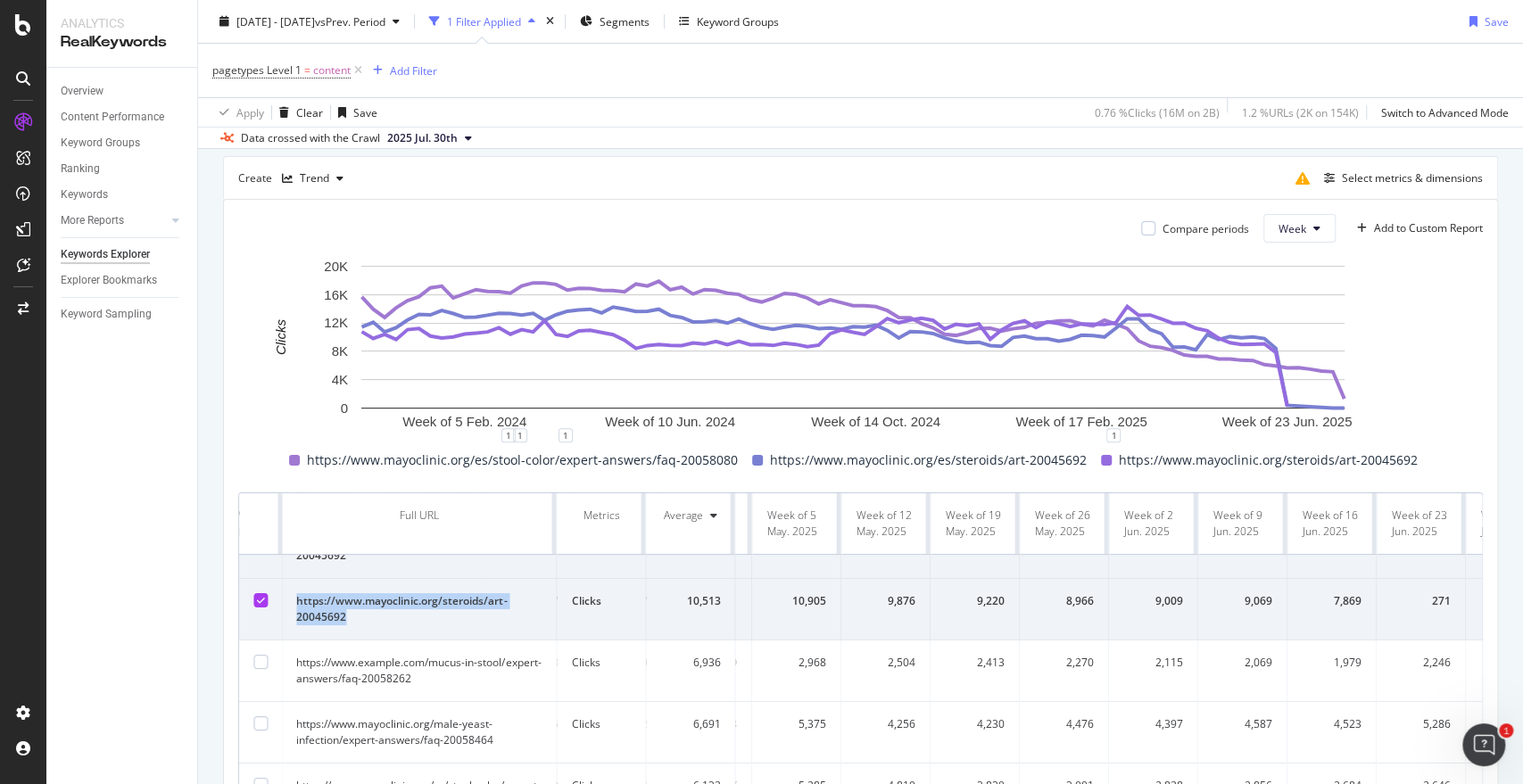 scroll, scrollTop: 222, scrollLeft: 6581, axis: both 